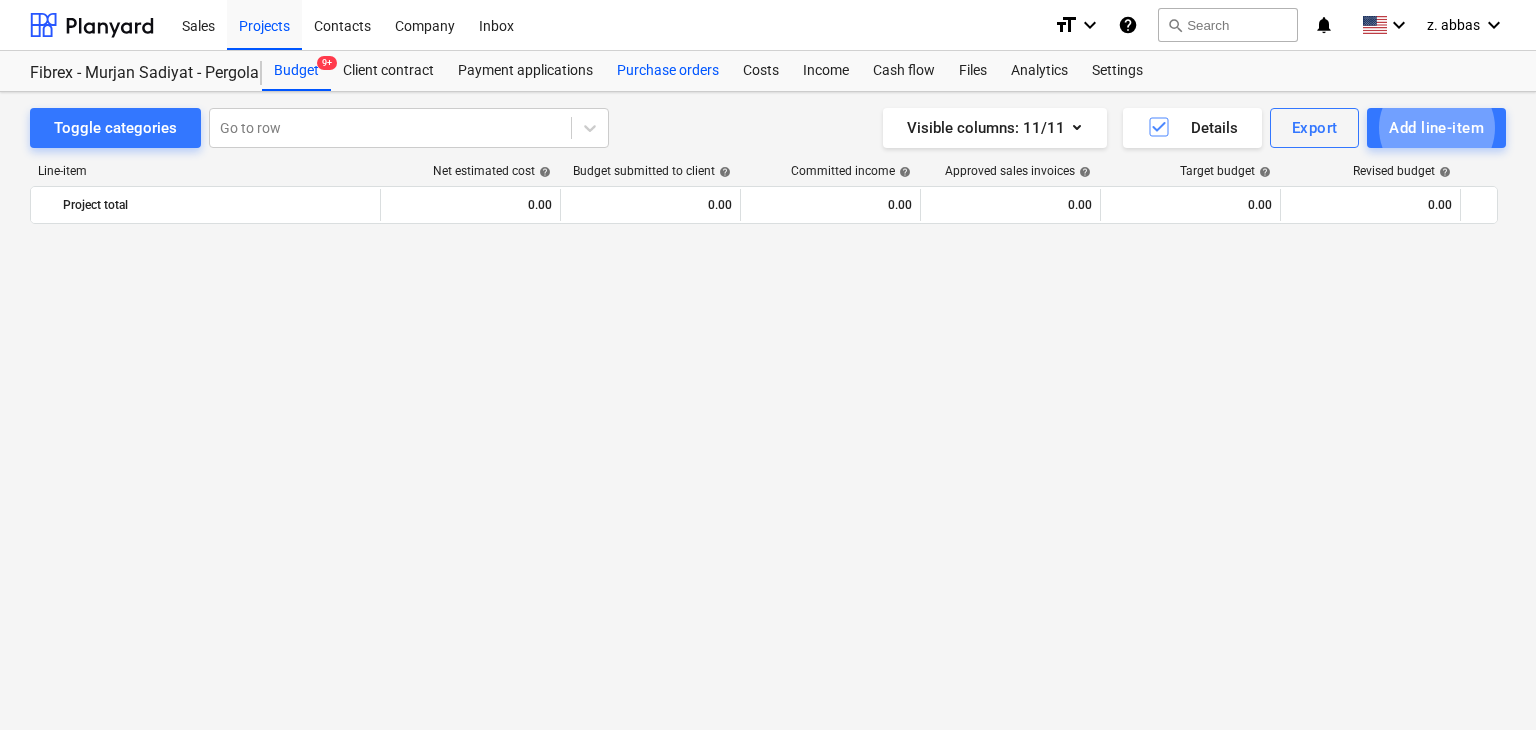 scroll, scrollTop: 0, scrollLeft: 0, axis: both 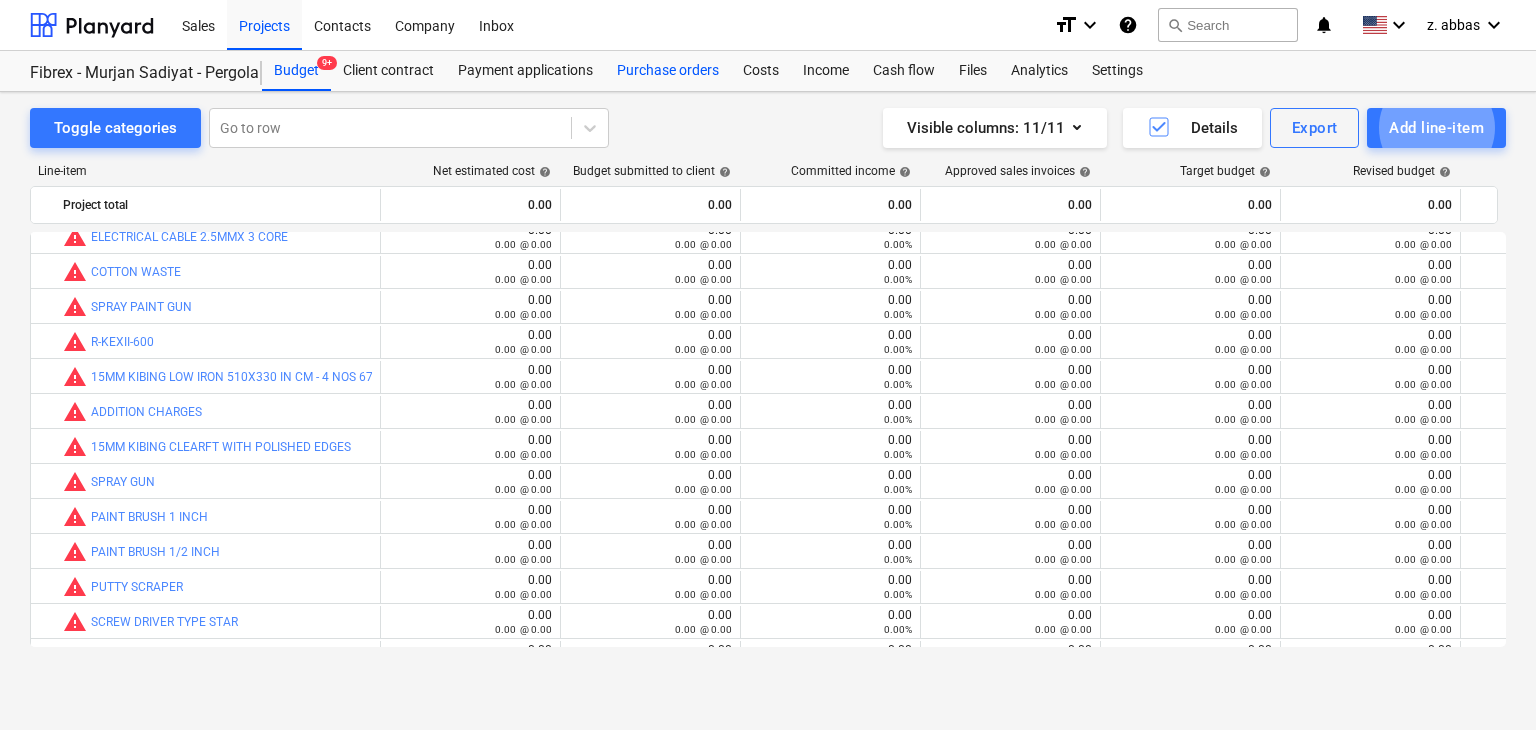click on "Purchase orders" at bounding box center [668, 71] 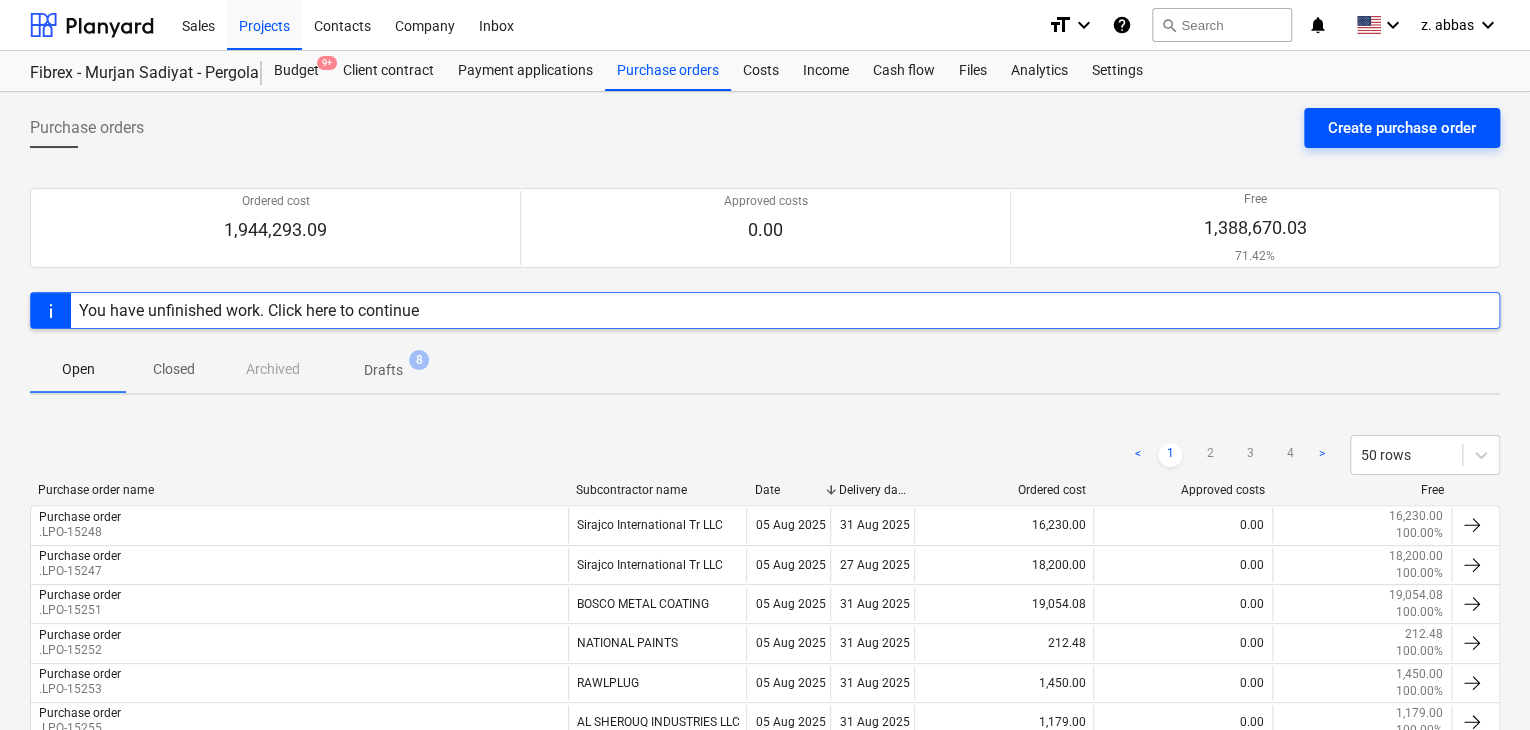 click on "Create purchase order" at bounding box center (1402, 128) 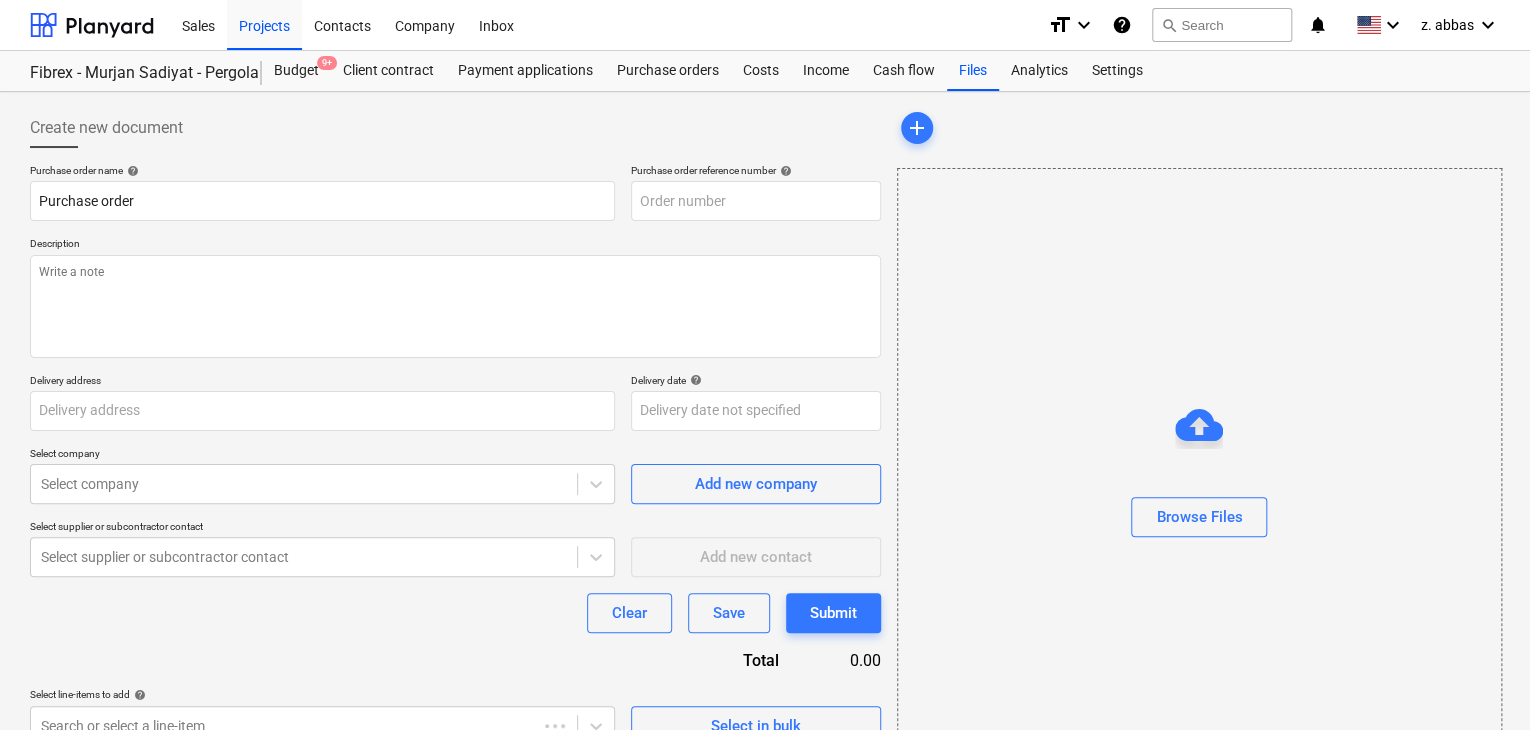 type on "x" 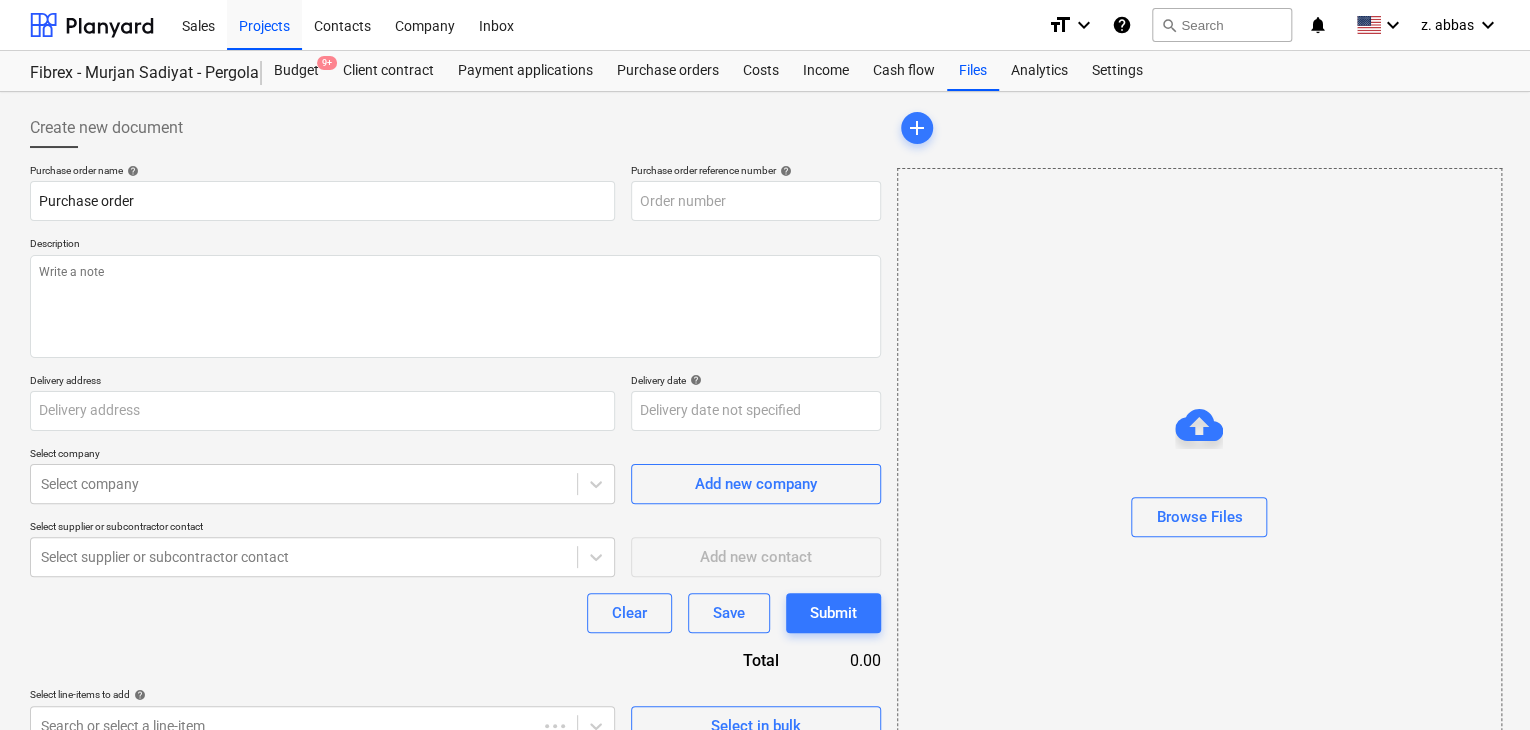 type on "[CITY]" 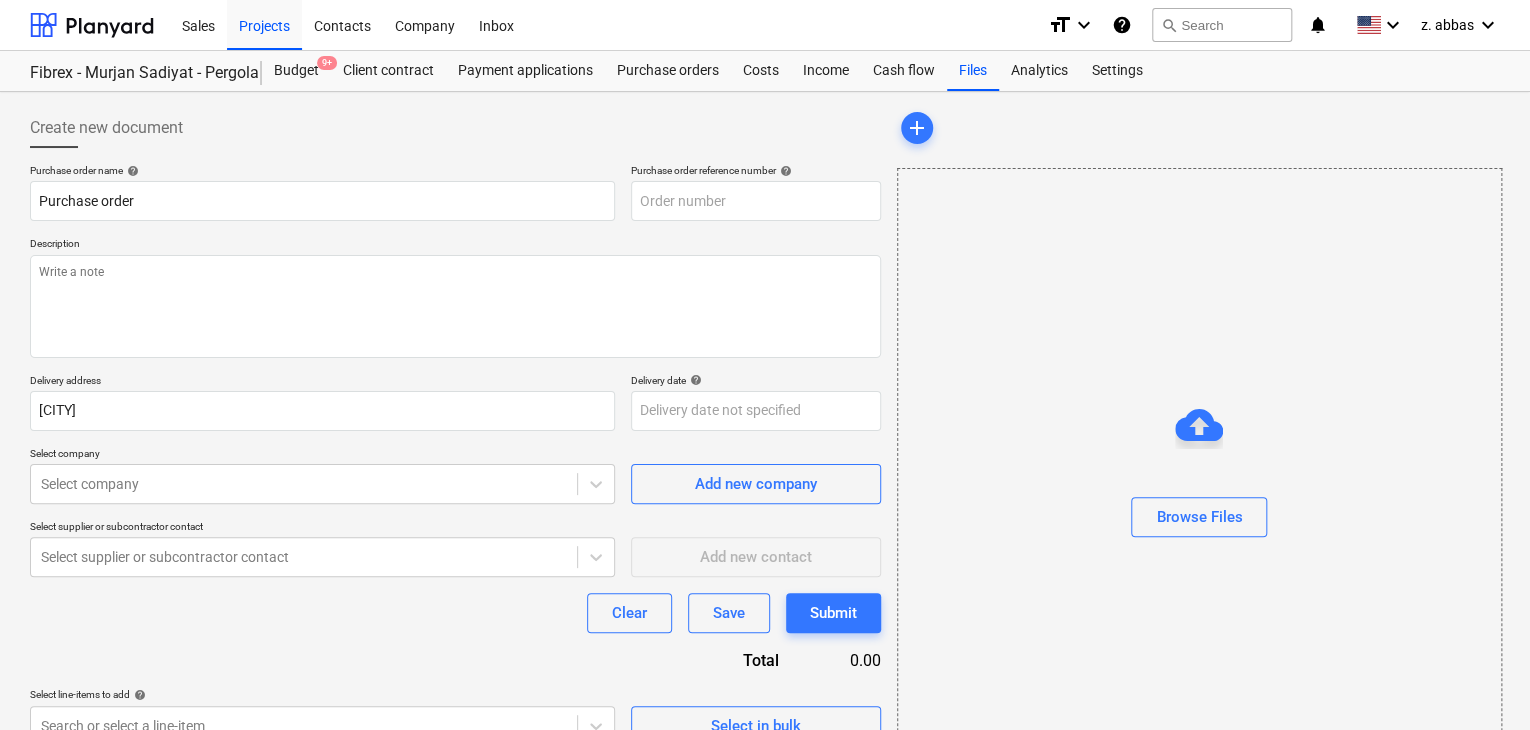click on "Description" at bounding box center [455, 245] 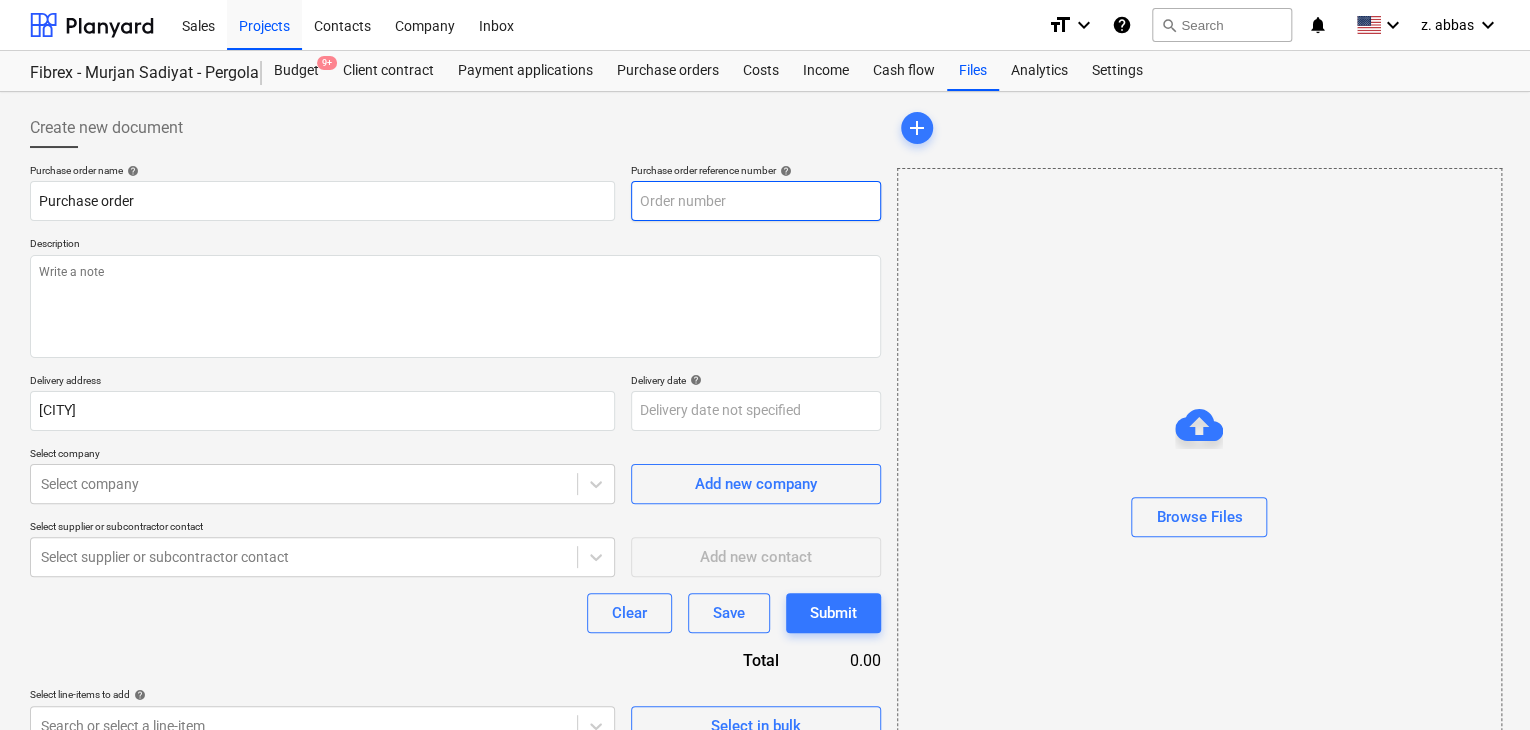 type on "x" 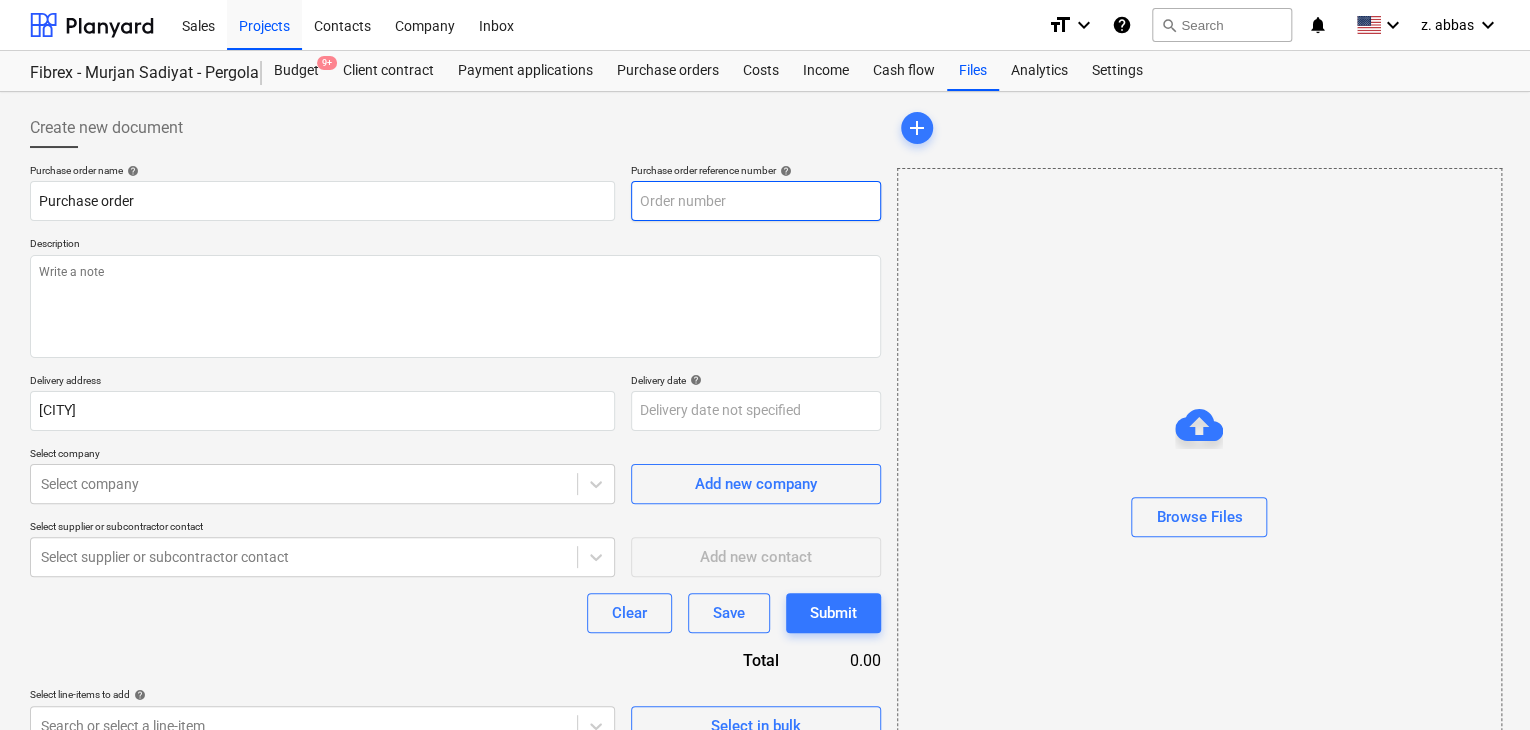 type on "SUB-AMS001-2024-006-PO-208" 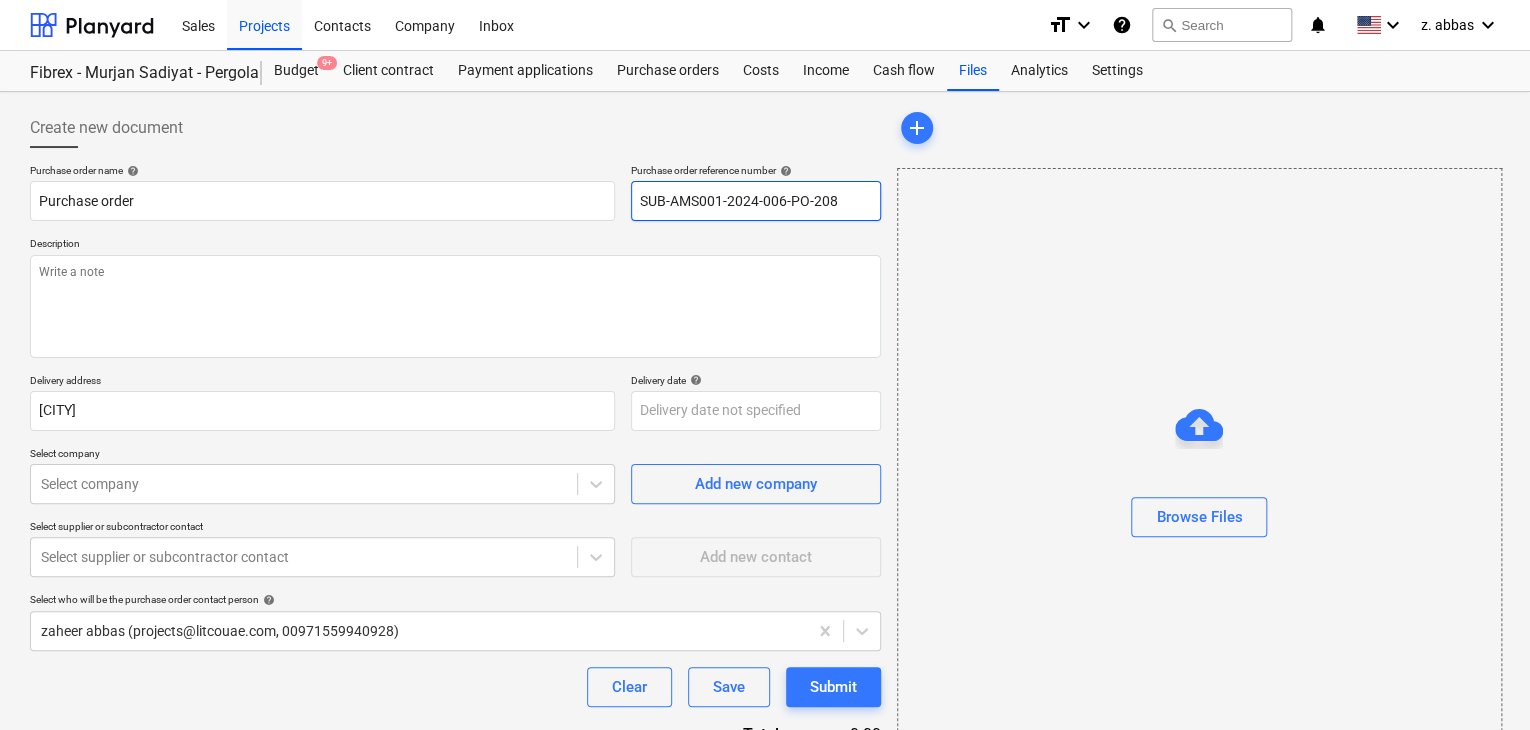 drag, startPoint x: 856, startPoint y: 209, endPoint x: 515, endPoint y: 167, distance: 343.57678 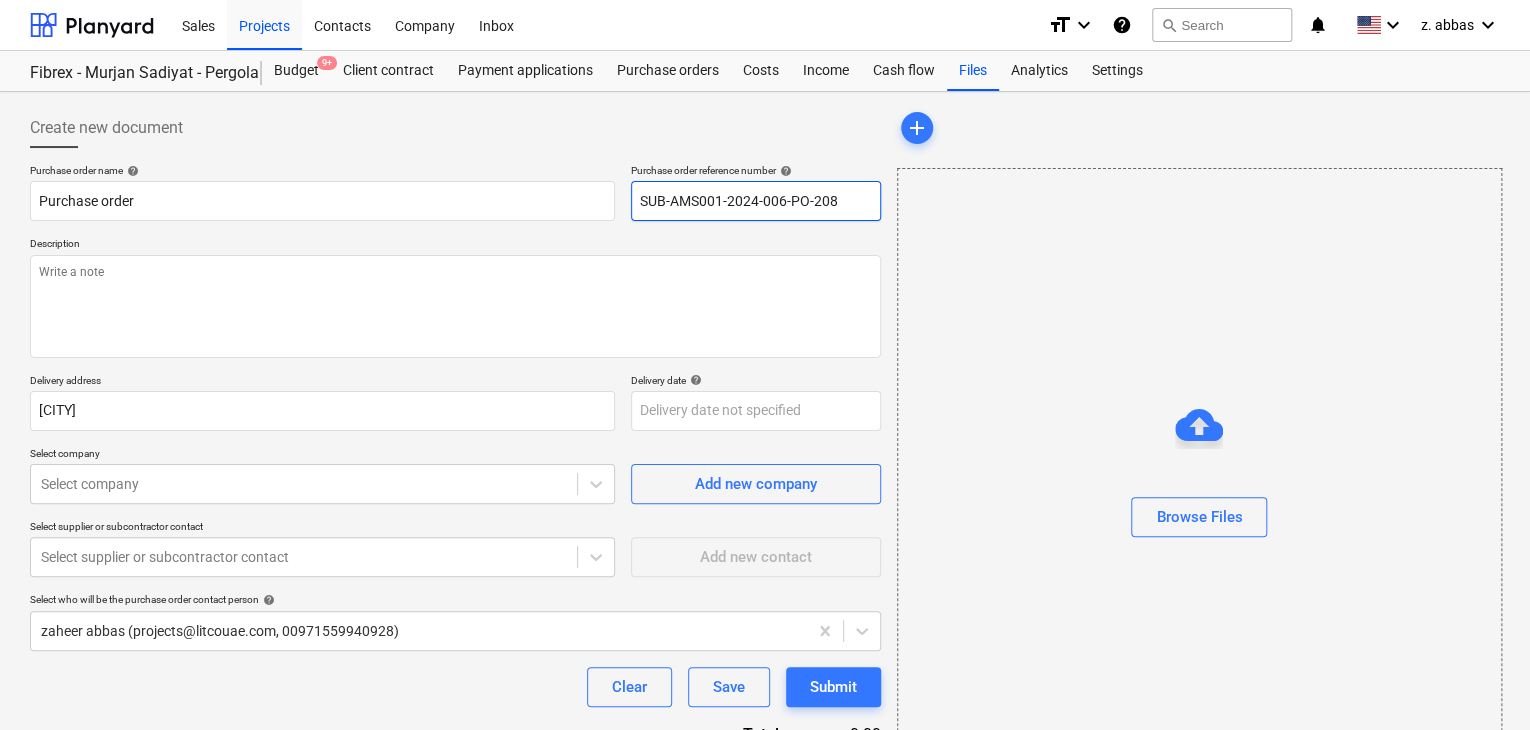 click on "Purchase order name help Purchase order Purchase order reference number help SUB-AMS001-2024-006-PO-208" at bounding box center (455, 192) 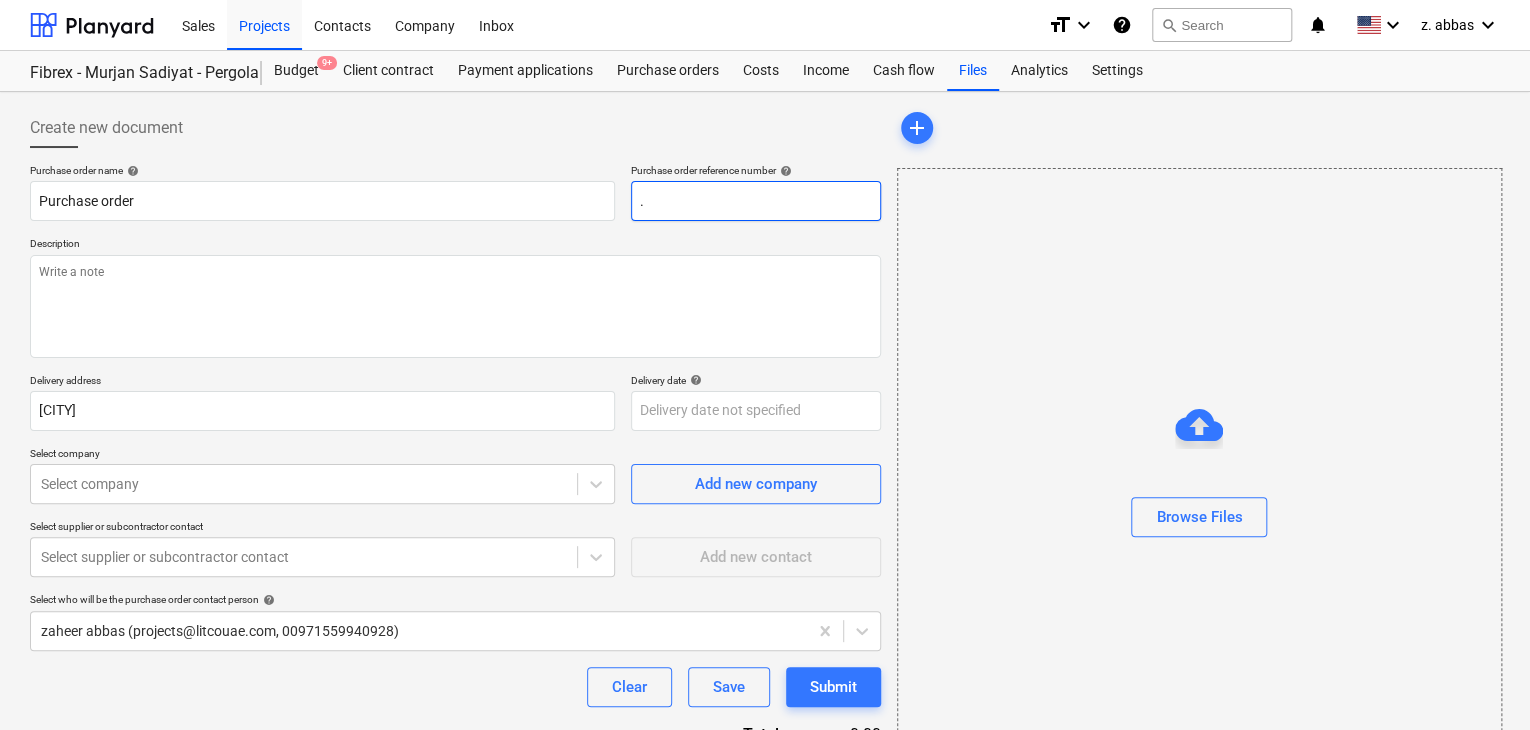 type on "x" 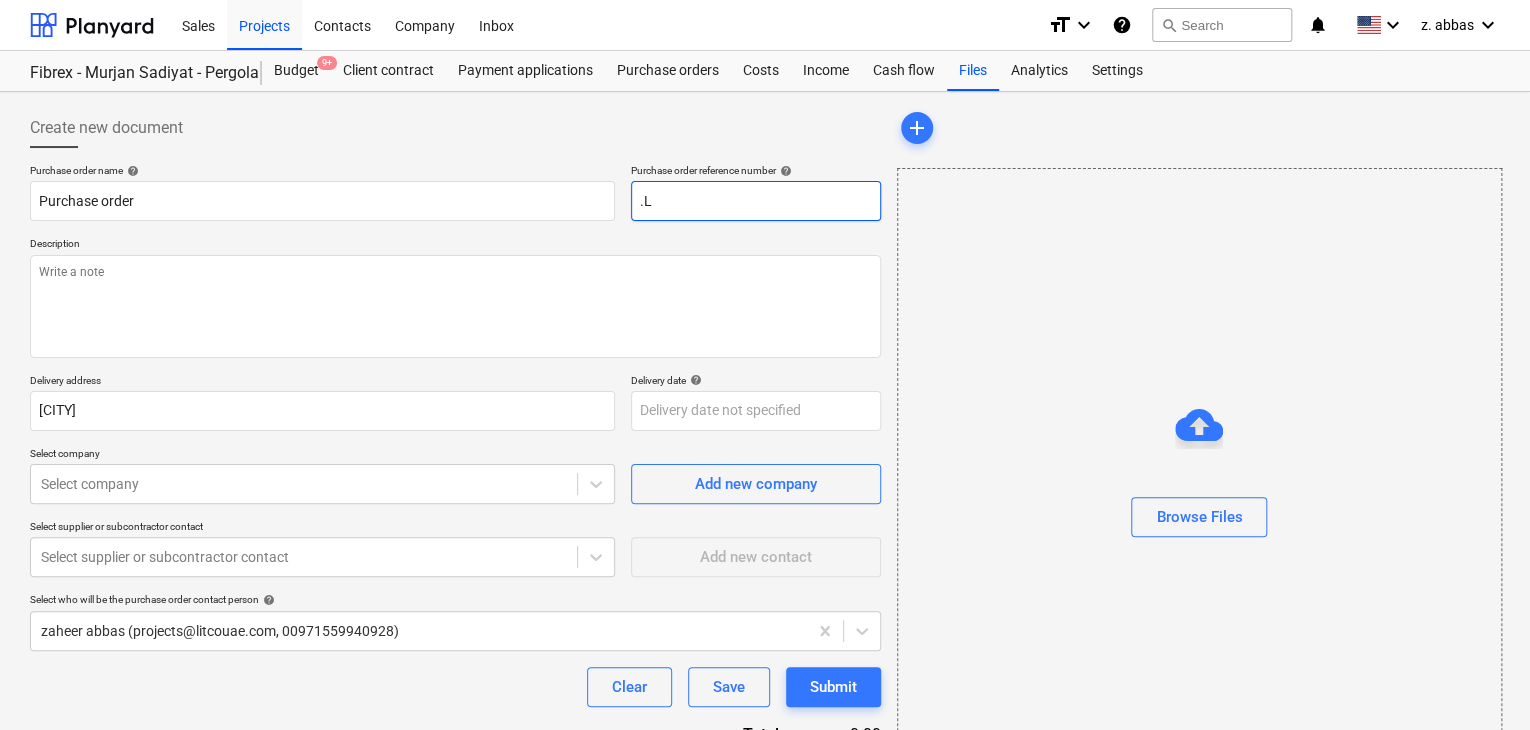 type on "x" 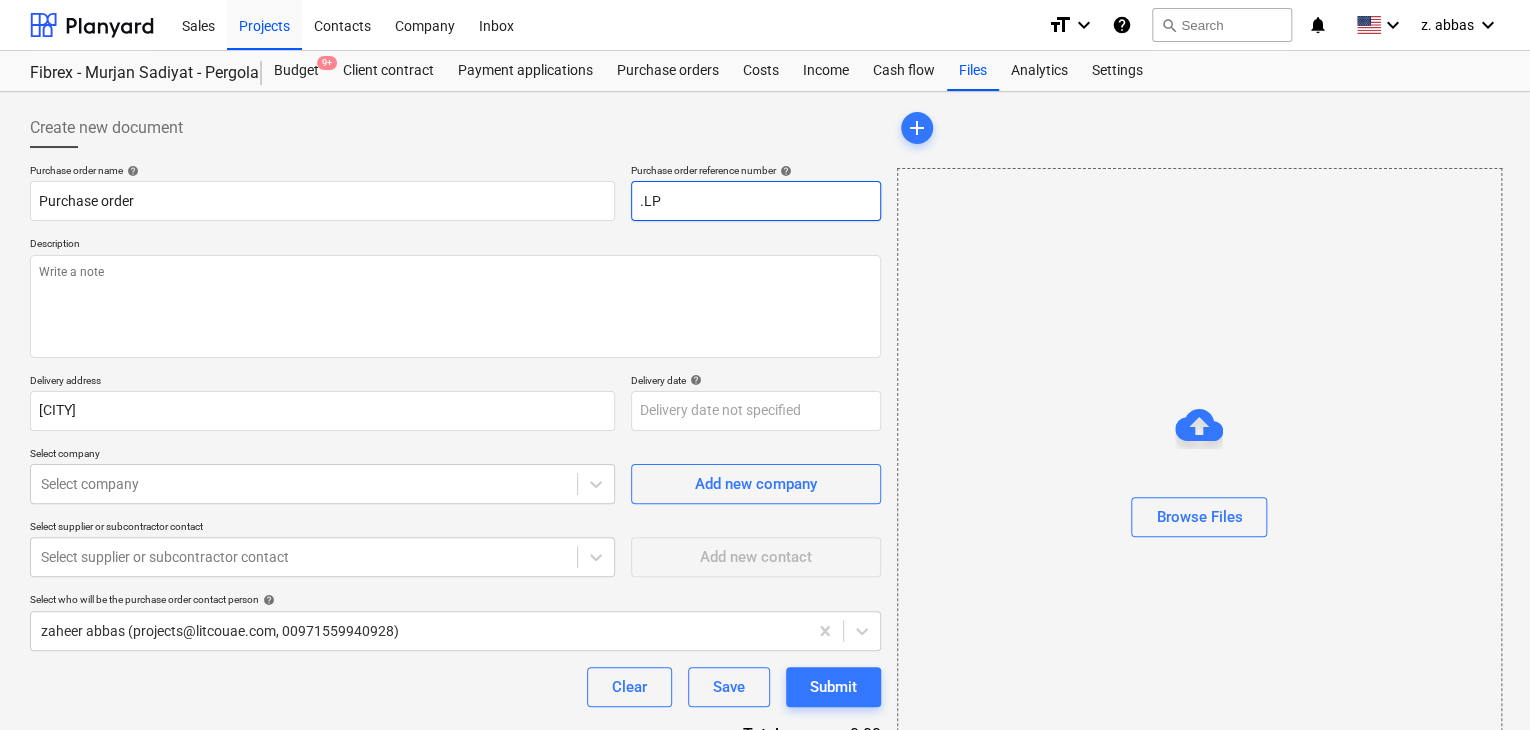 type on "x" 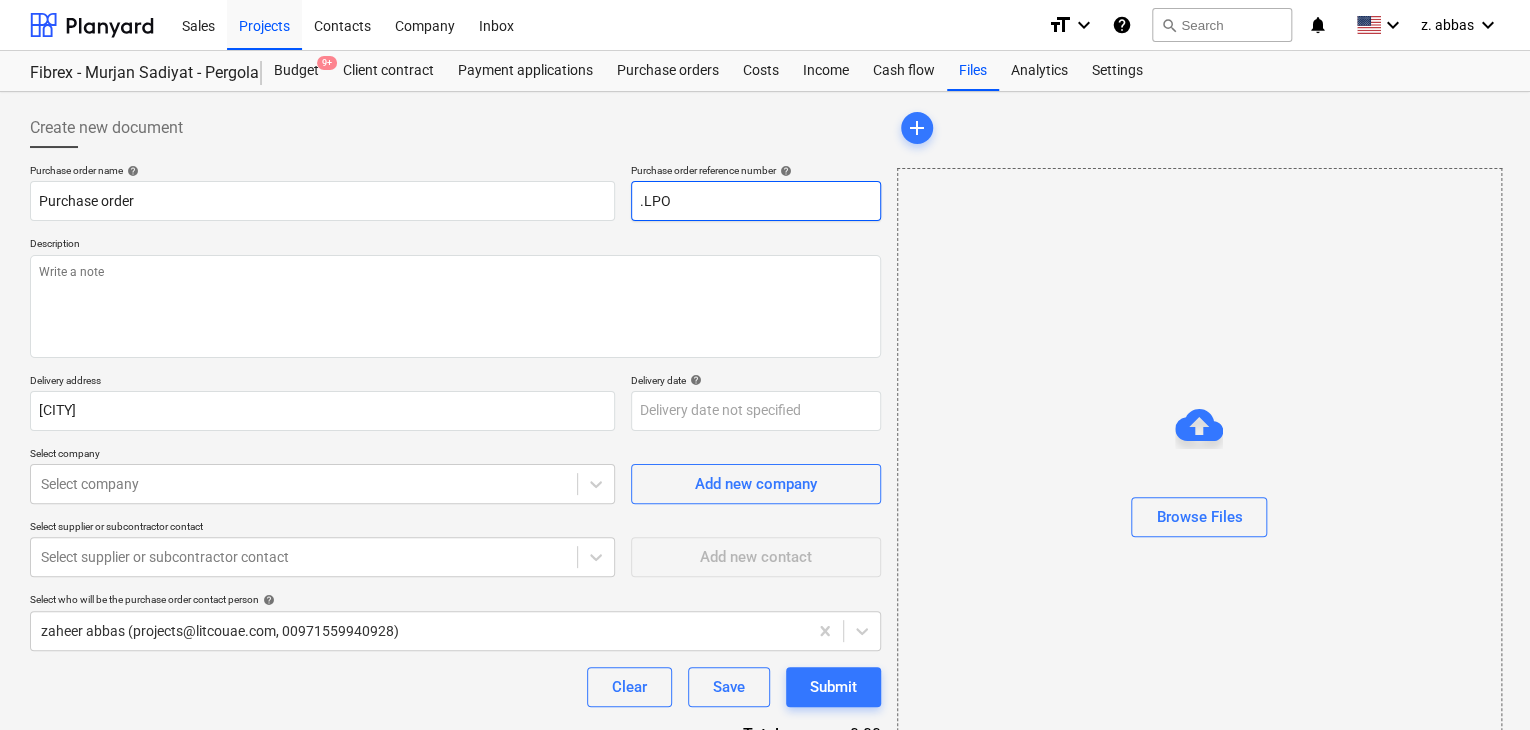 type on "x" 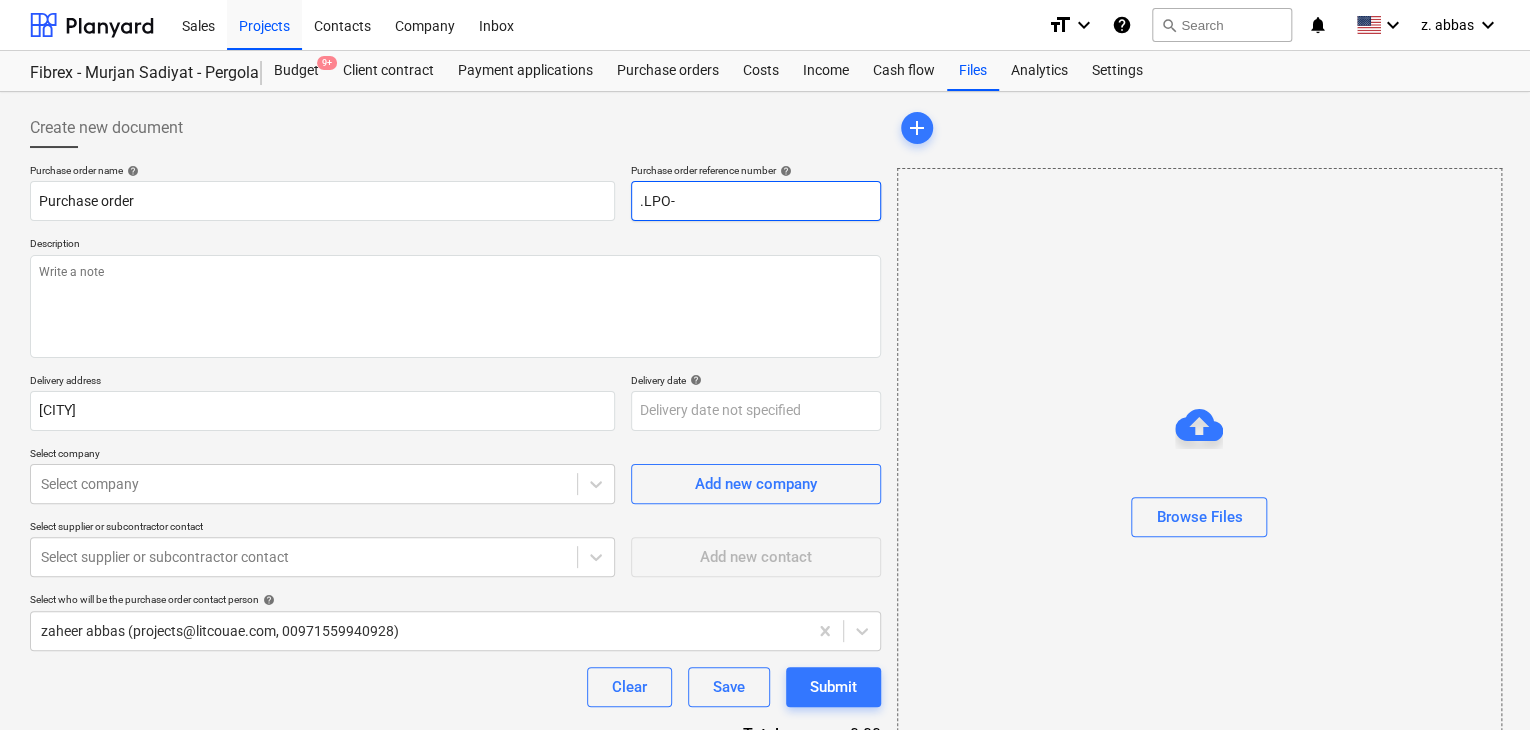 type on "x" 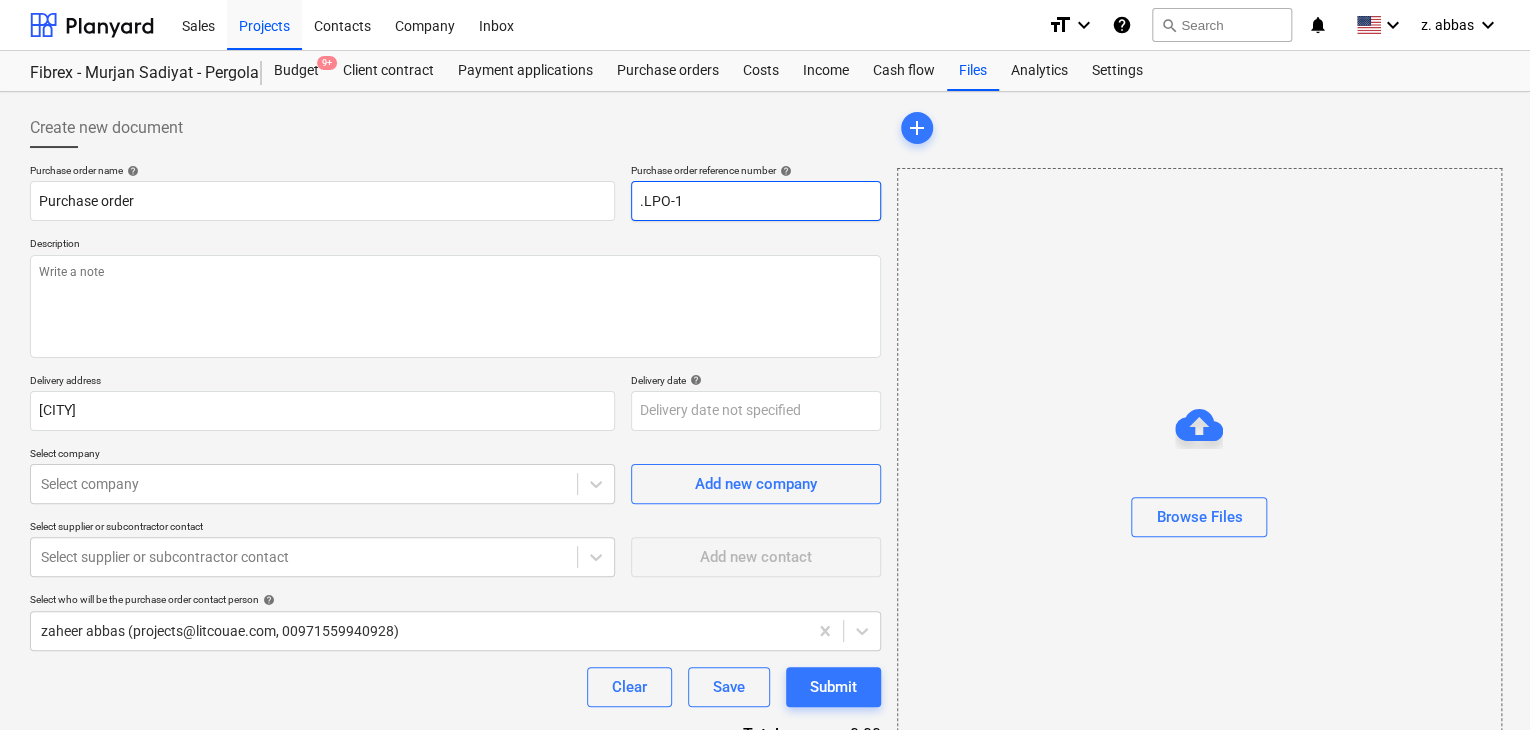 type on "x" 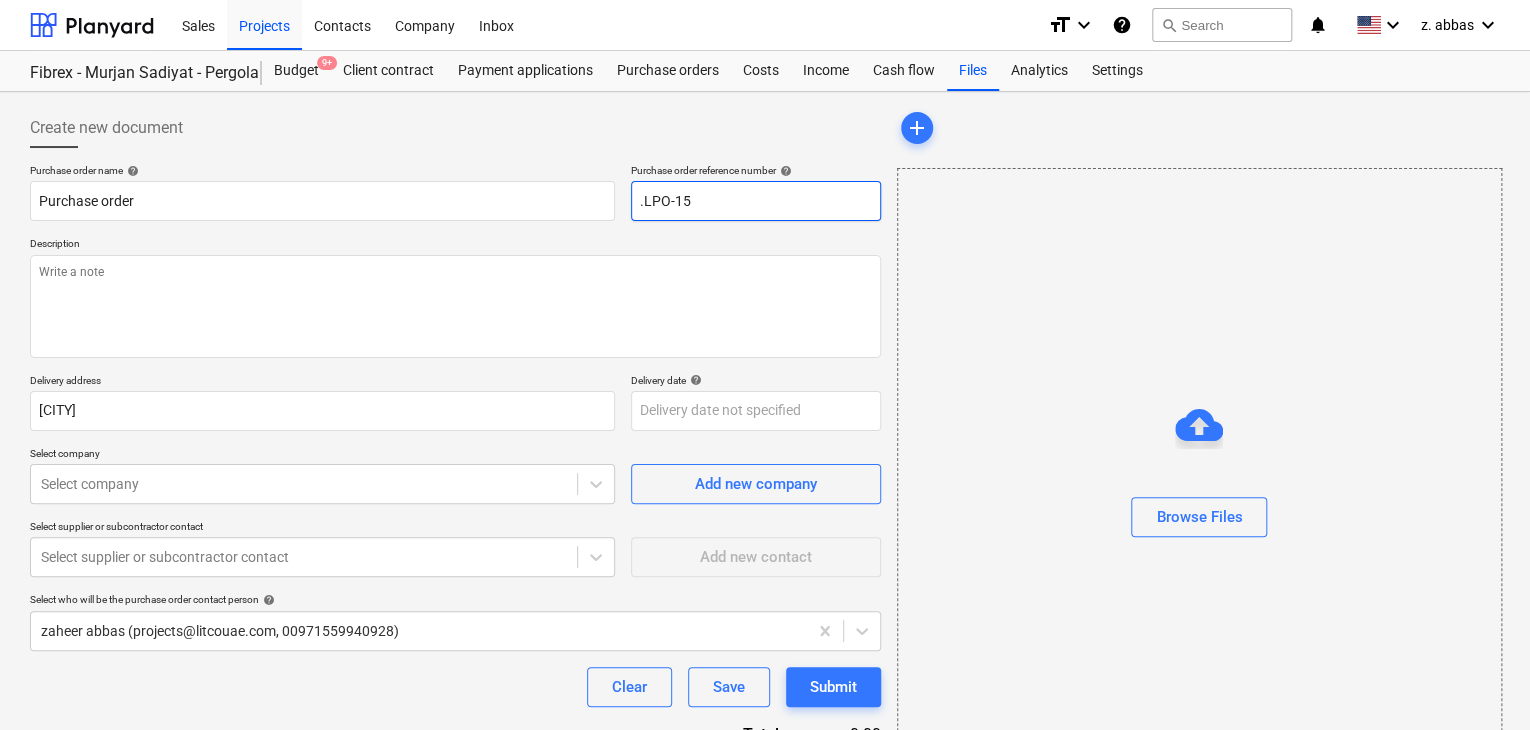type on "x" 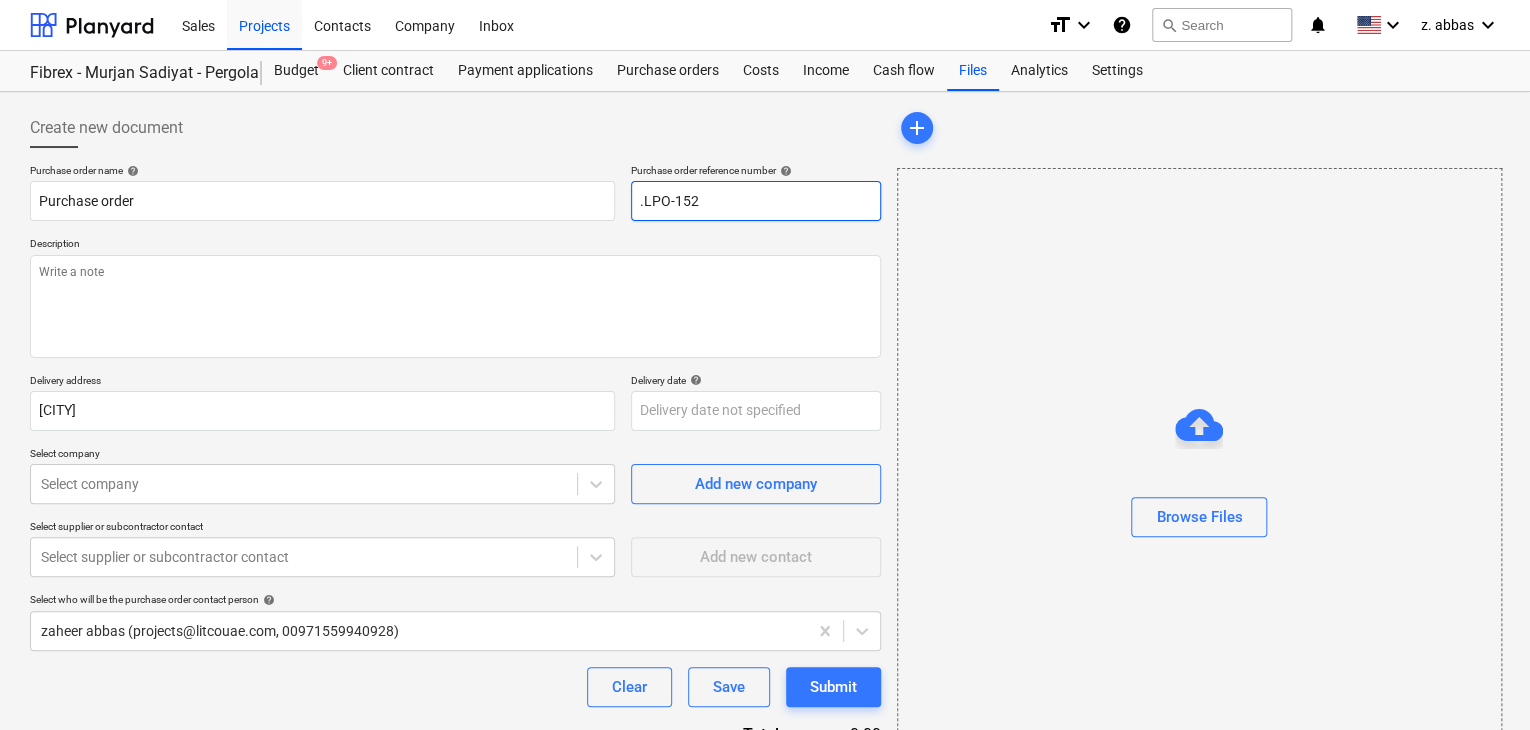 type on "x" 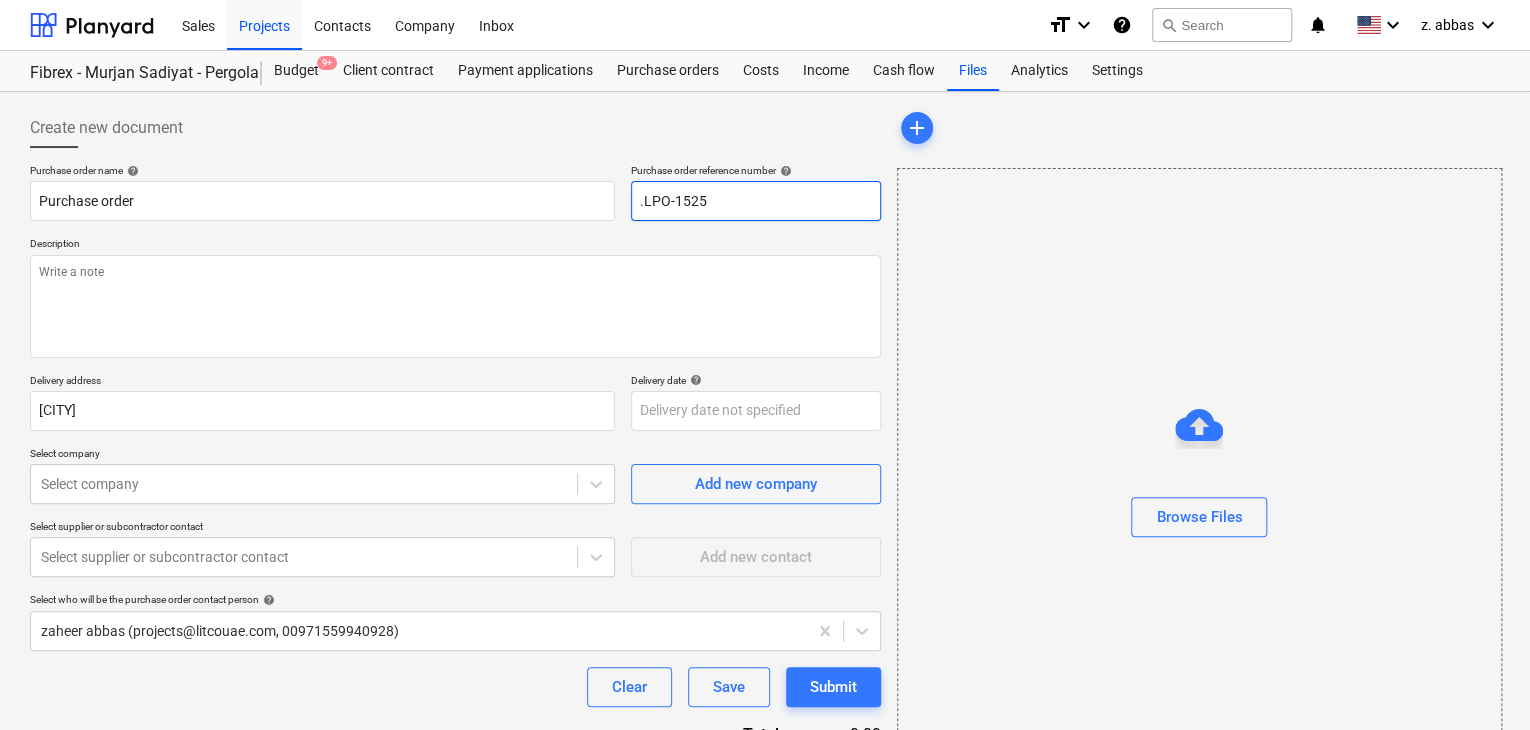 type on "x" 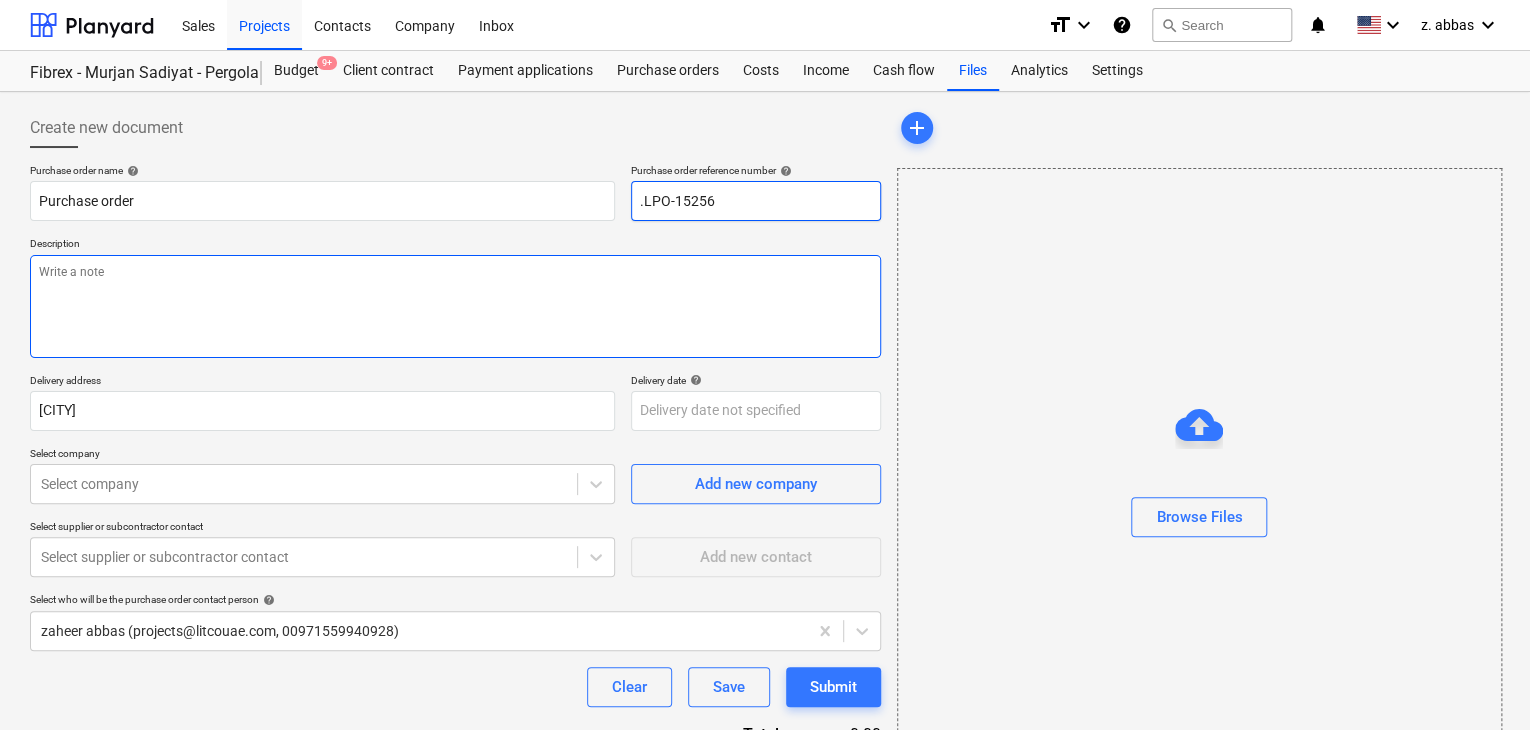 type on ".LPO-15256" 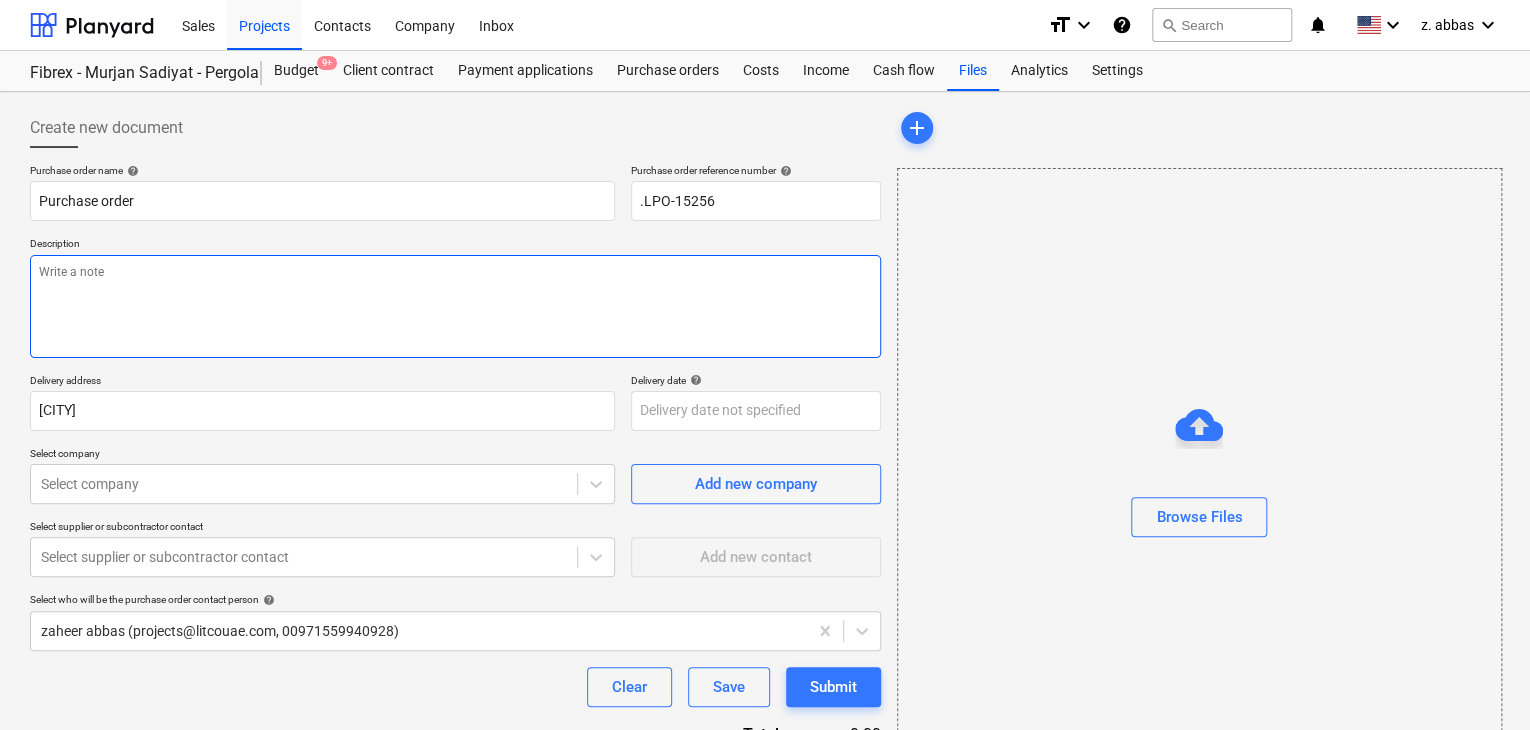 click at bounding box center (455, 306) 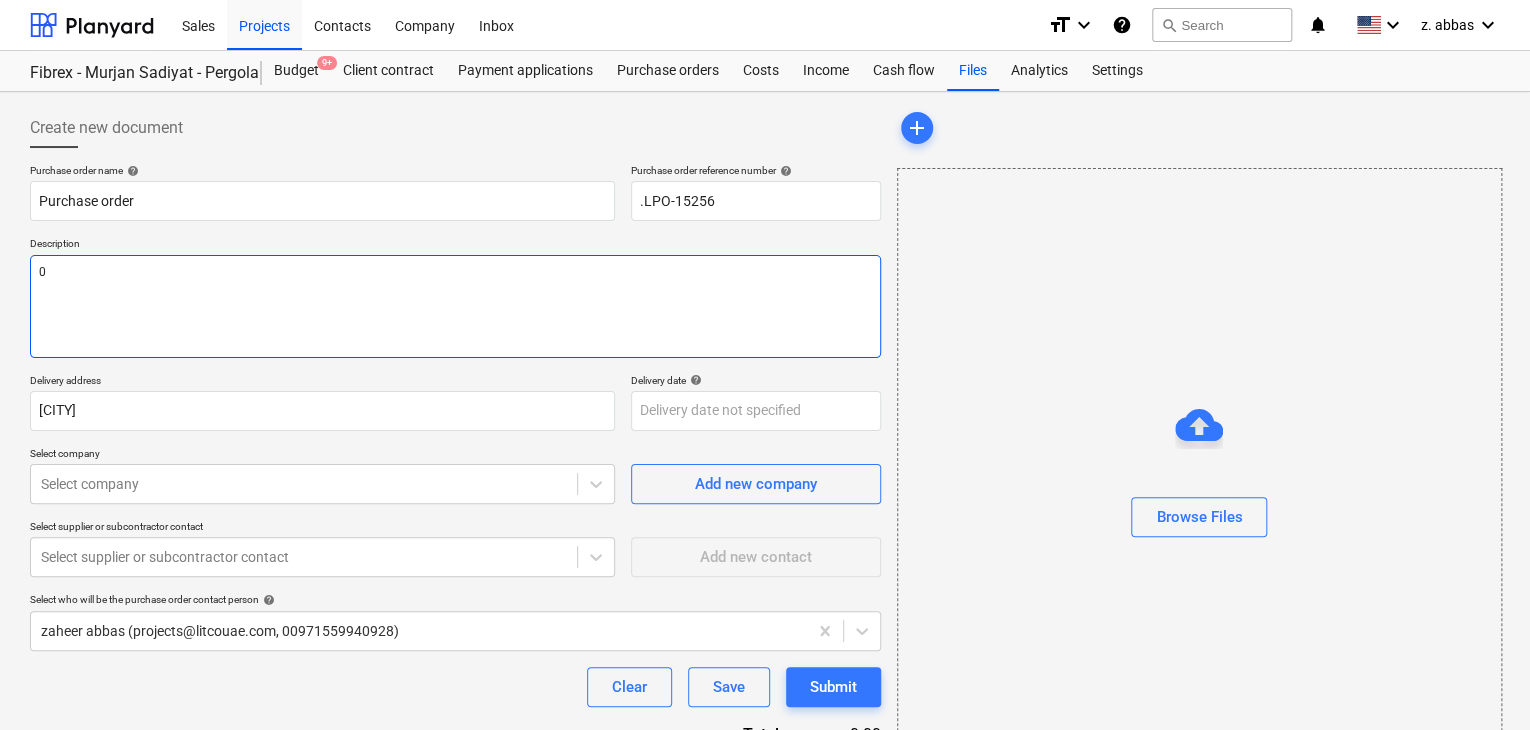 type on "x" 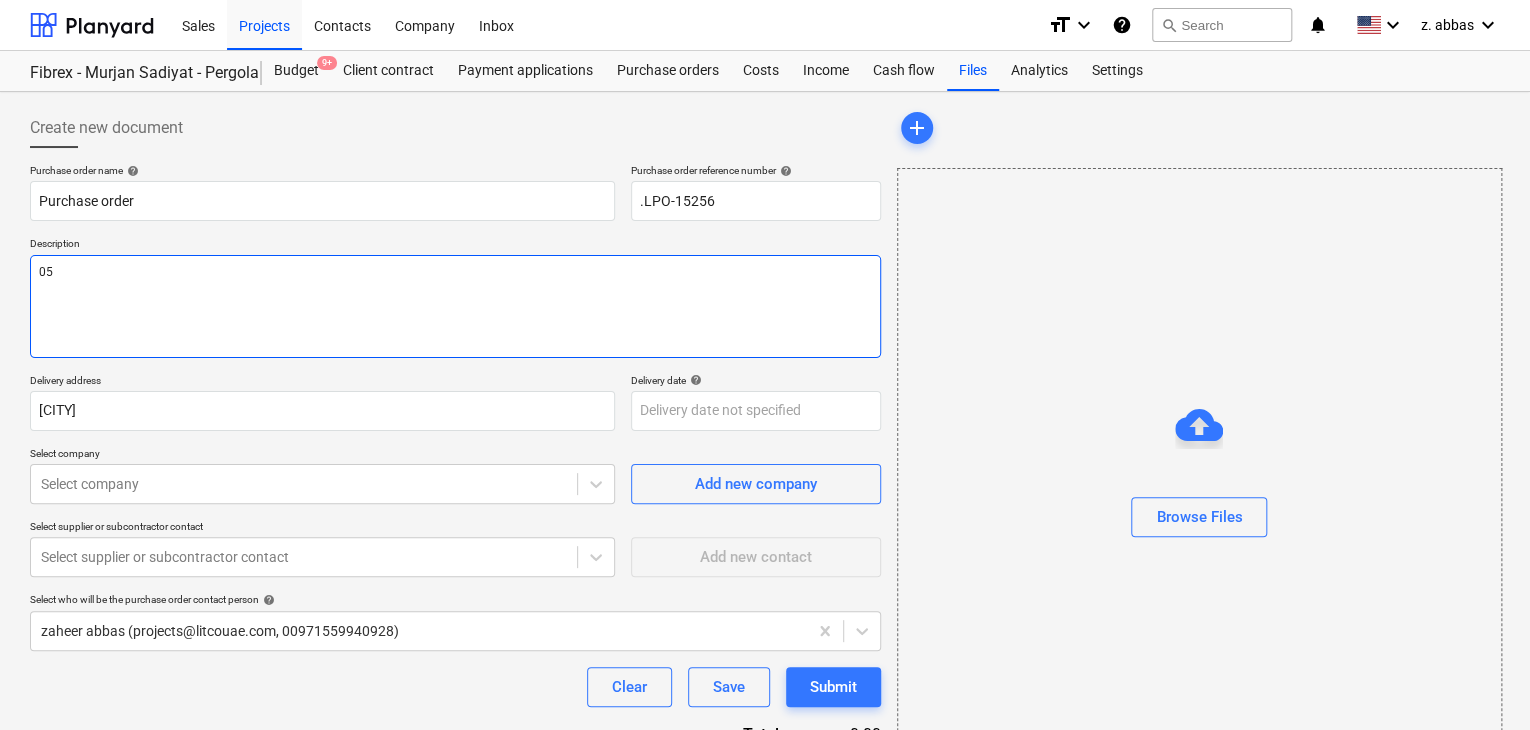 type on "x" 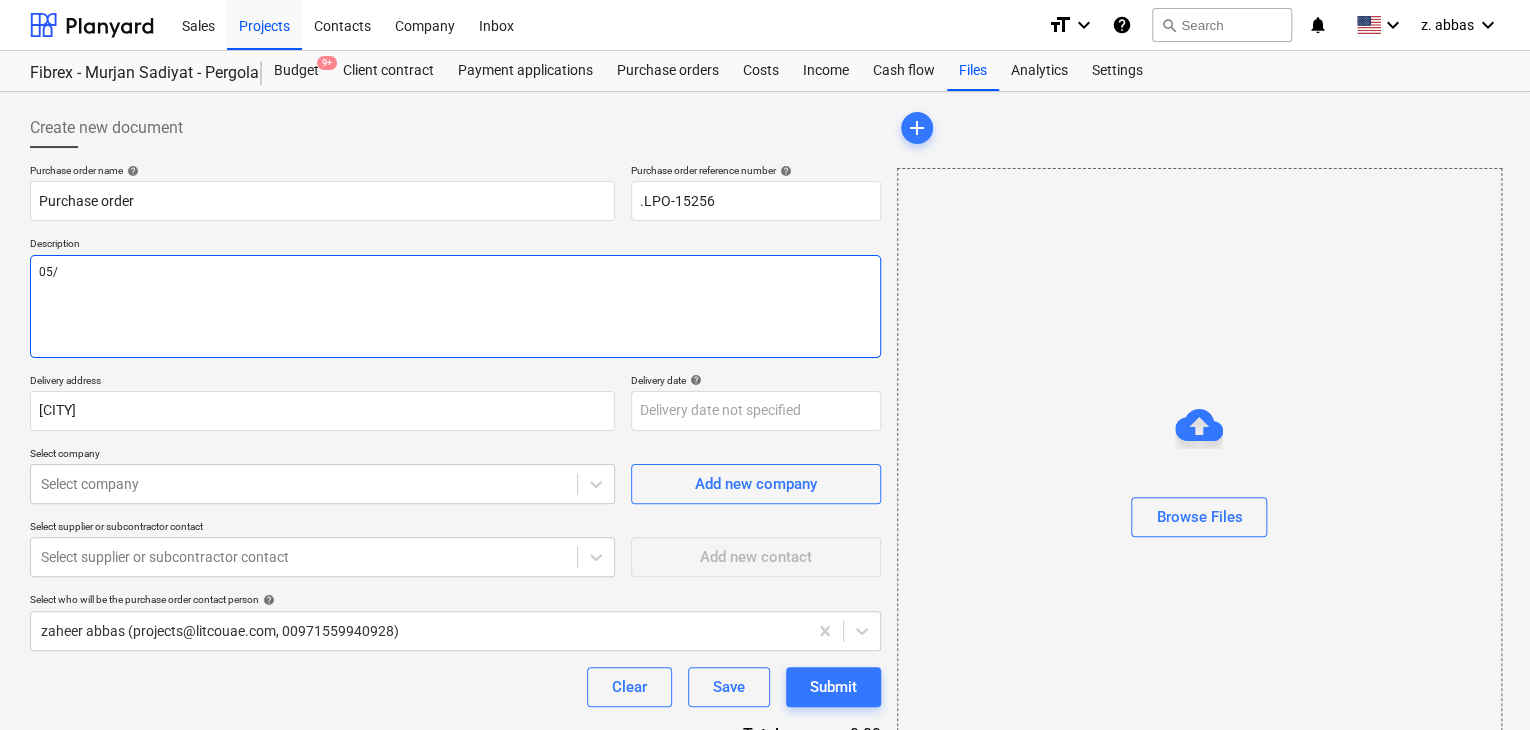 type on "x" 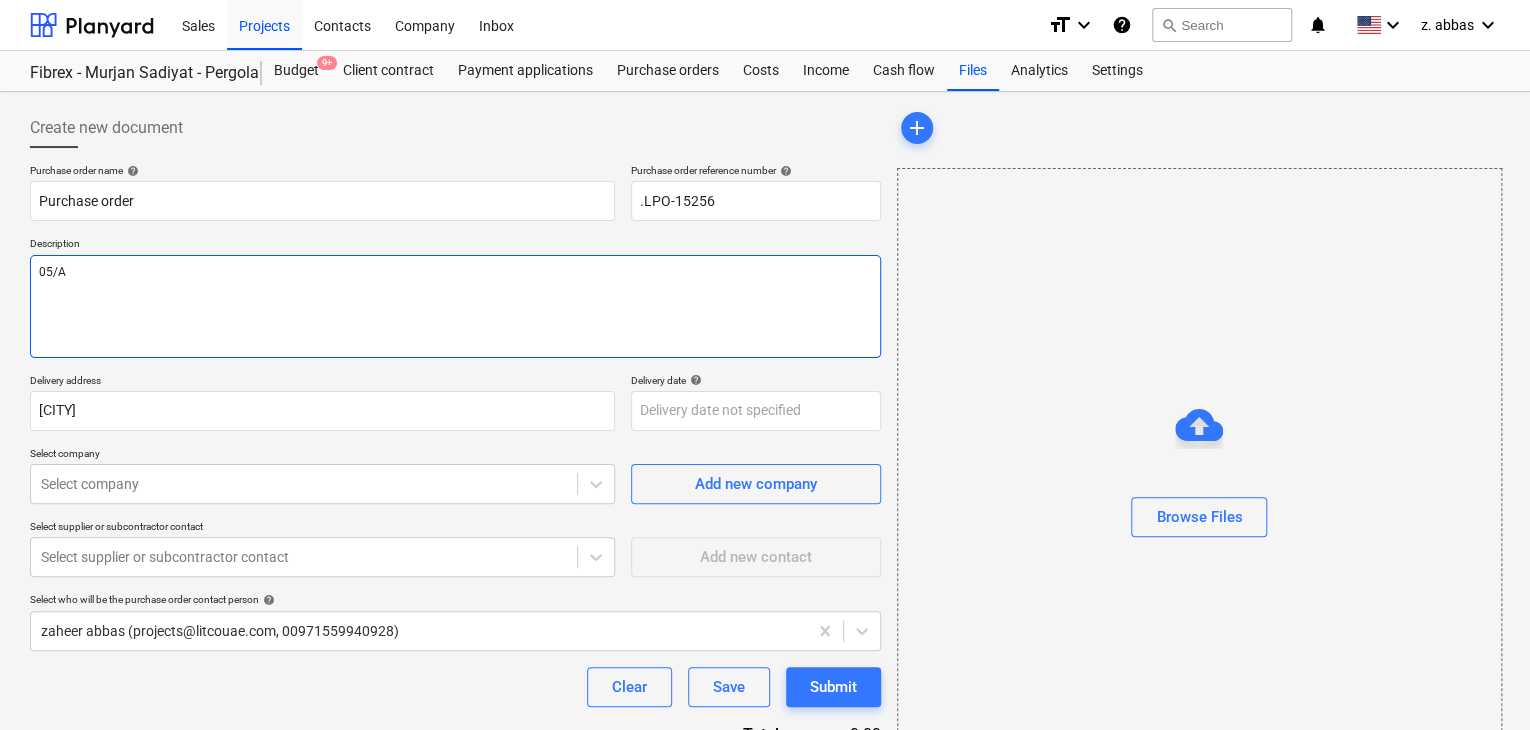 type on "x" 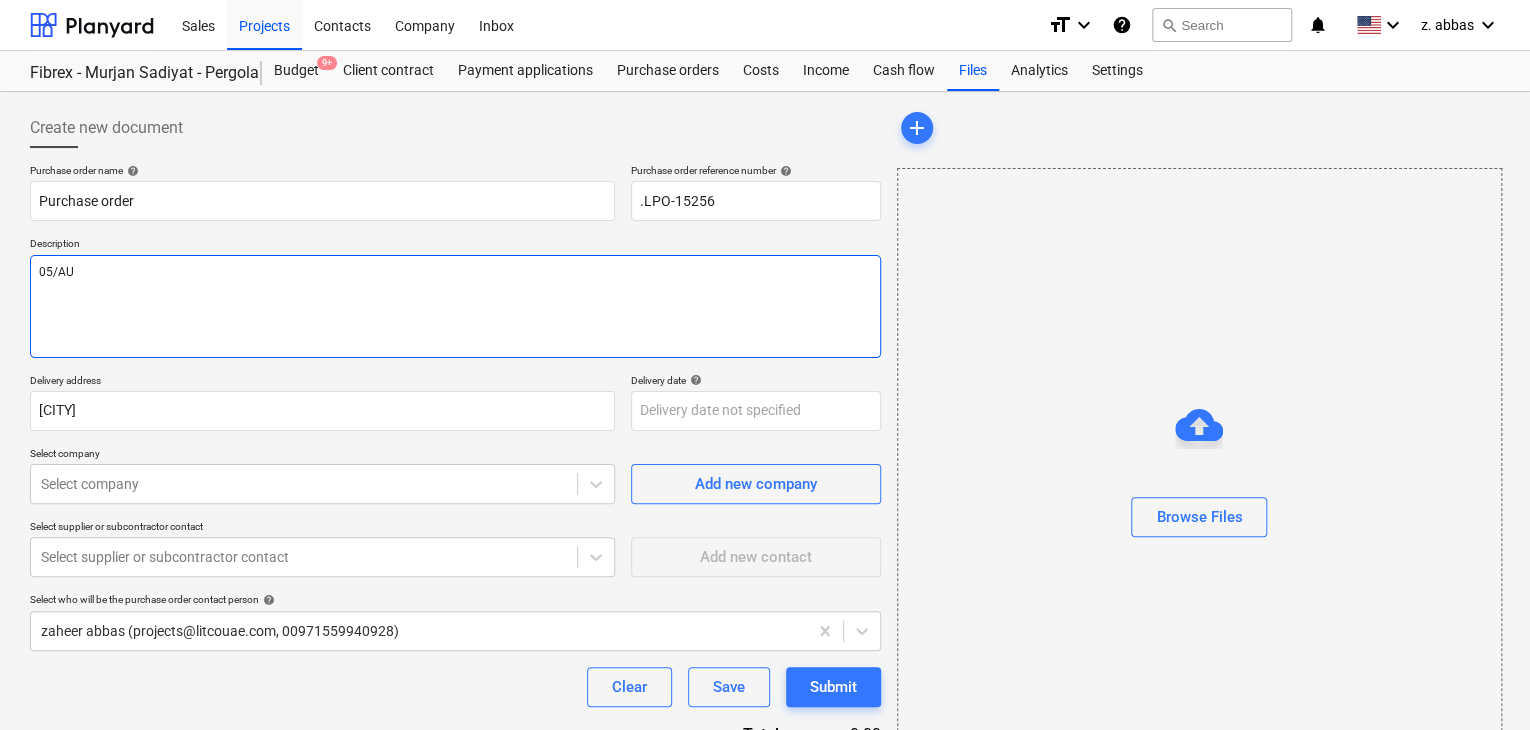 type on "x" 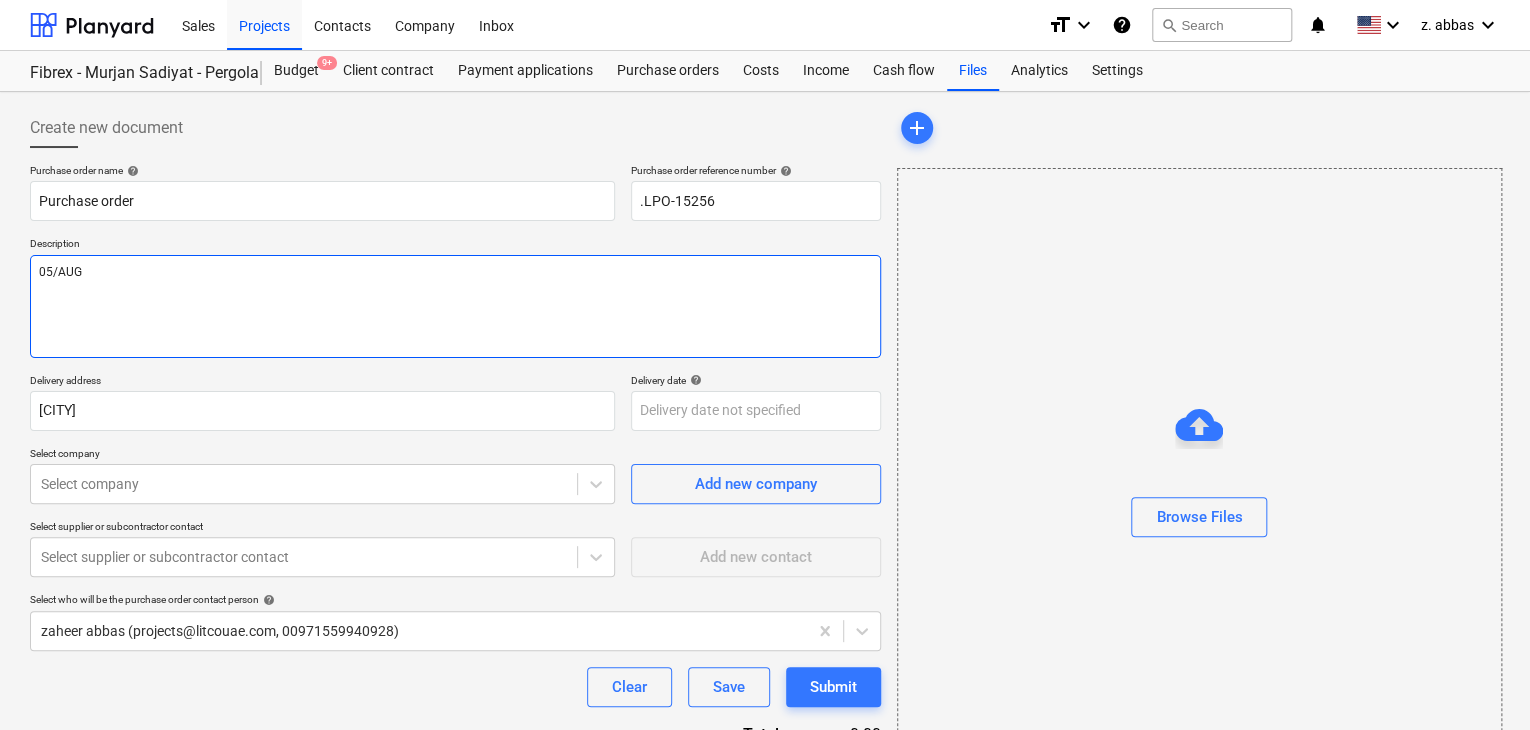 type on "x" 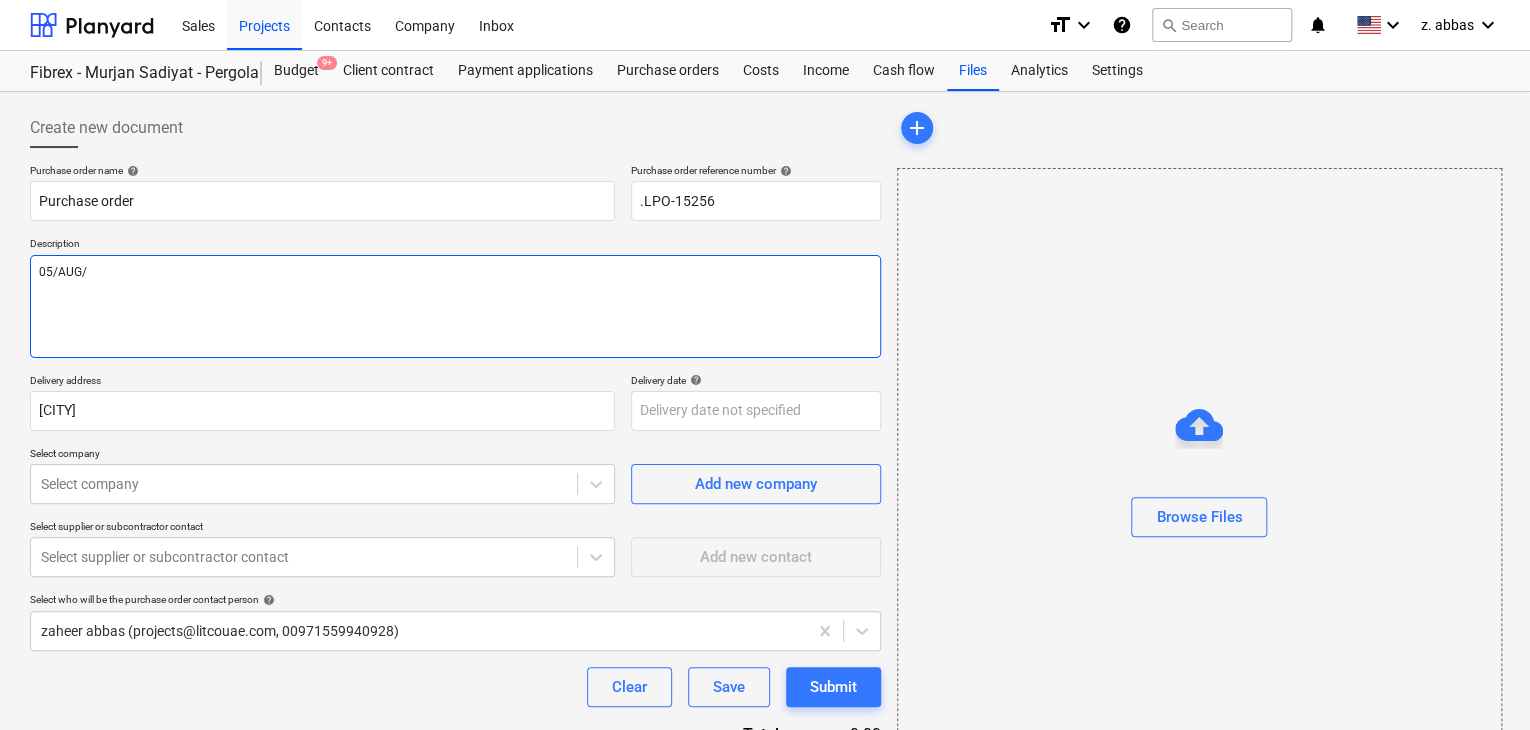 type on "x" 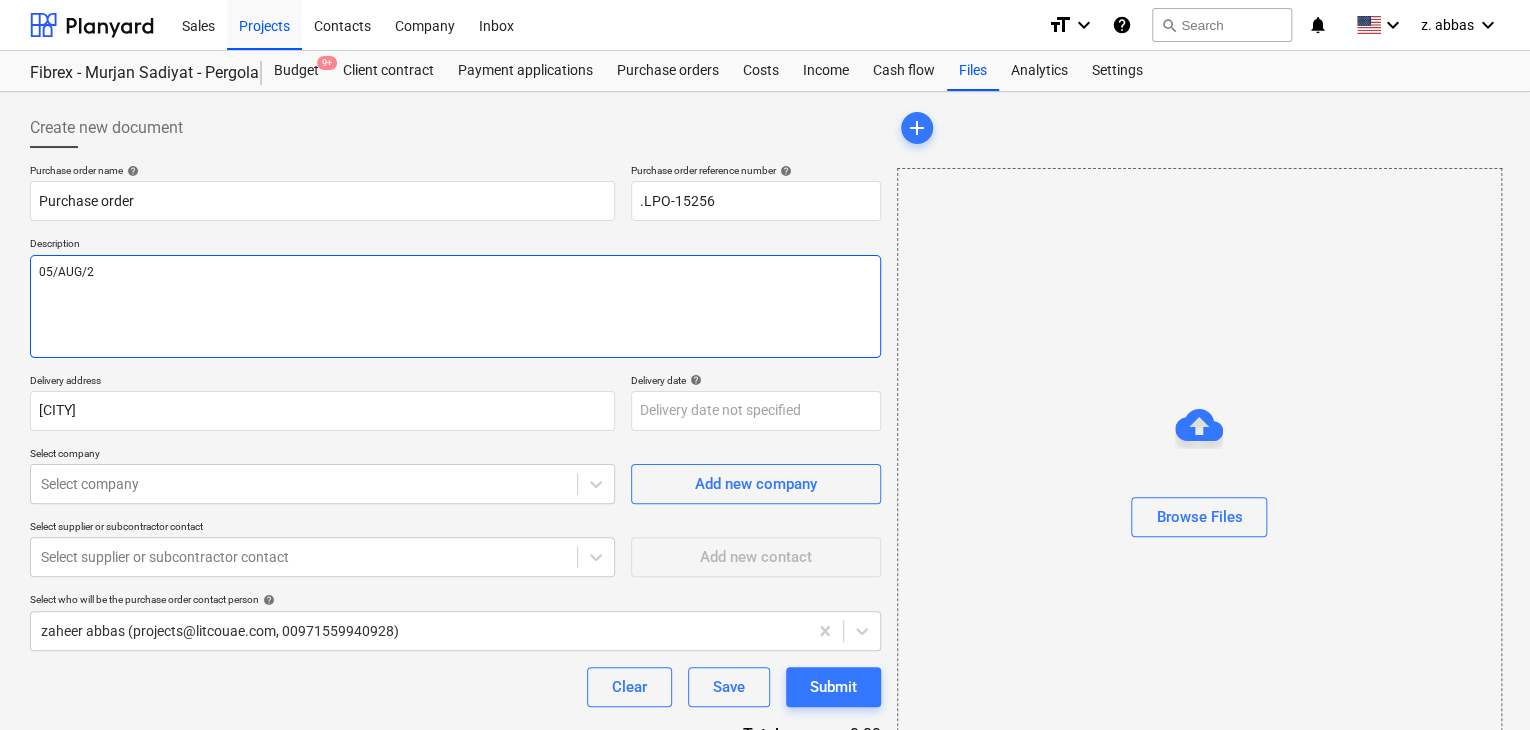 type on "x" 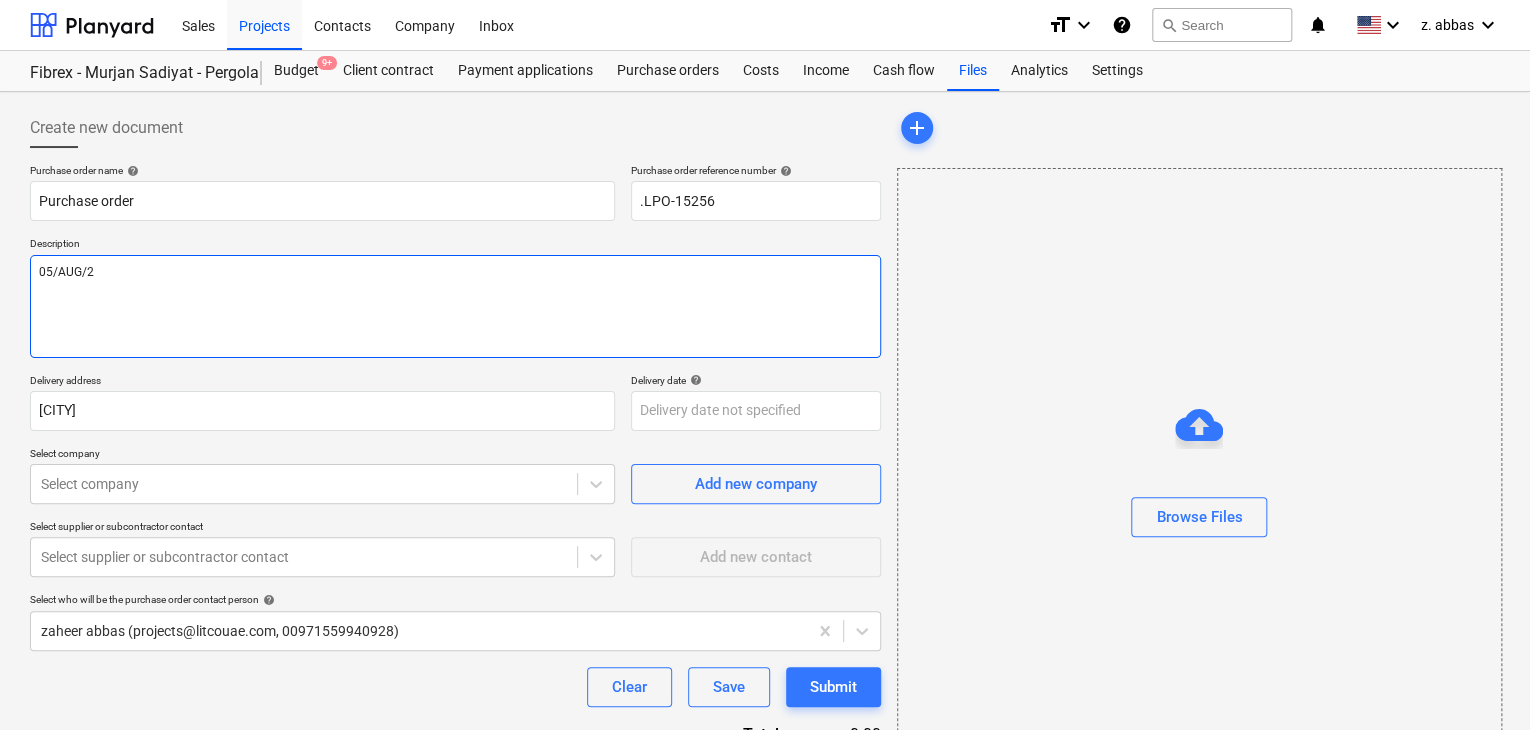 type on "05/AUG/20" 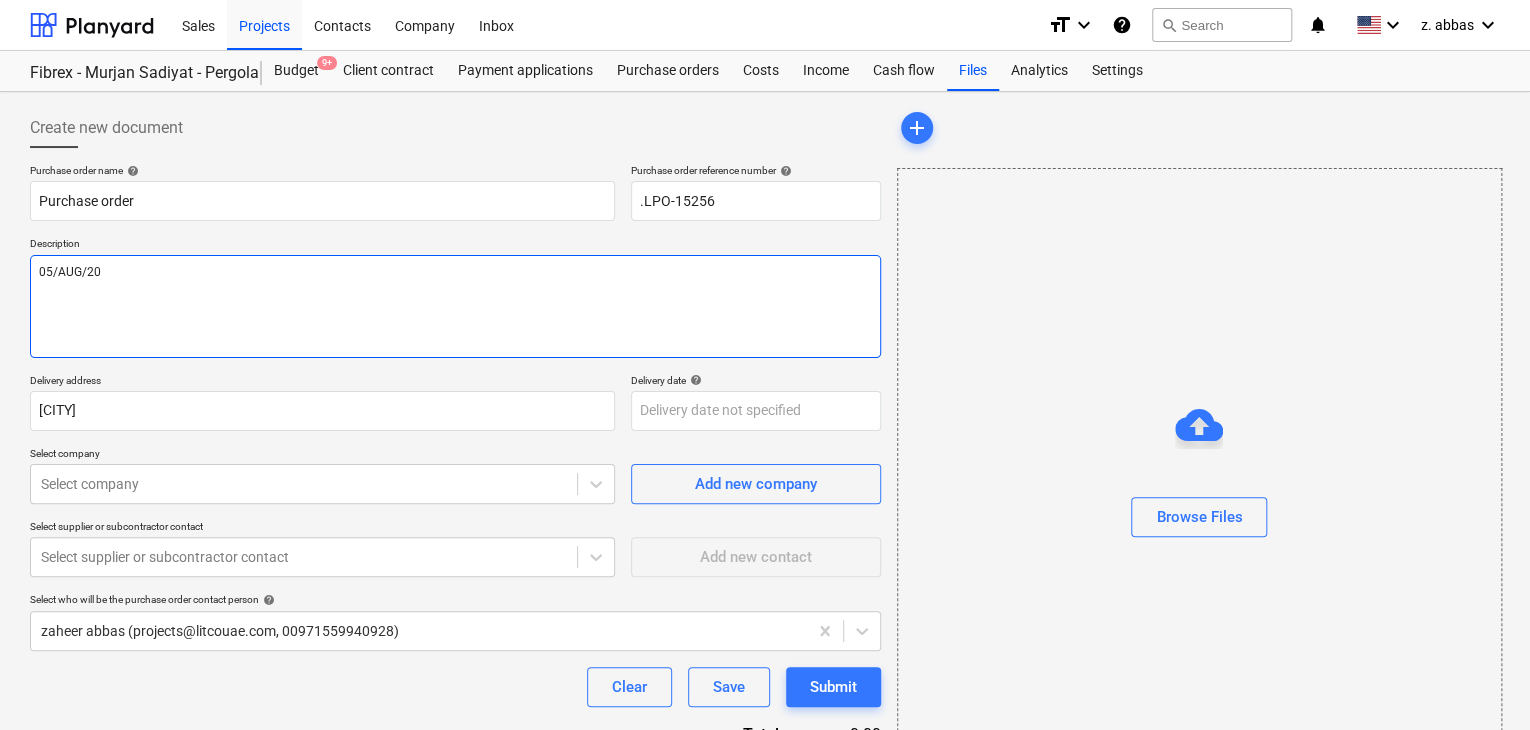 type on "x" 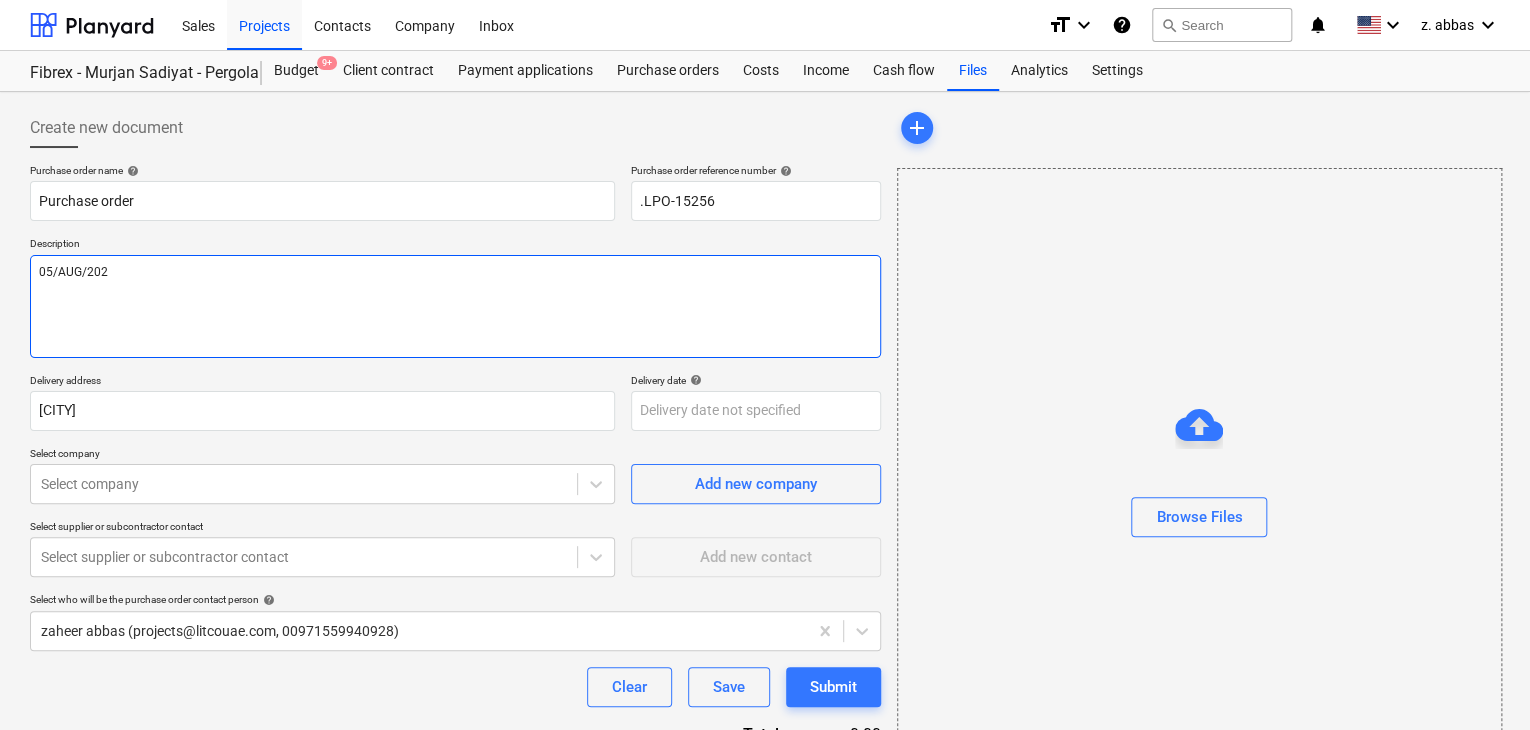 type on "x" 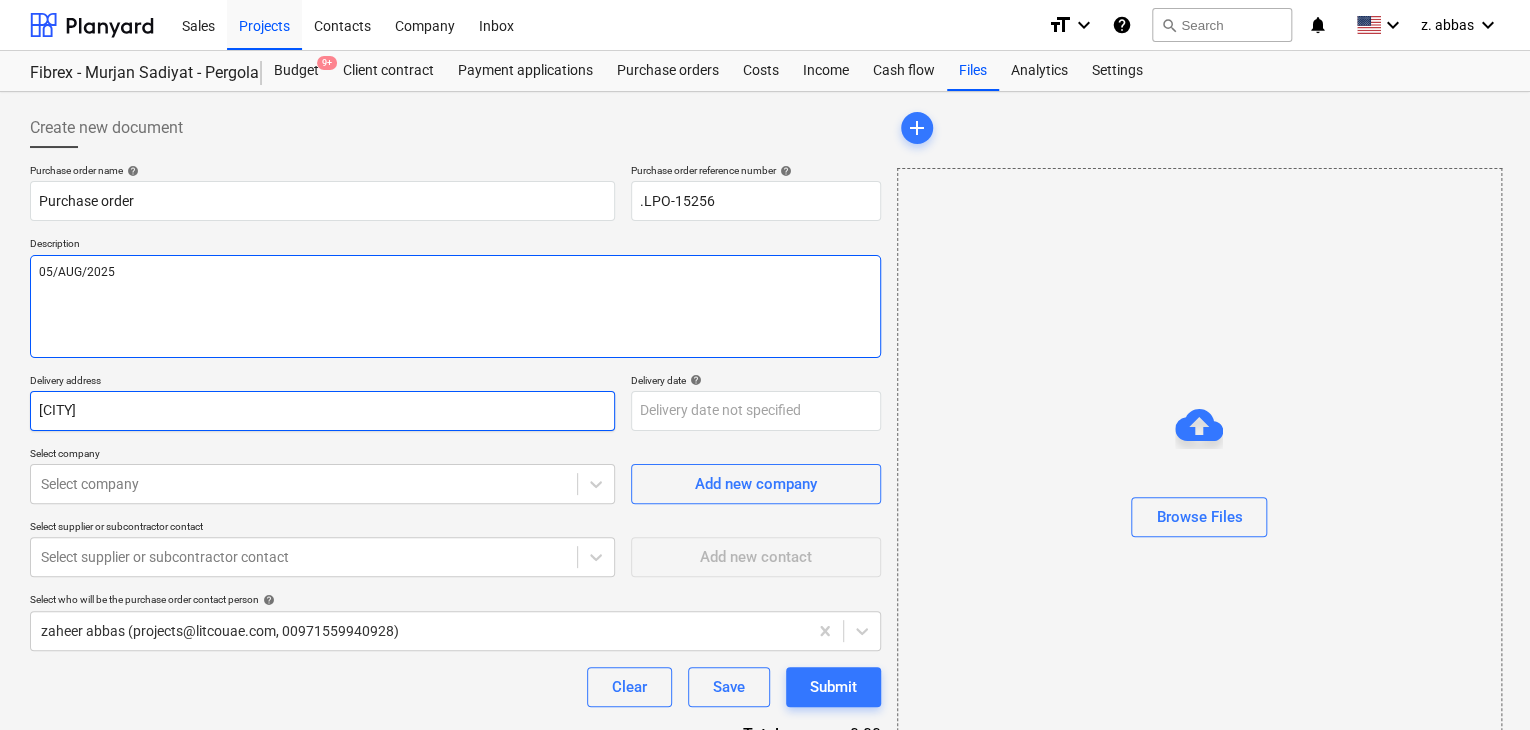 type on "05/AUG/2025" 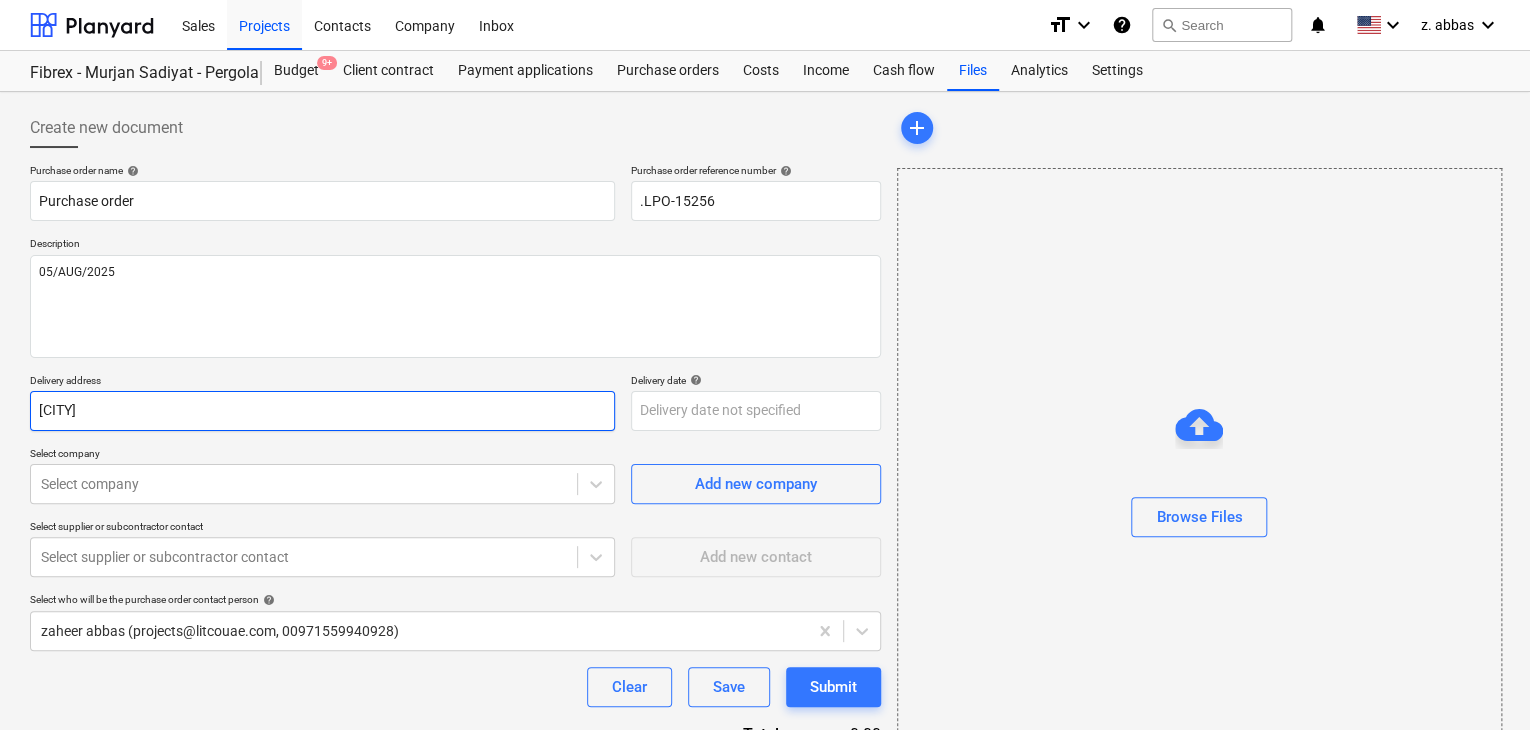 click on "[CITY]" at bounding box center [322, 411] 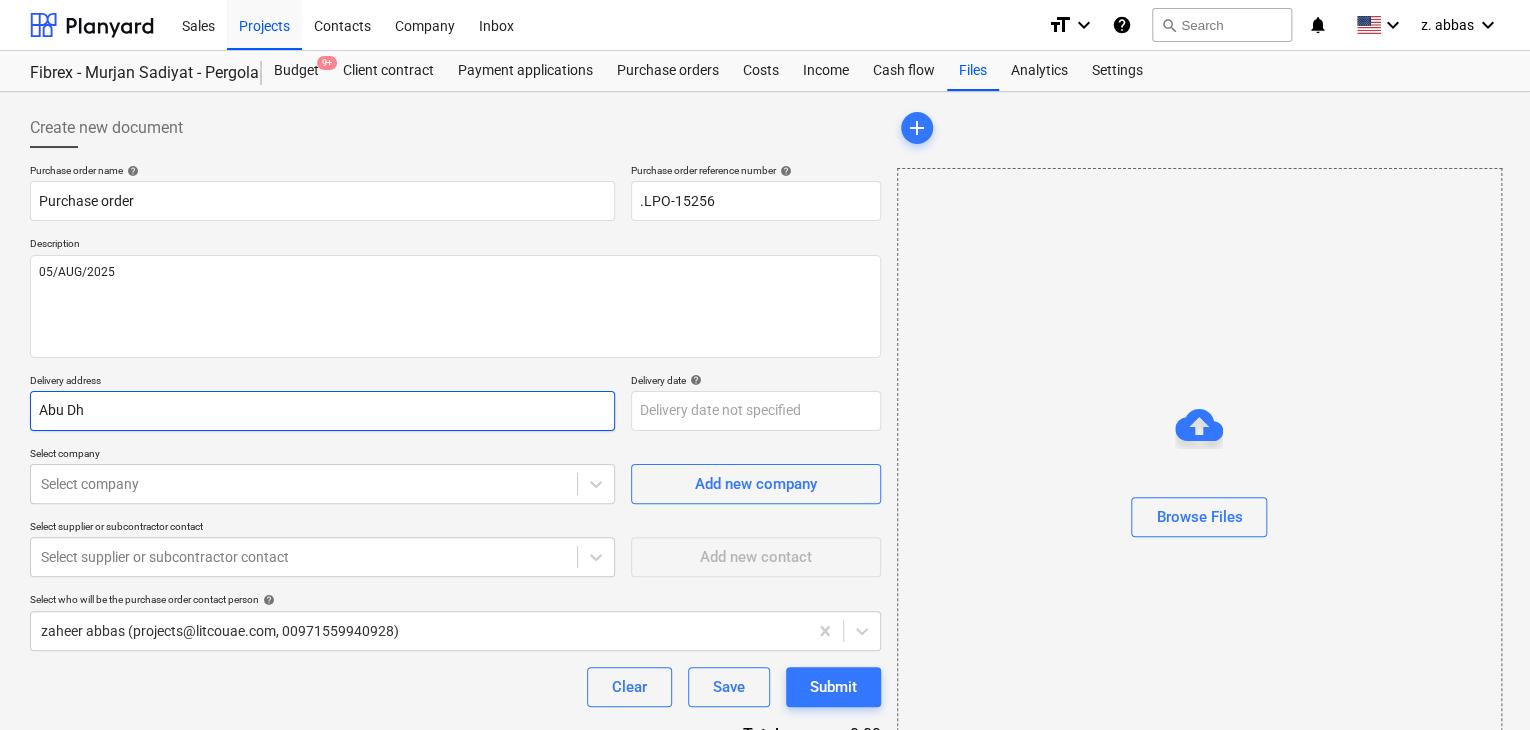 type on "x" 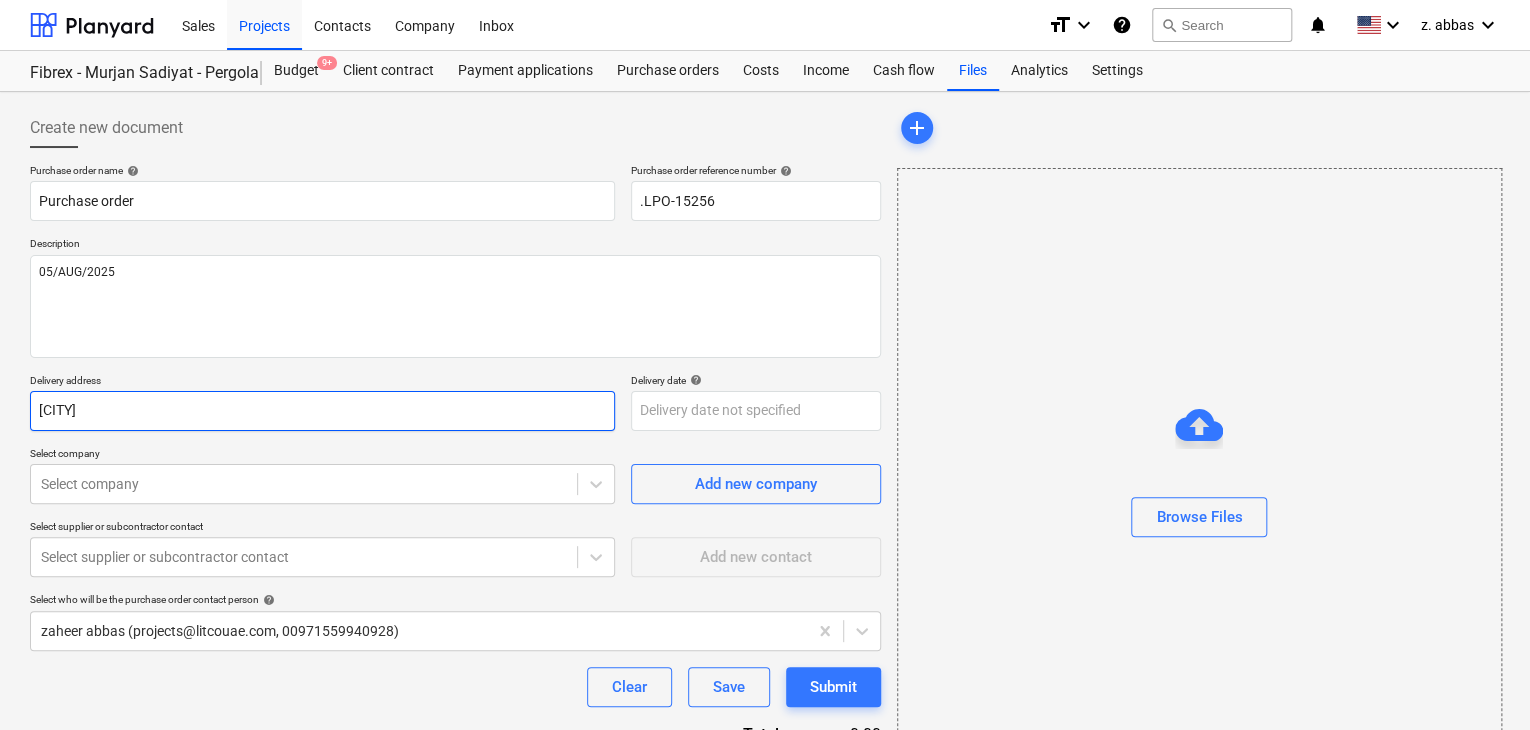 type on "x" 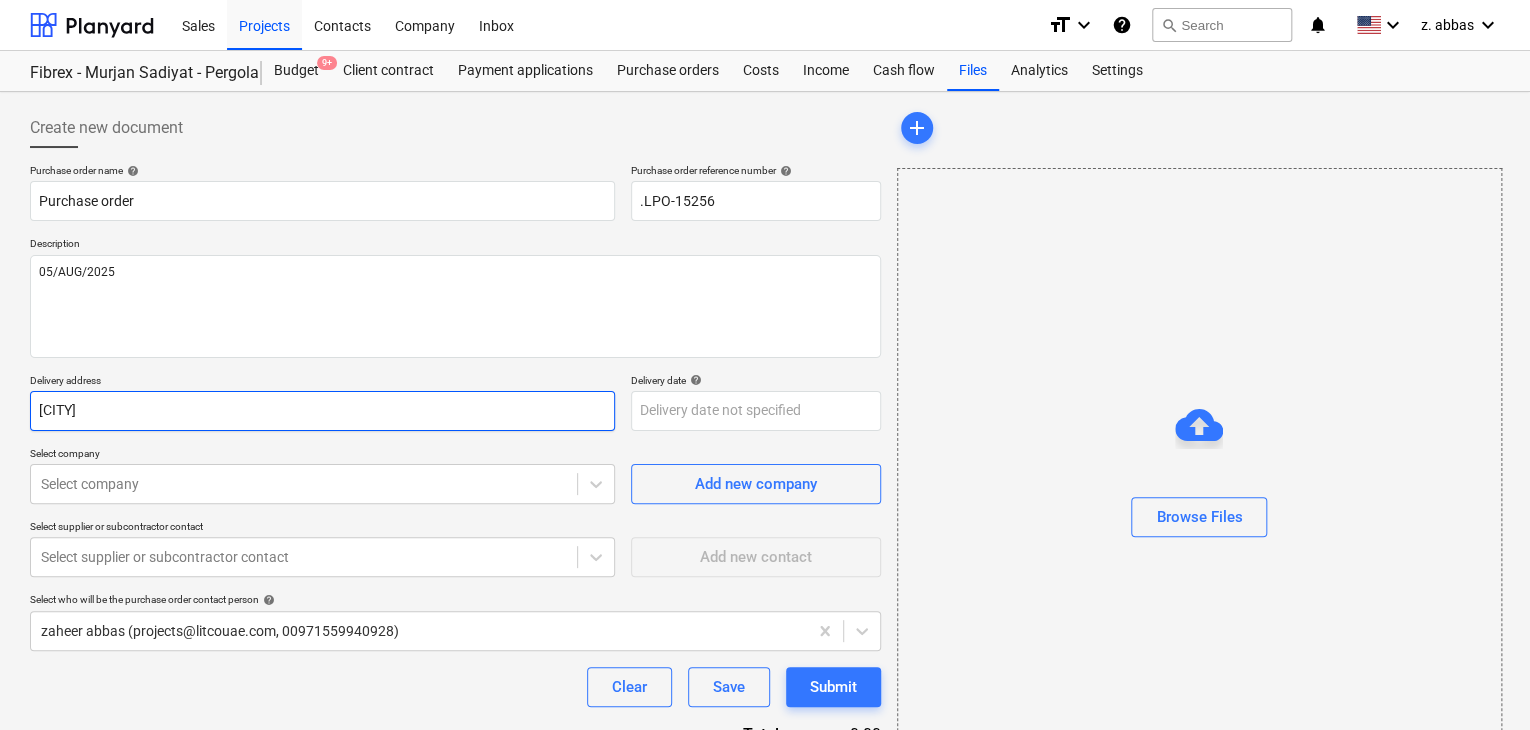type on "Abu" 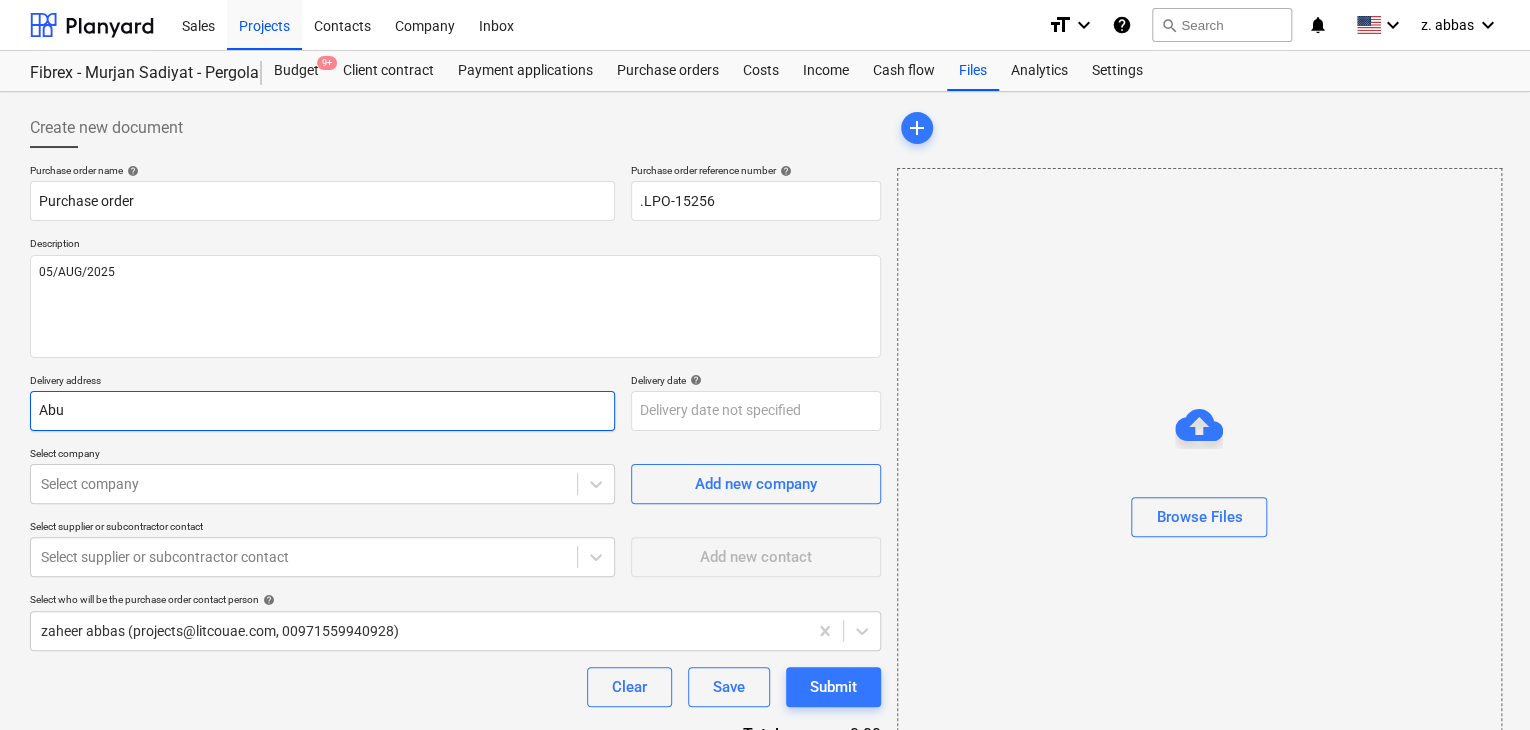 type on "x" 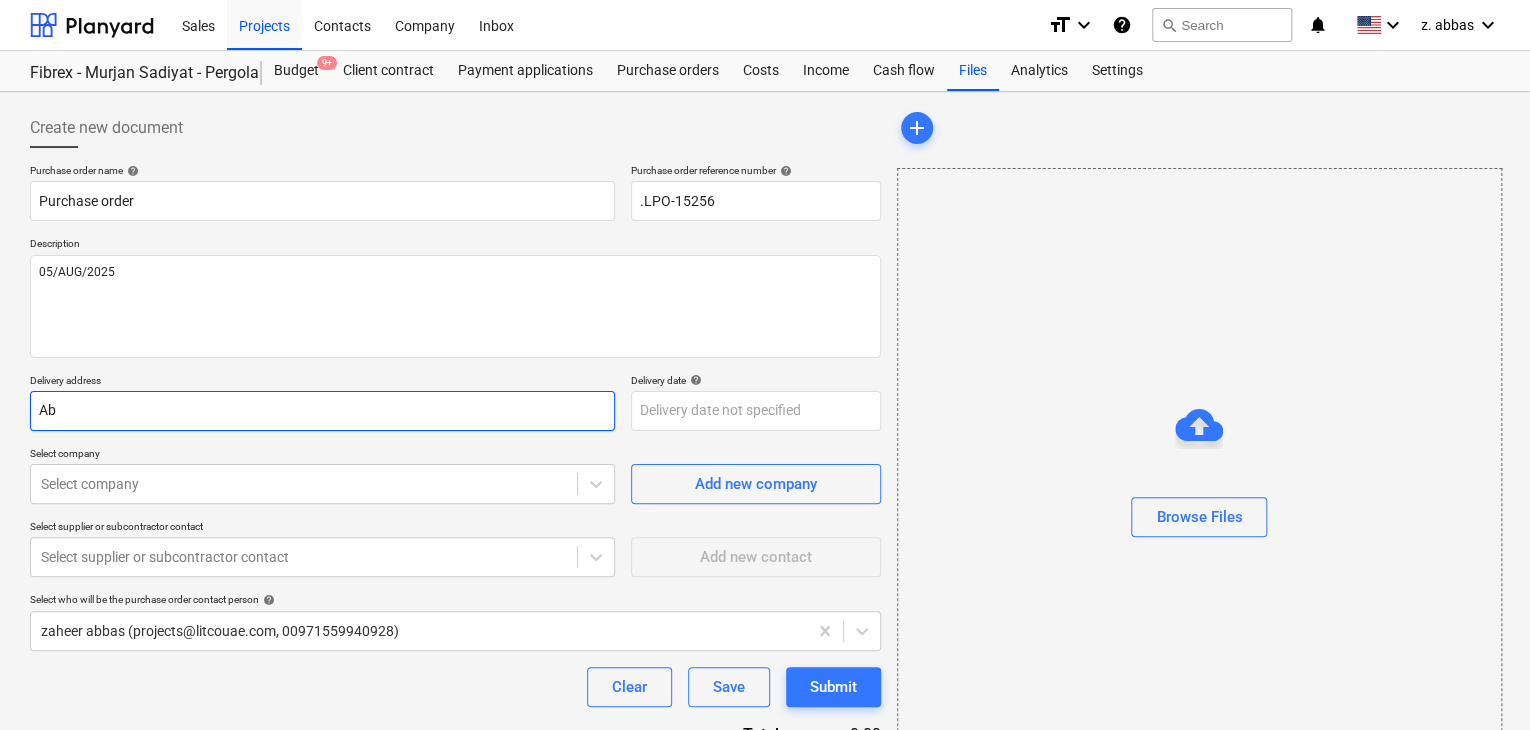 type on "x" 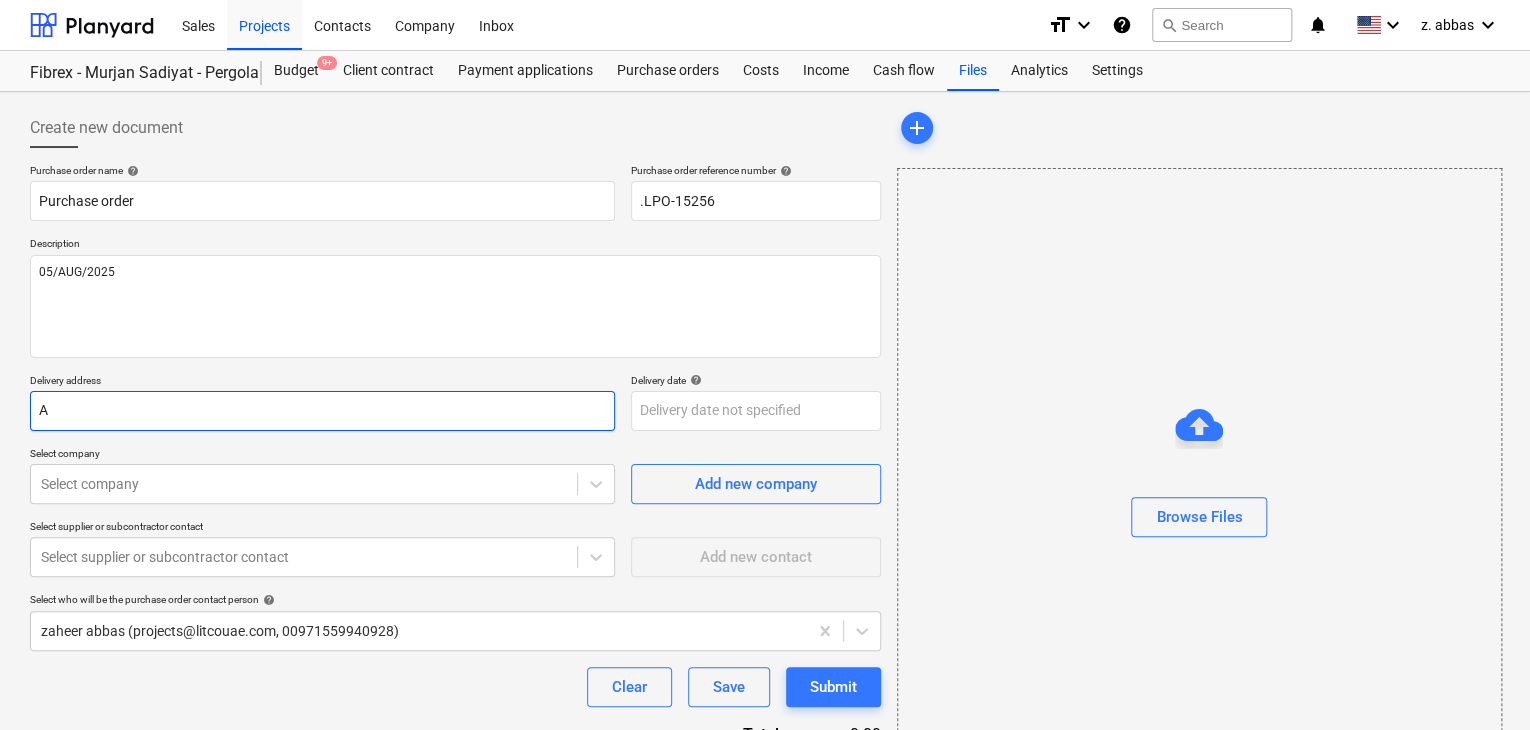 type on "x" 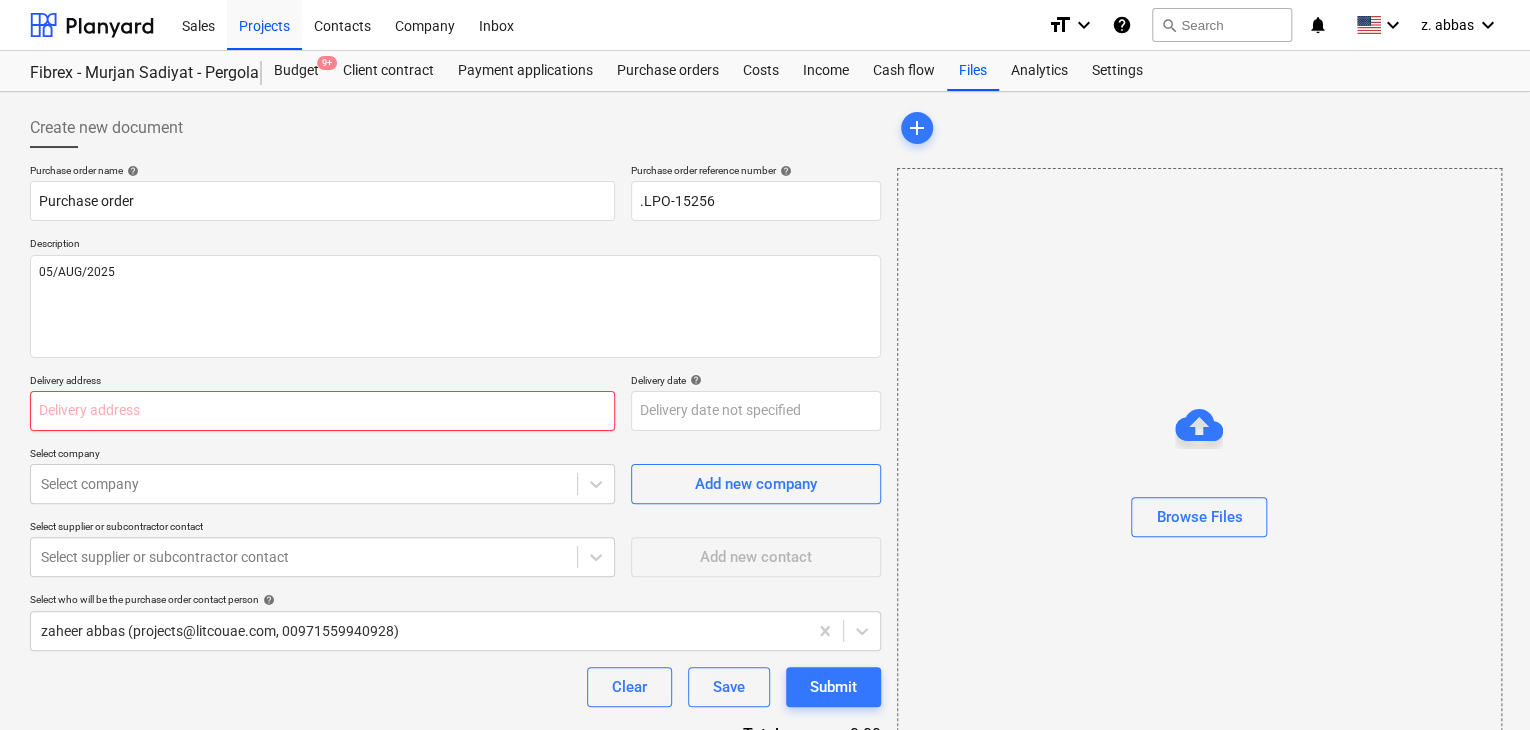 type on "x" 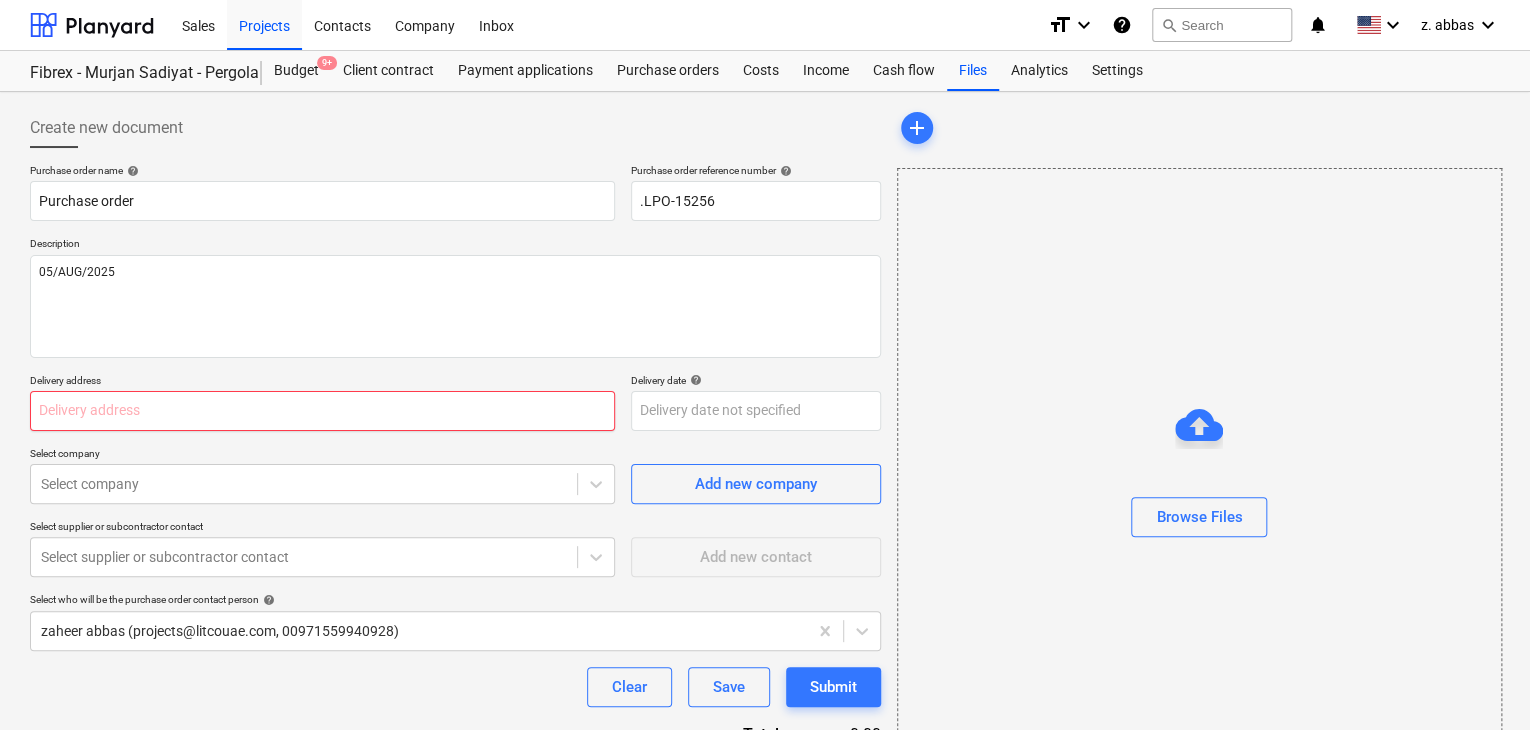 type on "L" 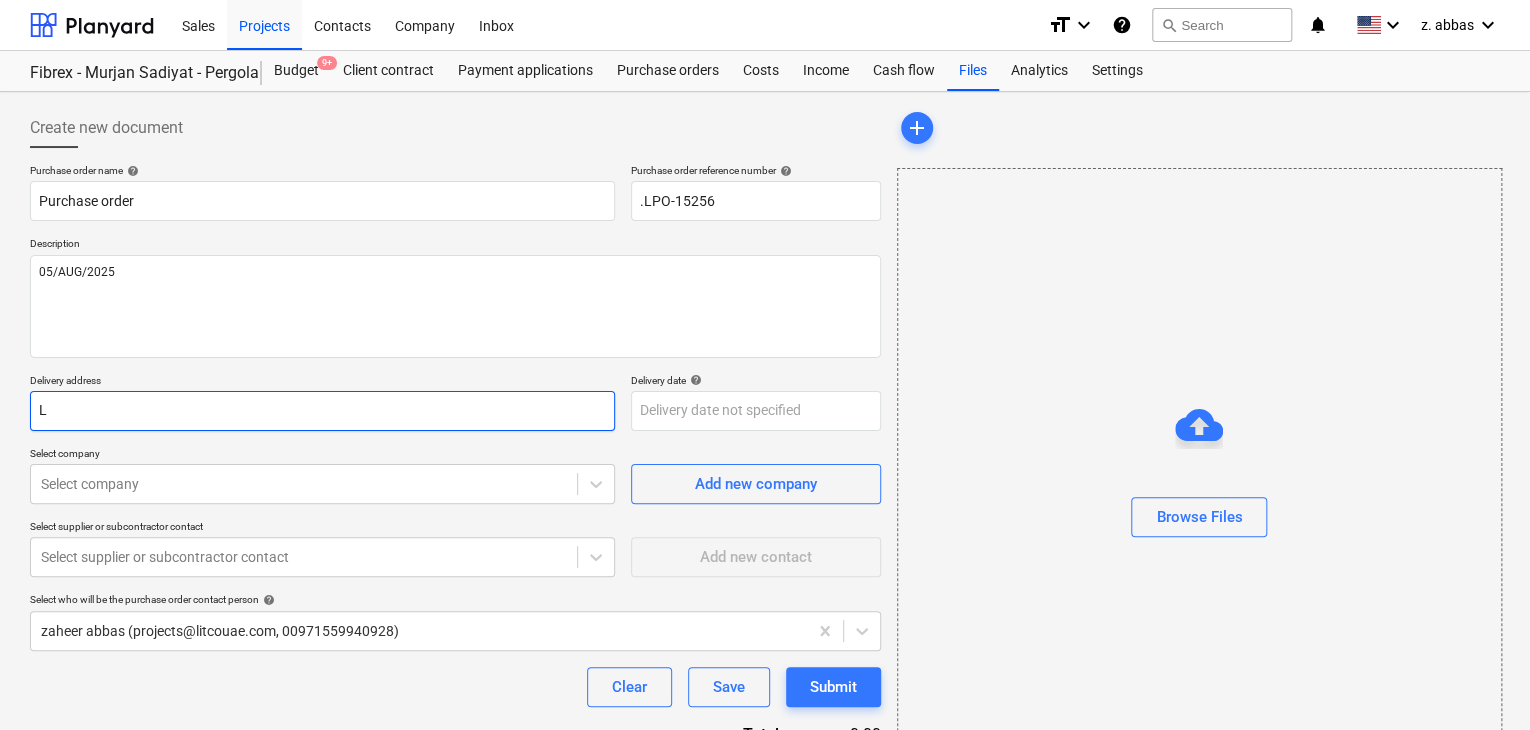 type on "x" 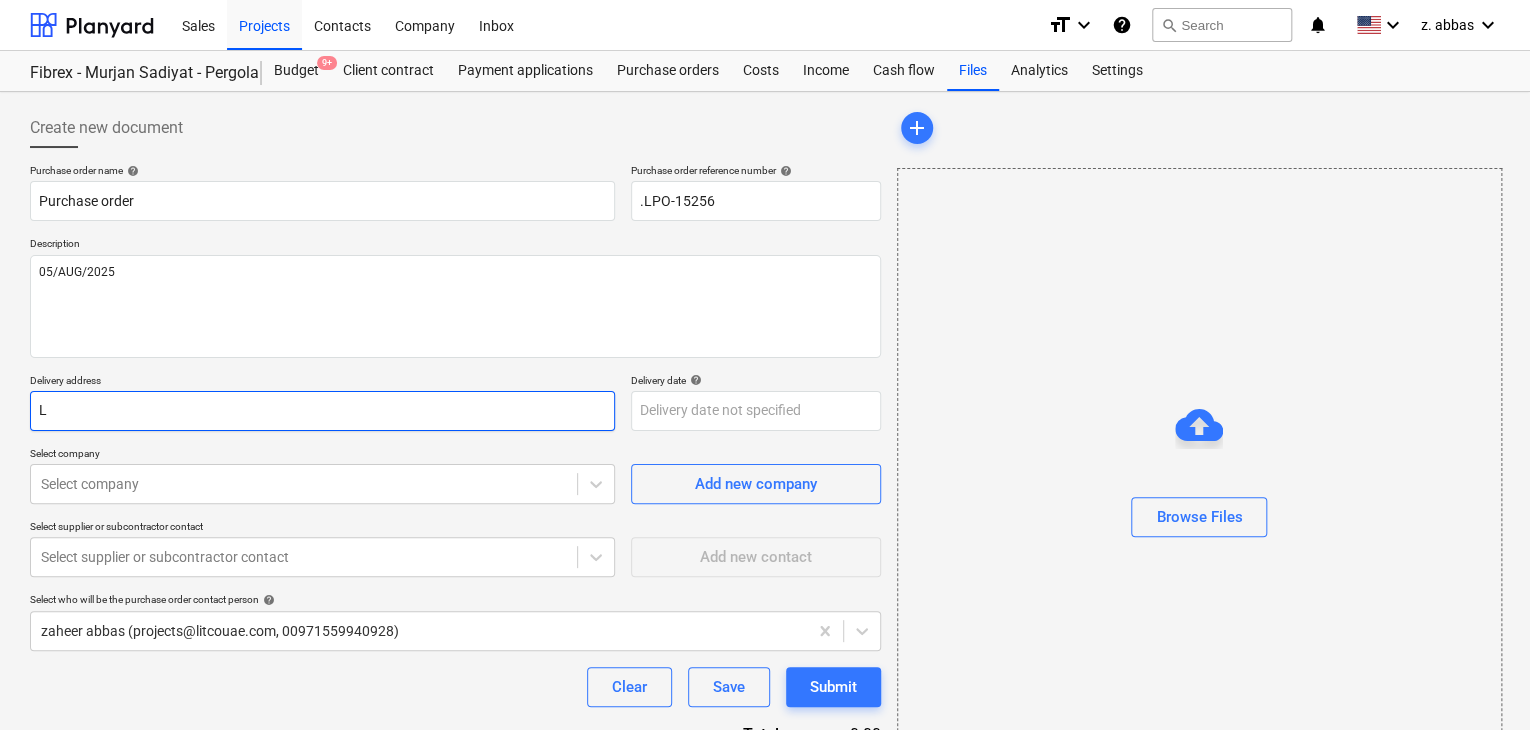 type on "LU" 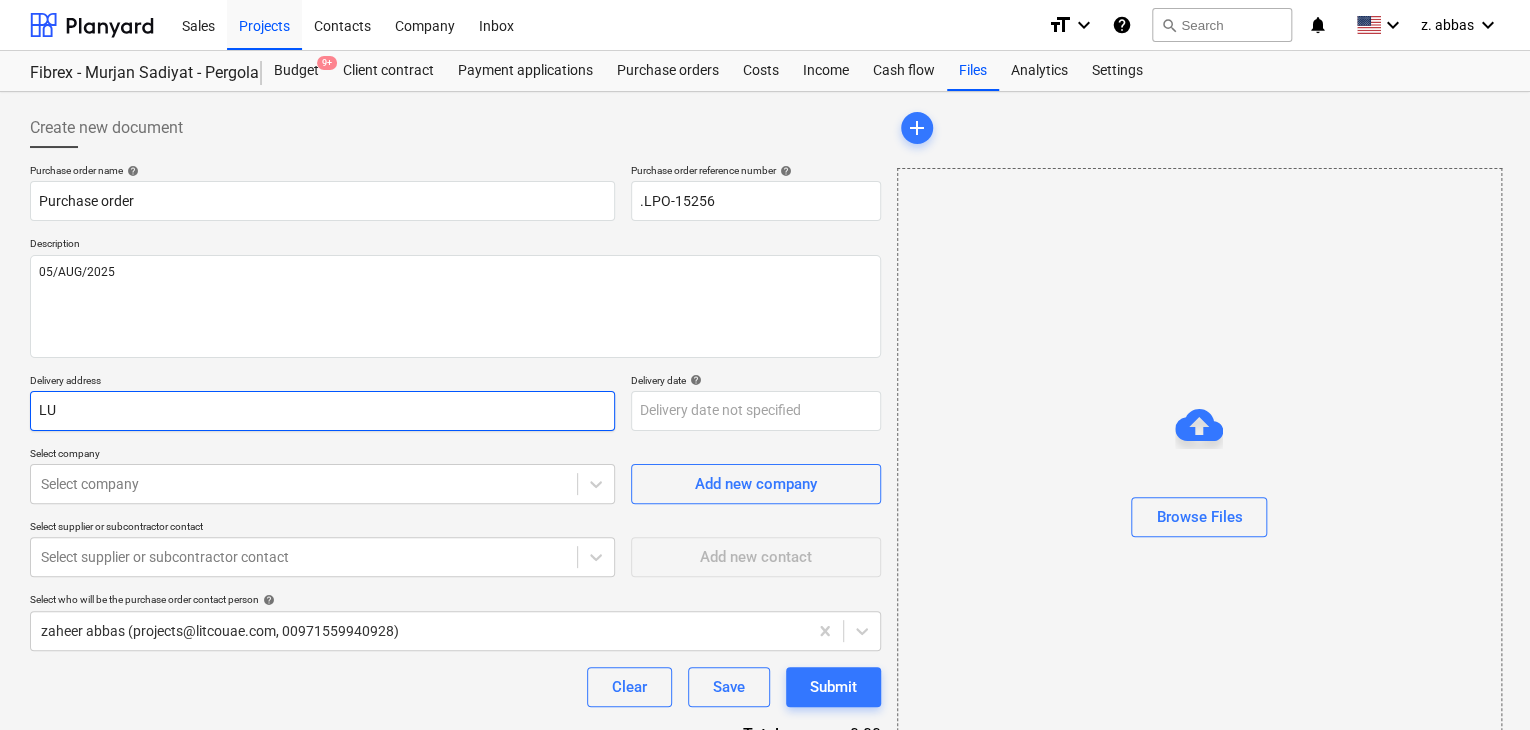 type on "x" 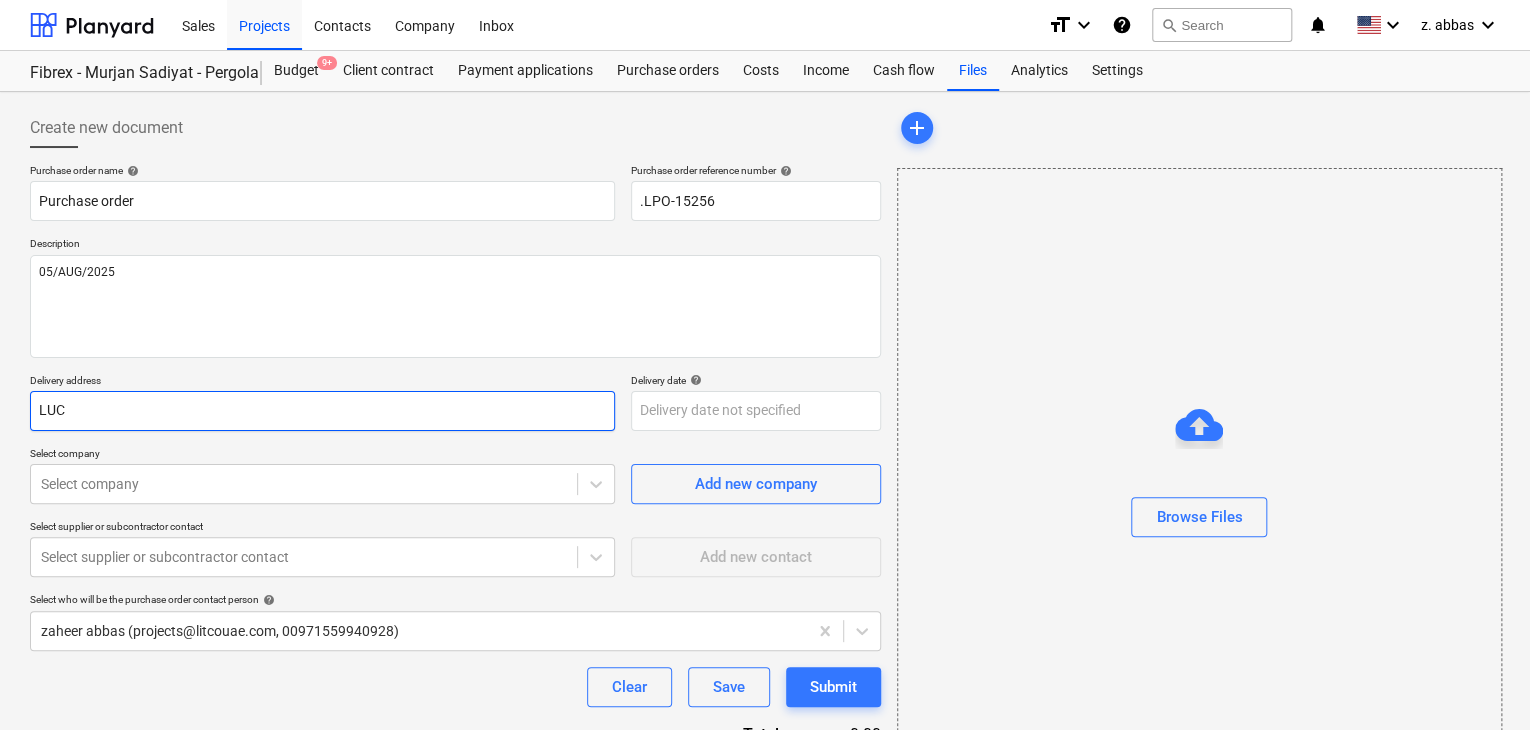 type on "x" 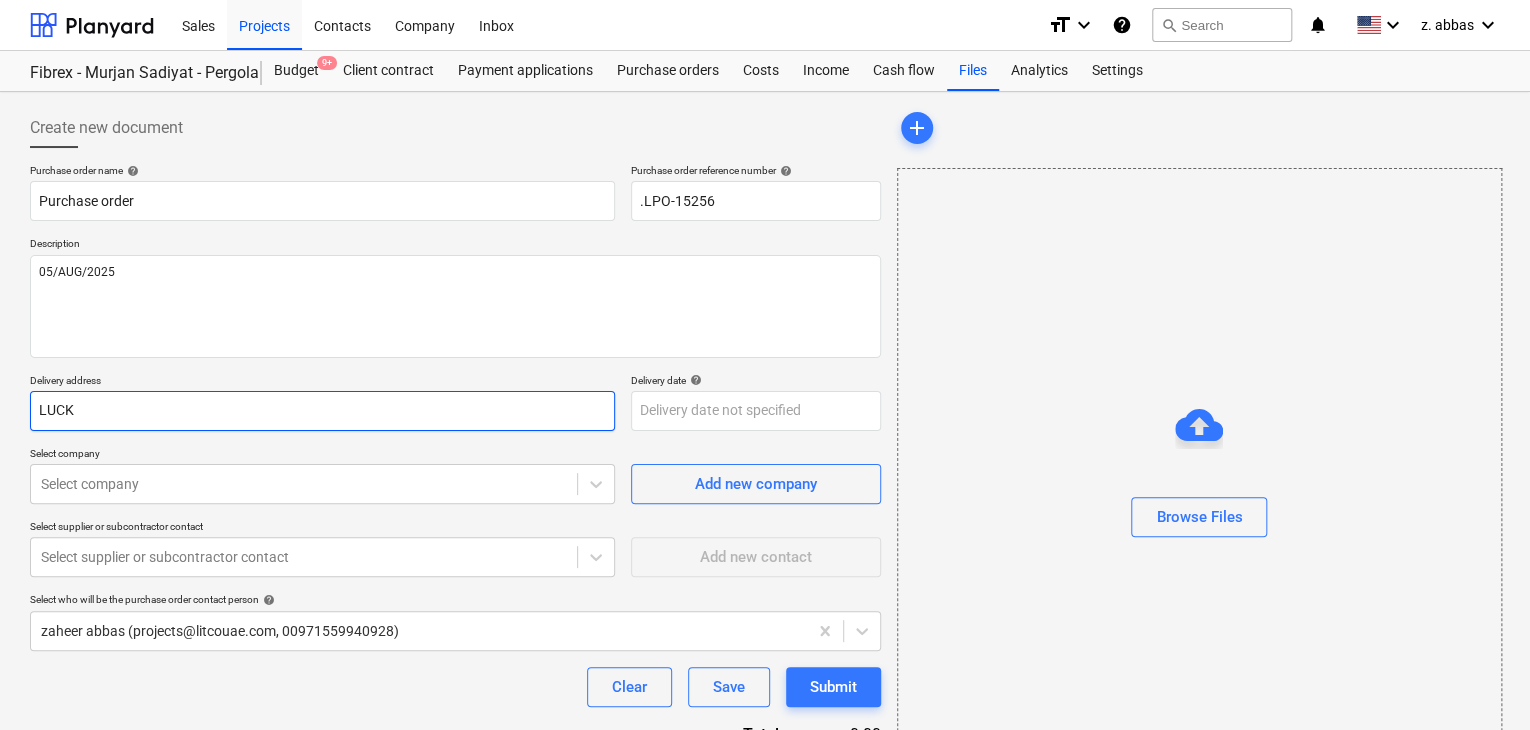 type on "x" 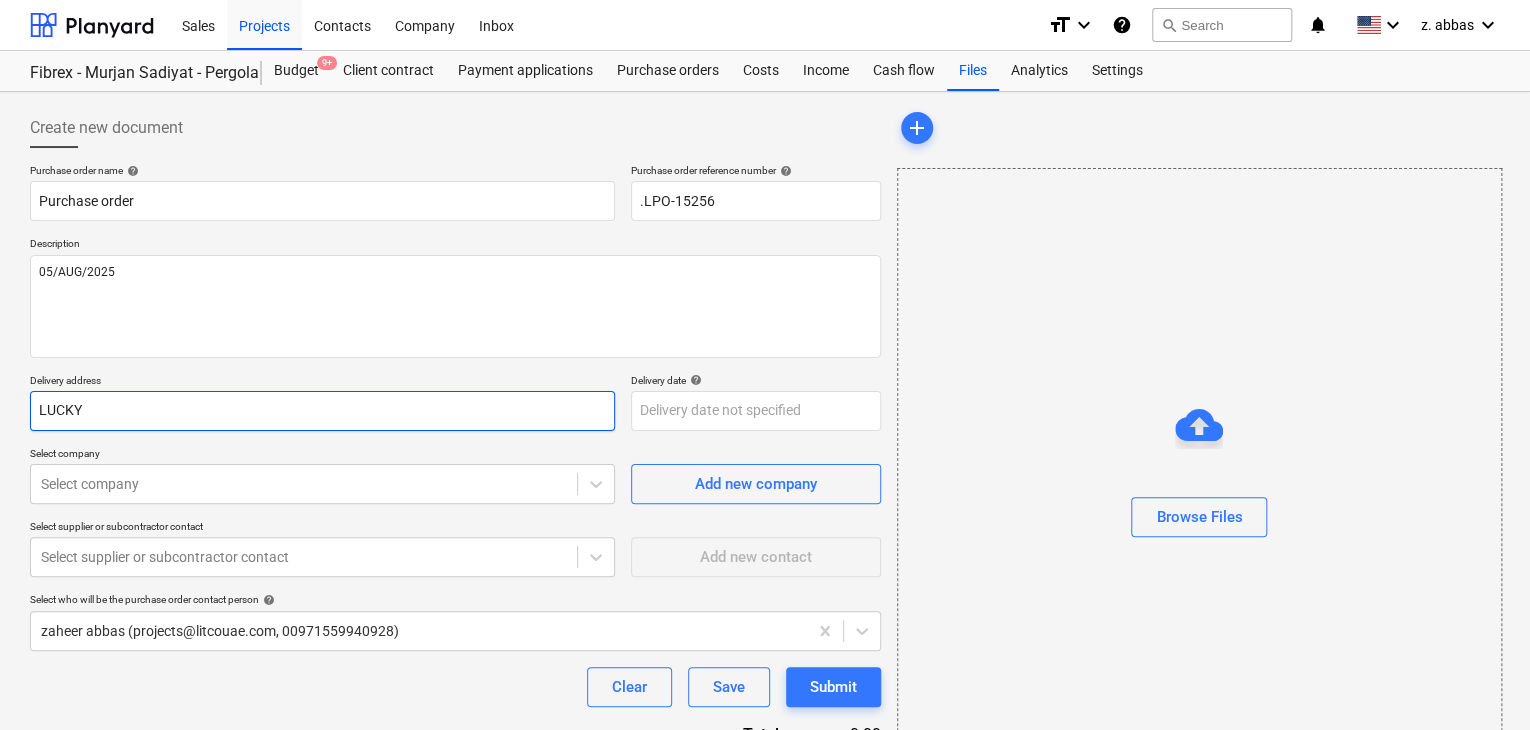 type on "x" 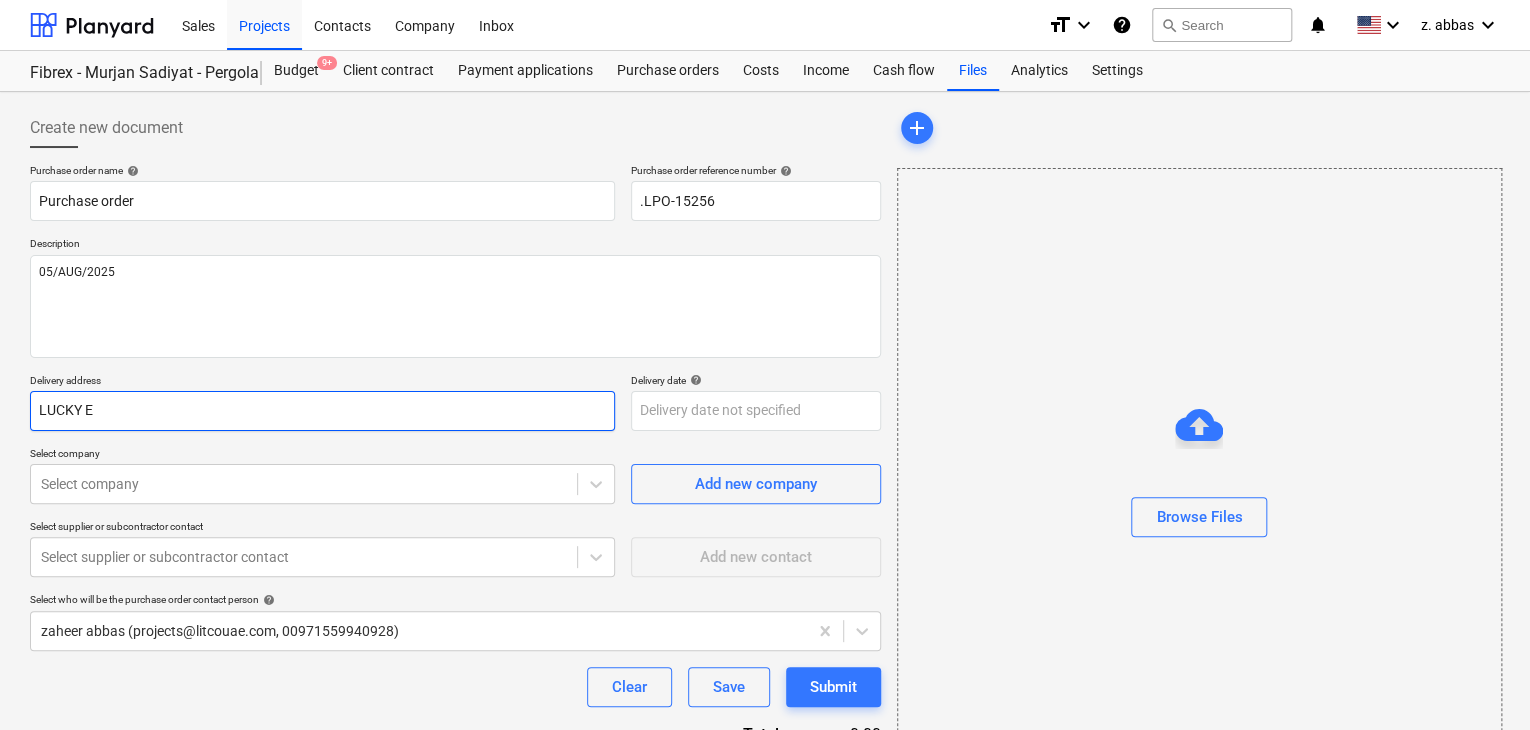 type on "x" 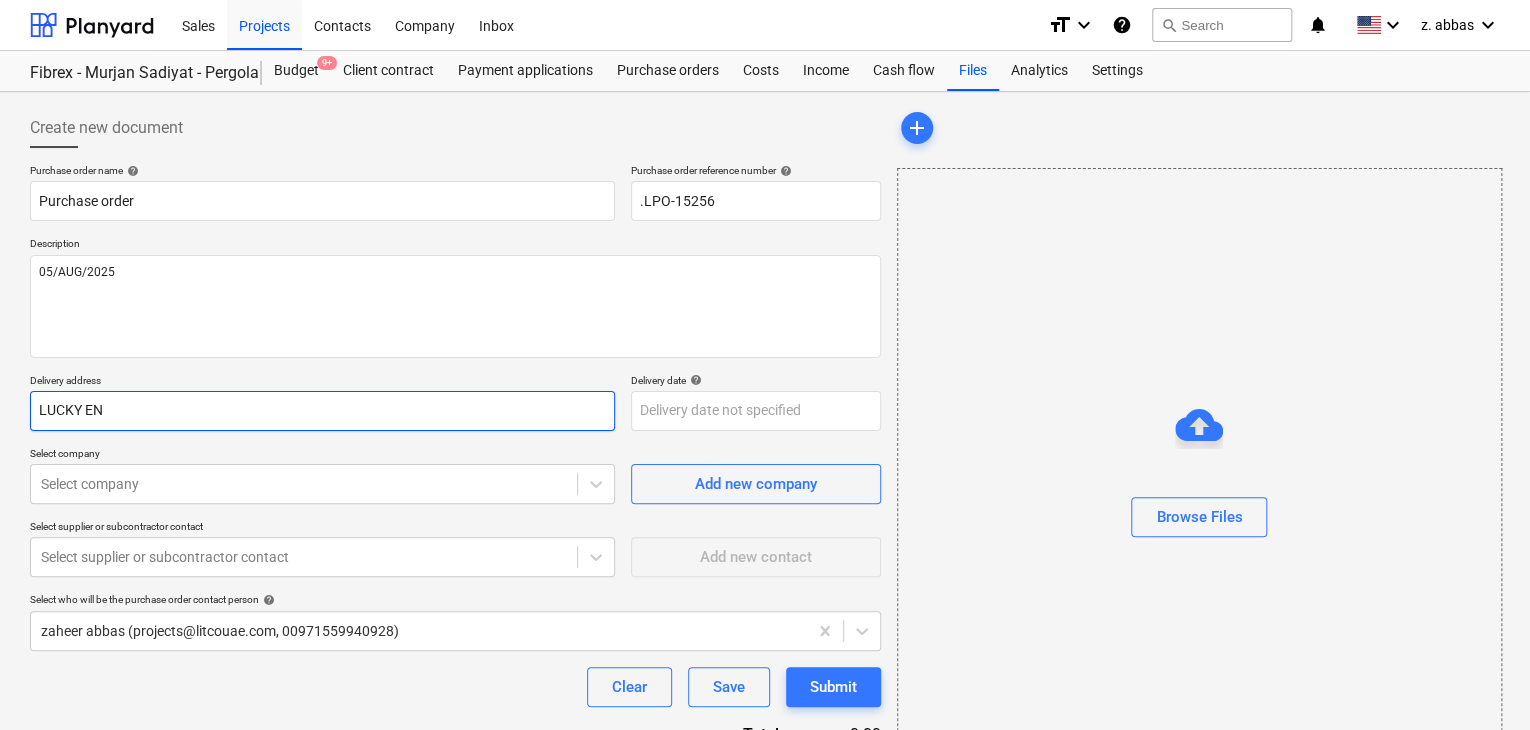 type on "x" 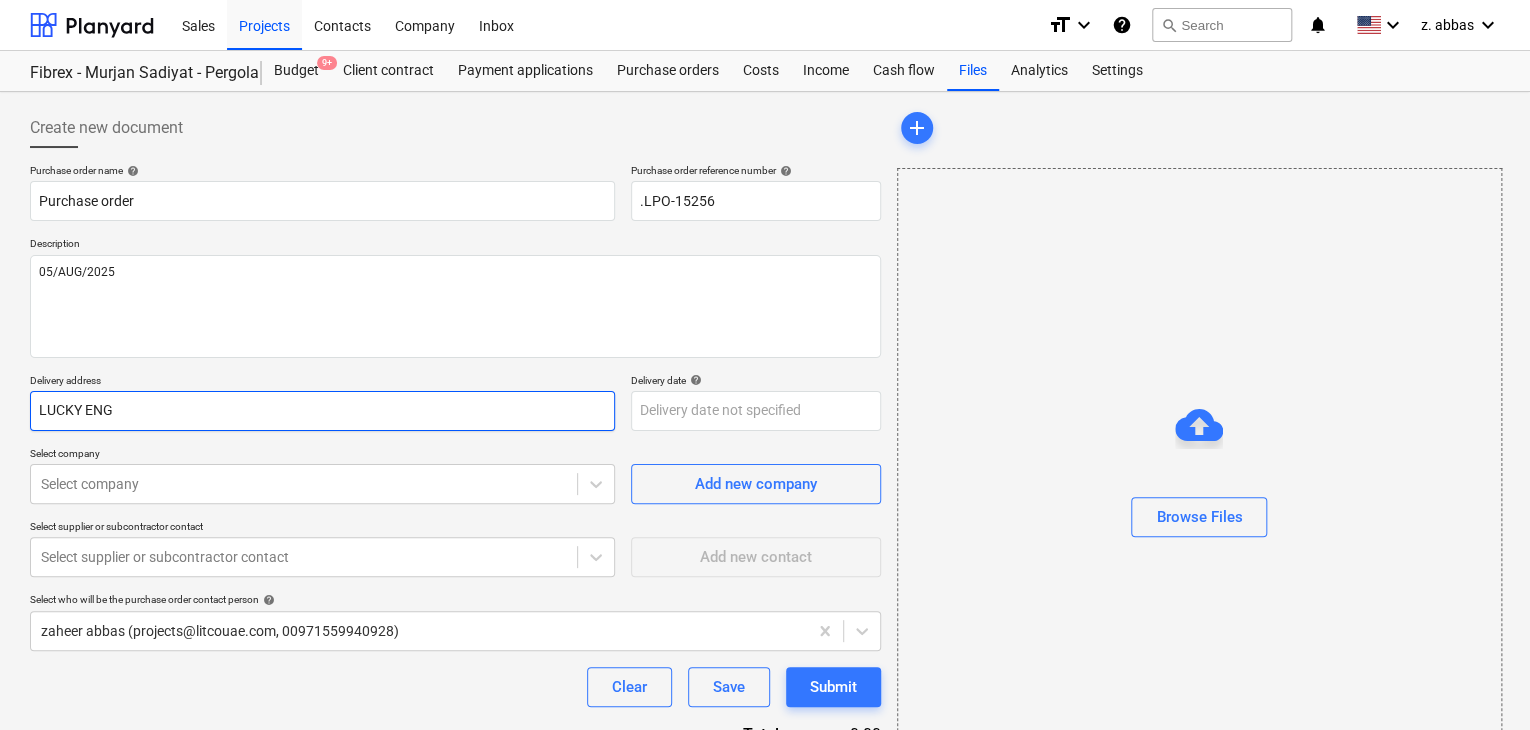 type on "x" 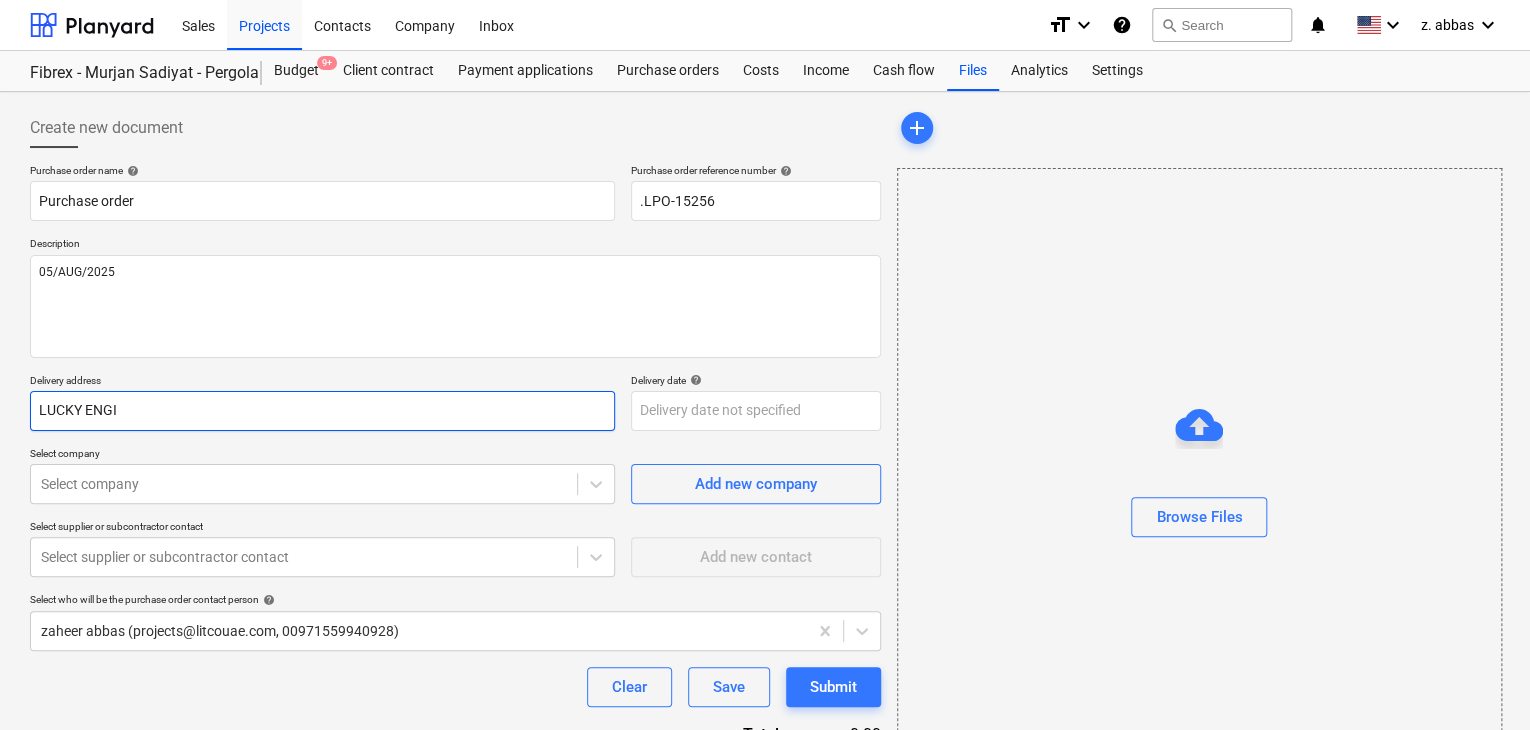 type on "x" 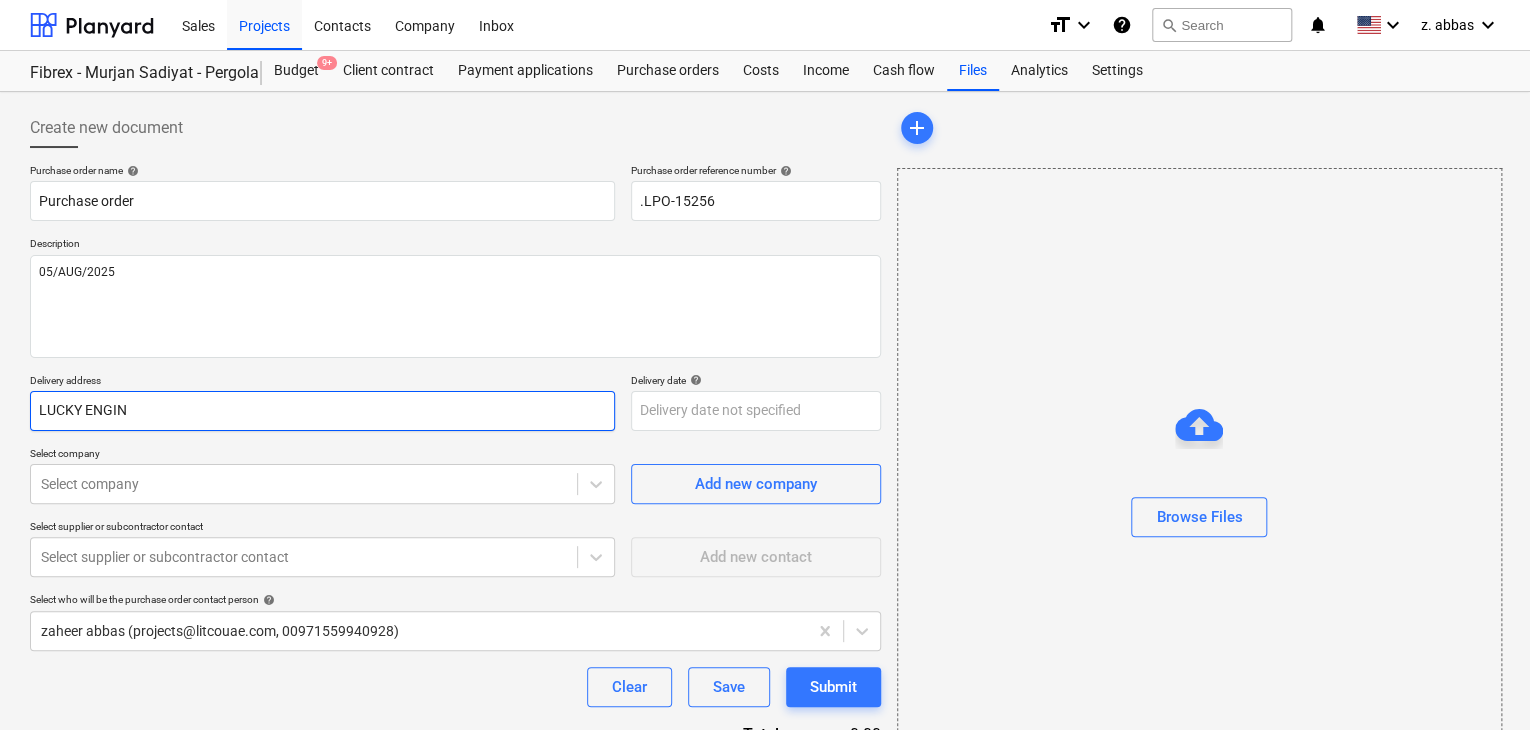 type on "x" 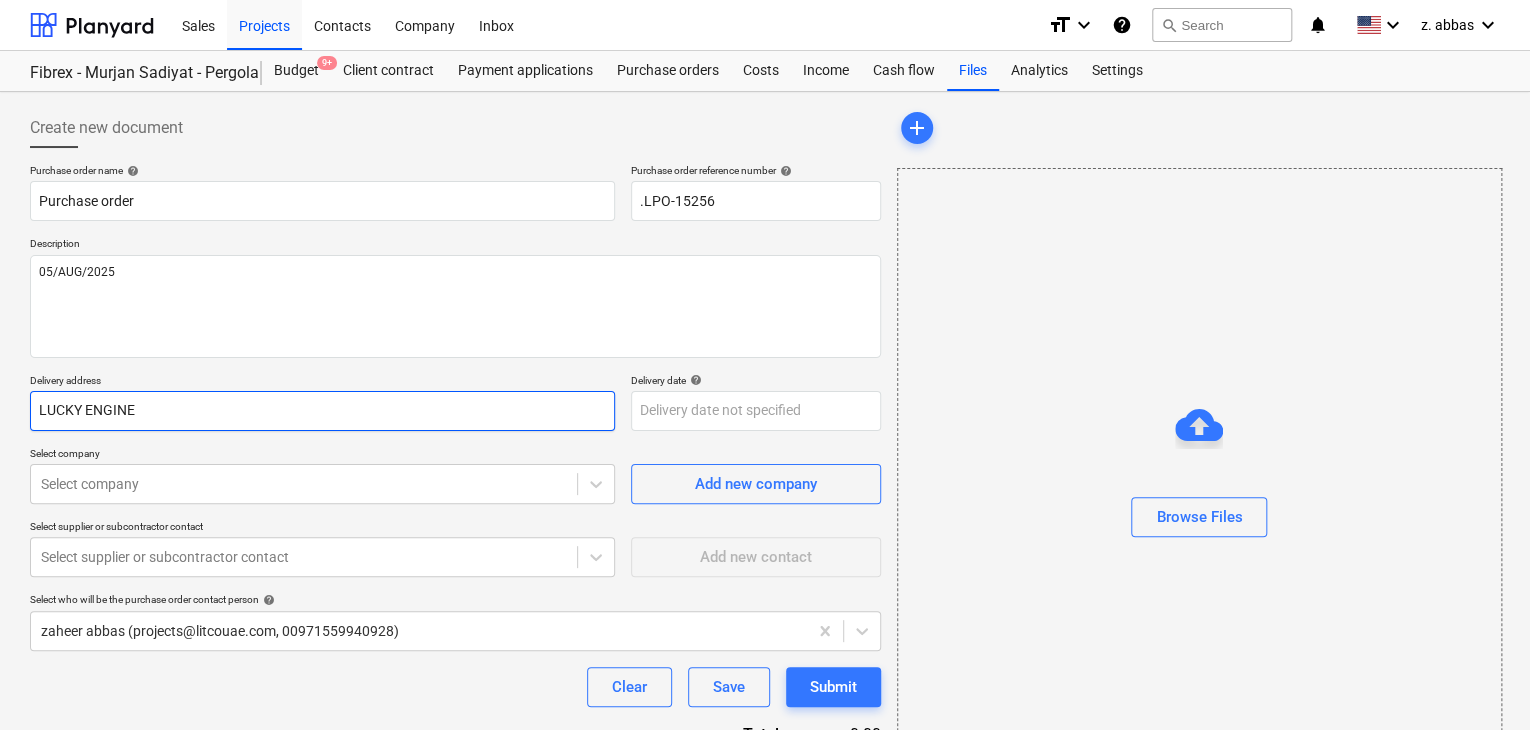 type on "x" 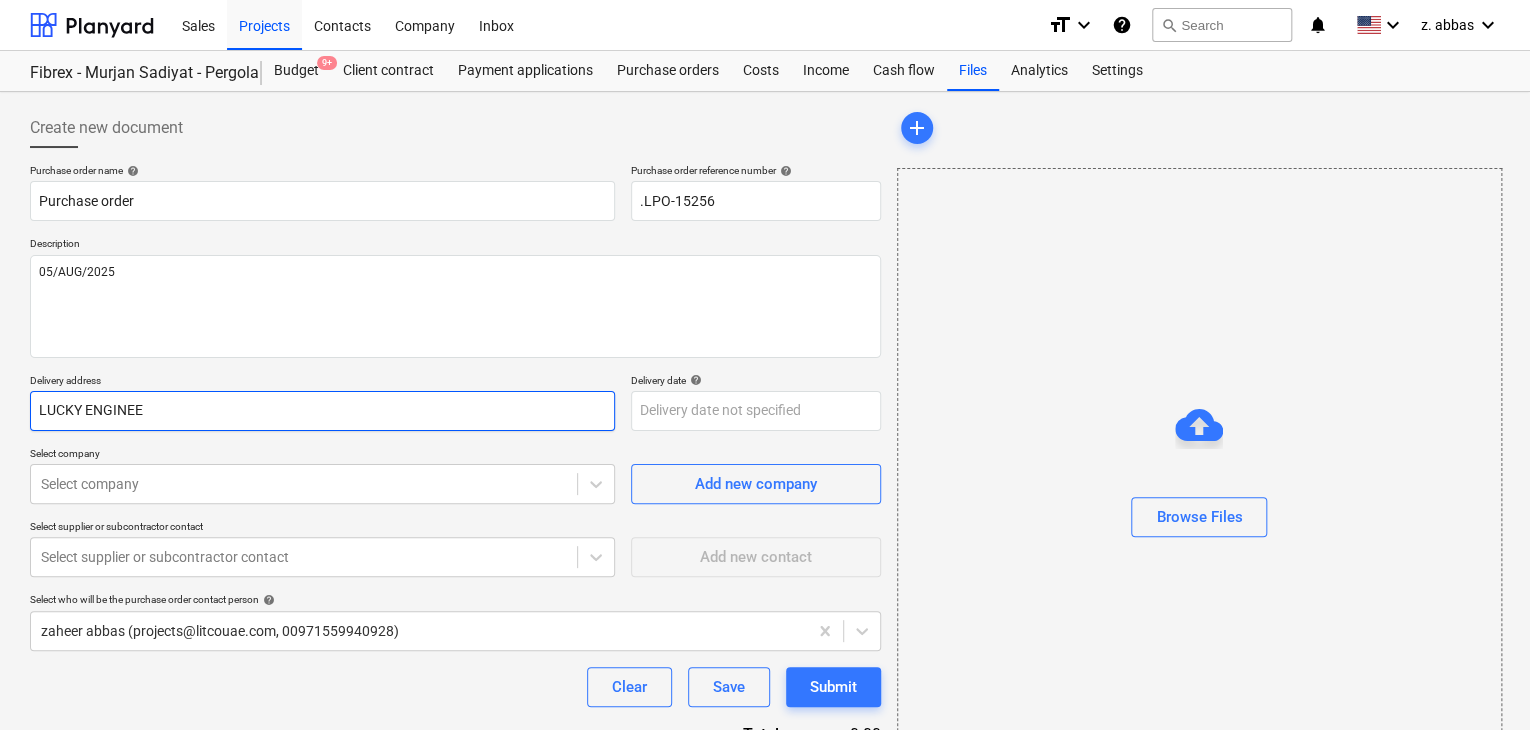 type on "x" 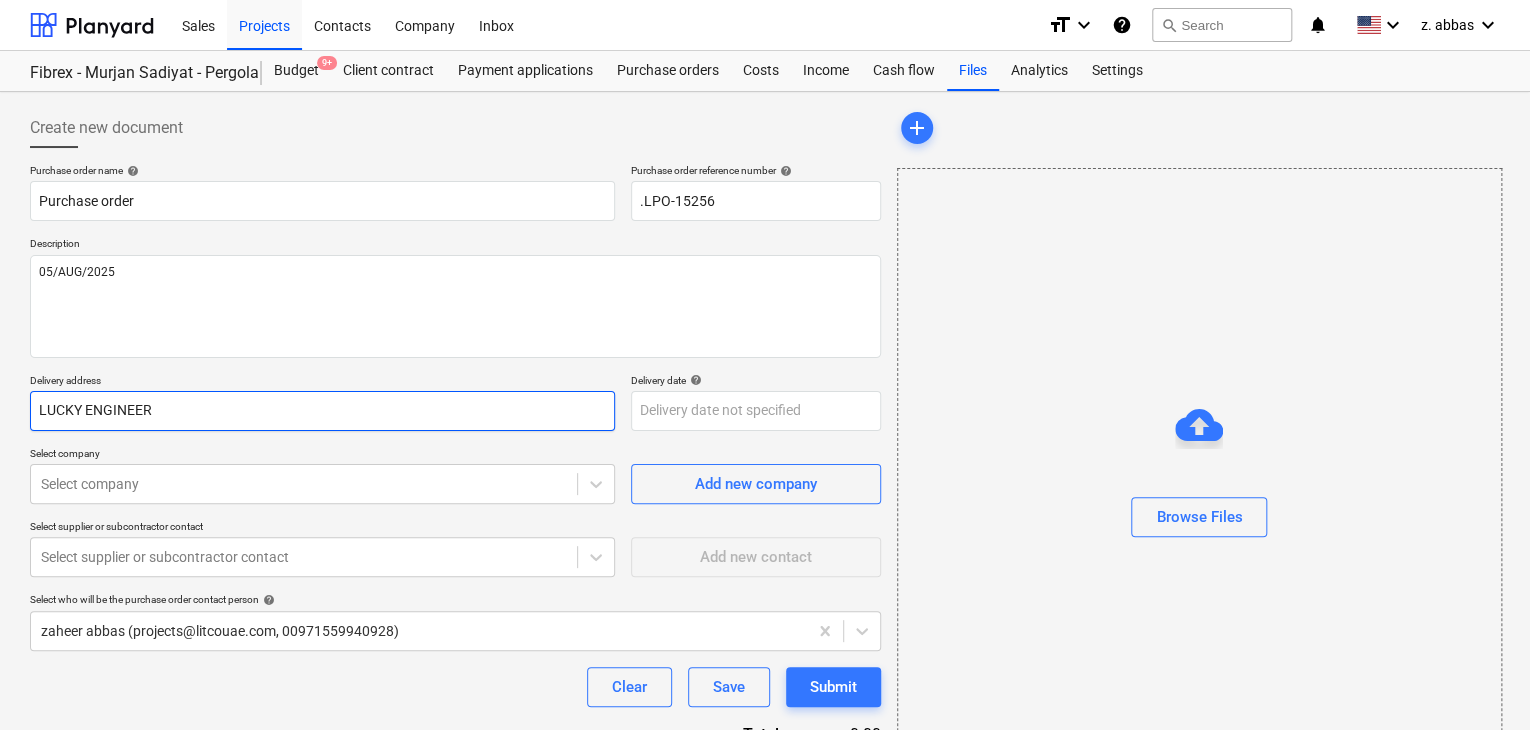 type on "x" 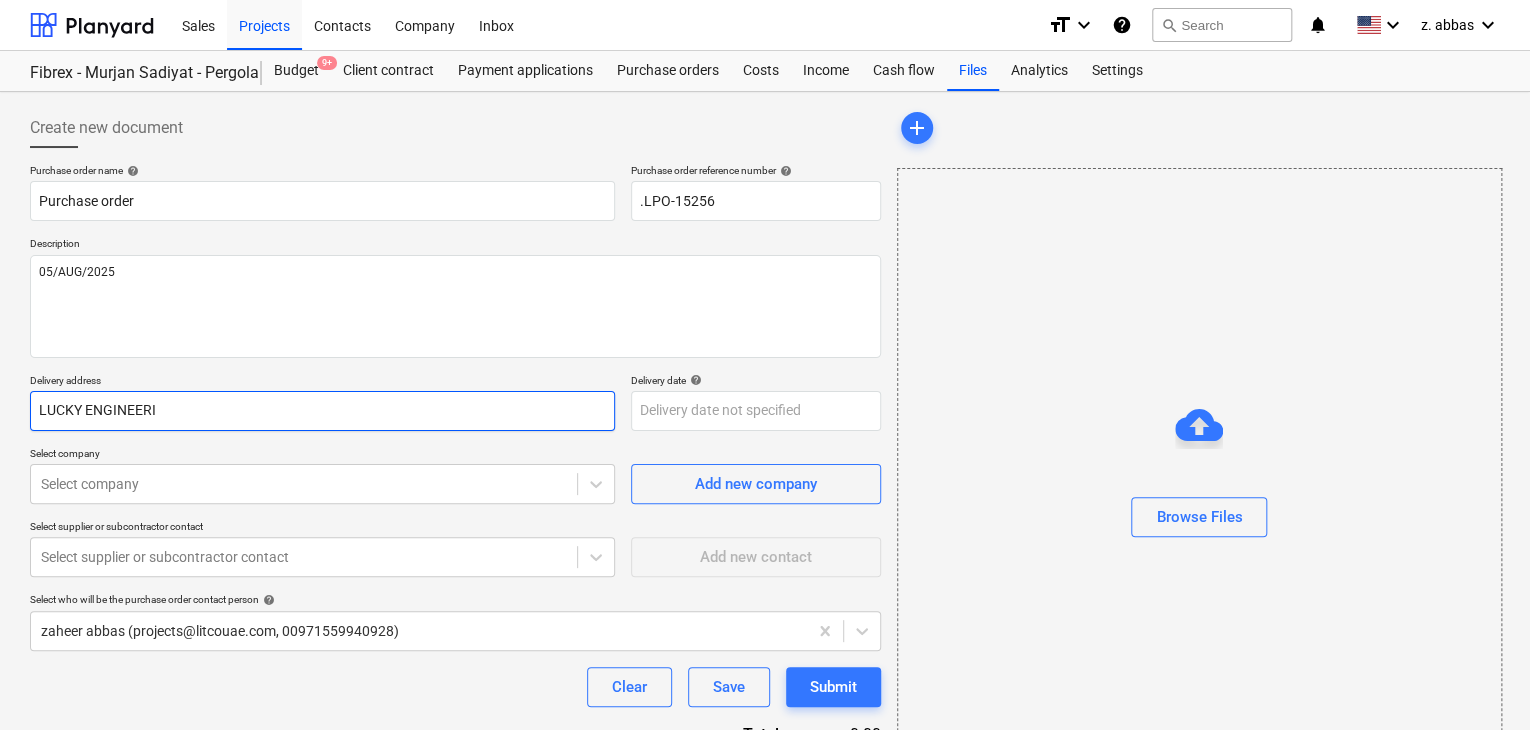 type on "x" 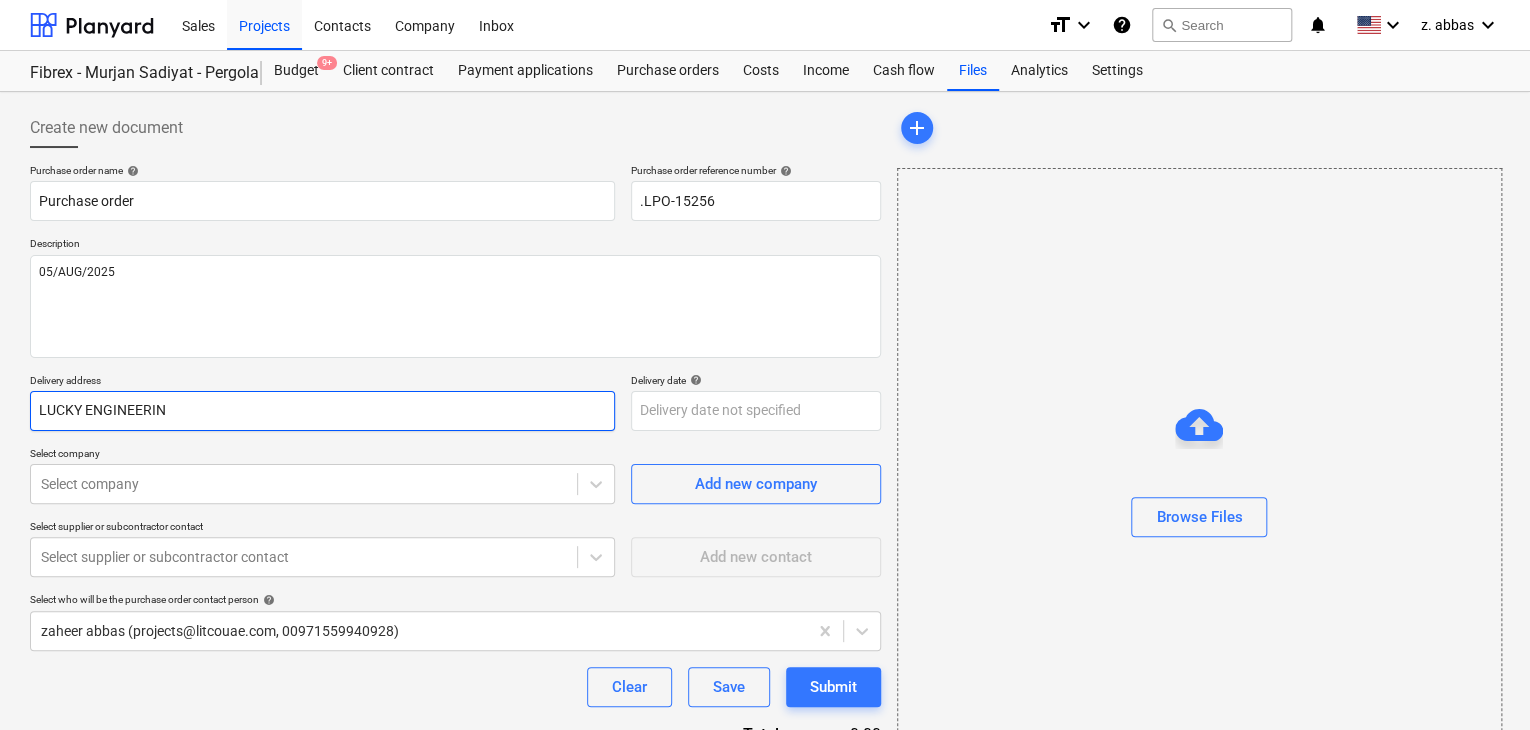 type on "x" 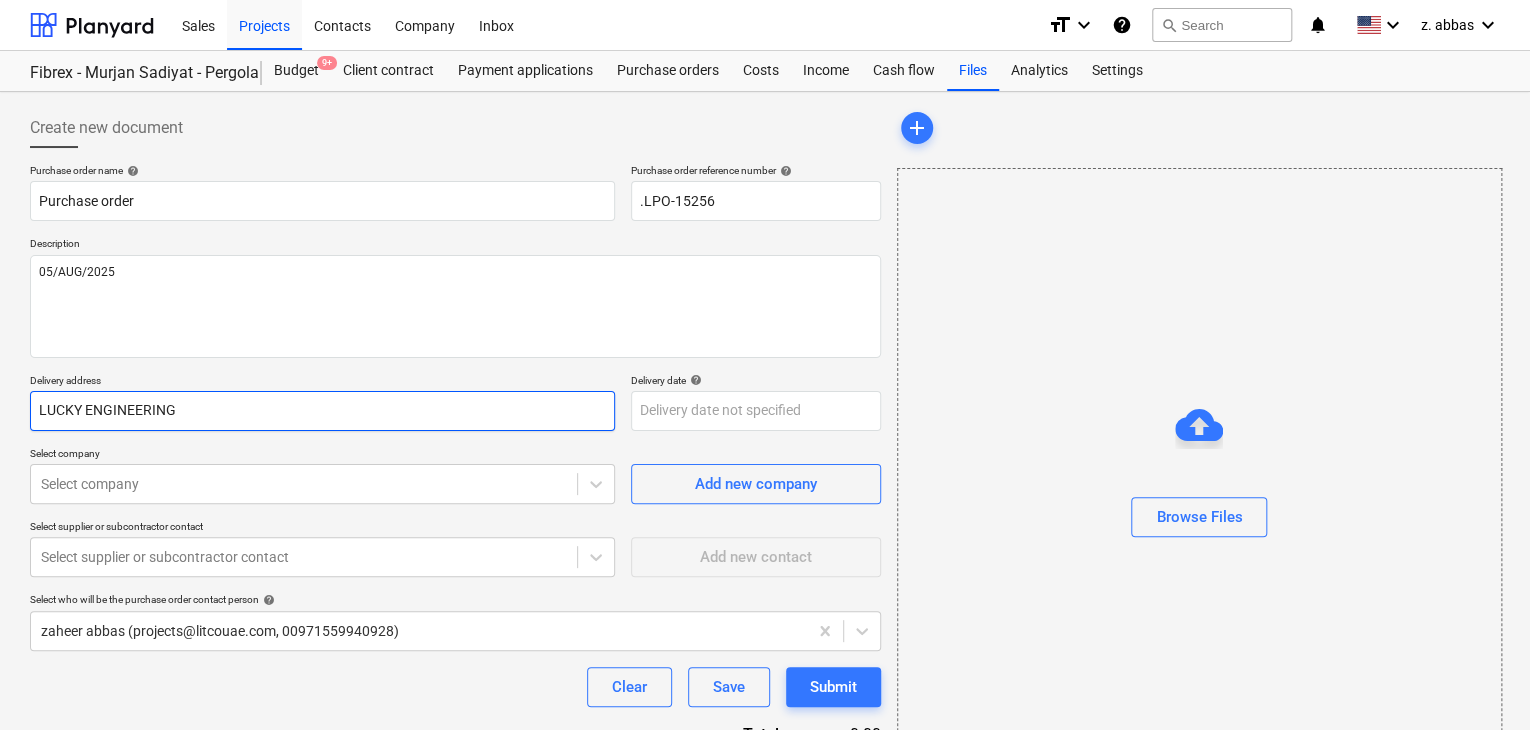 type on "x" 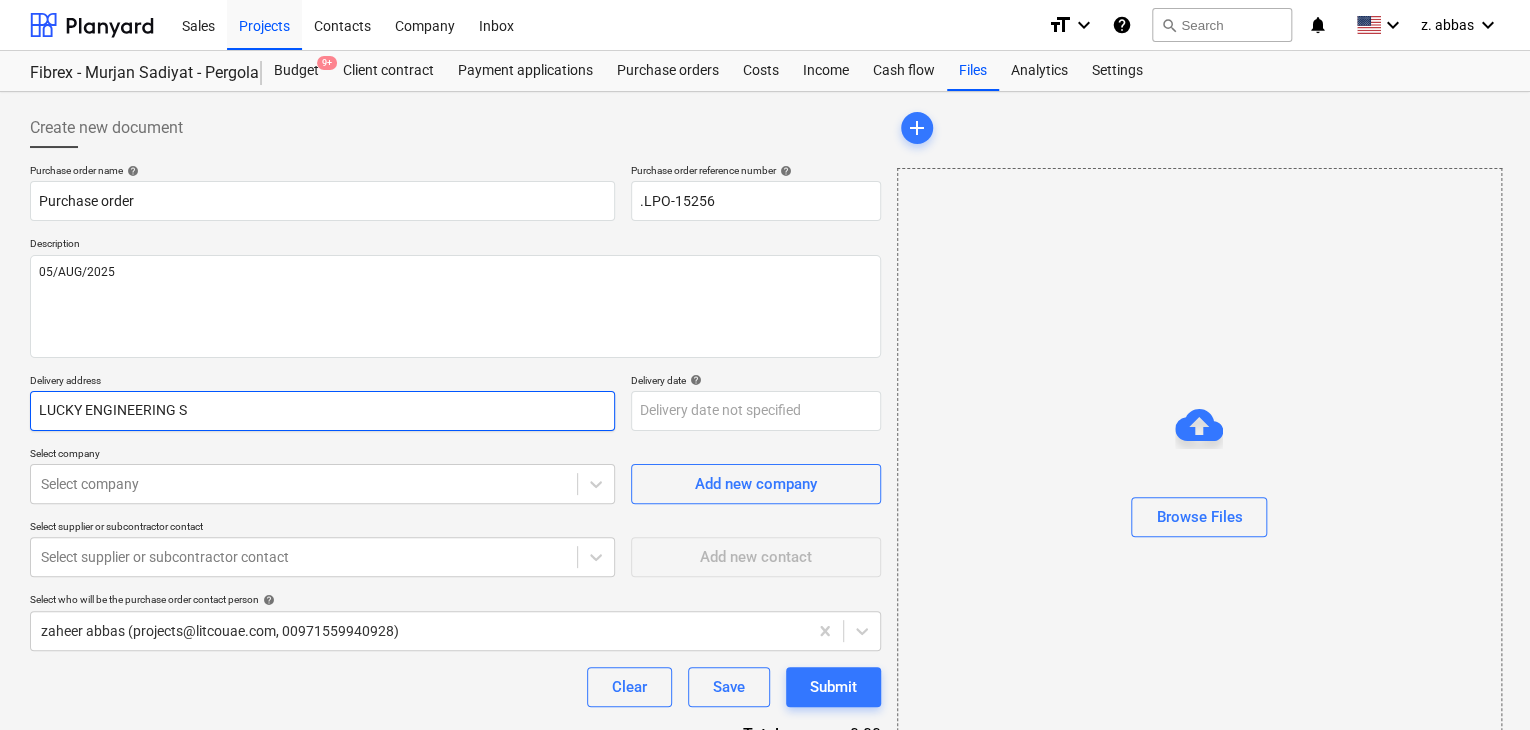 type on "x" 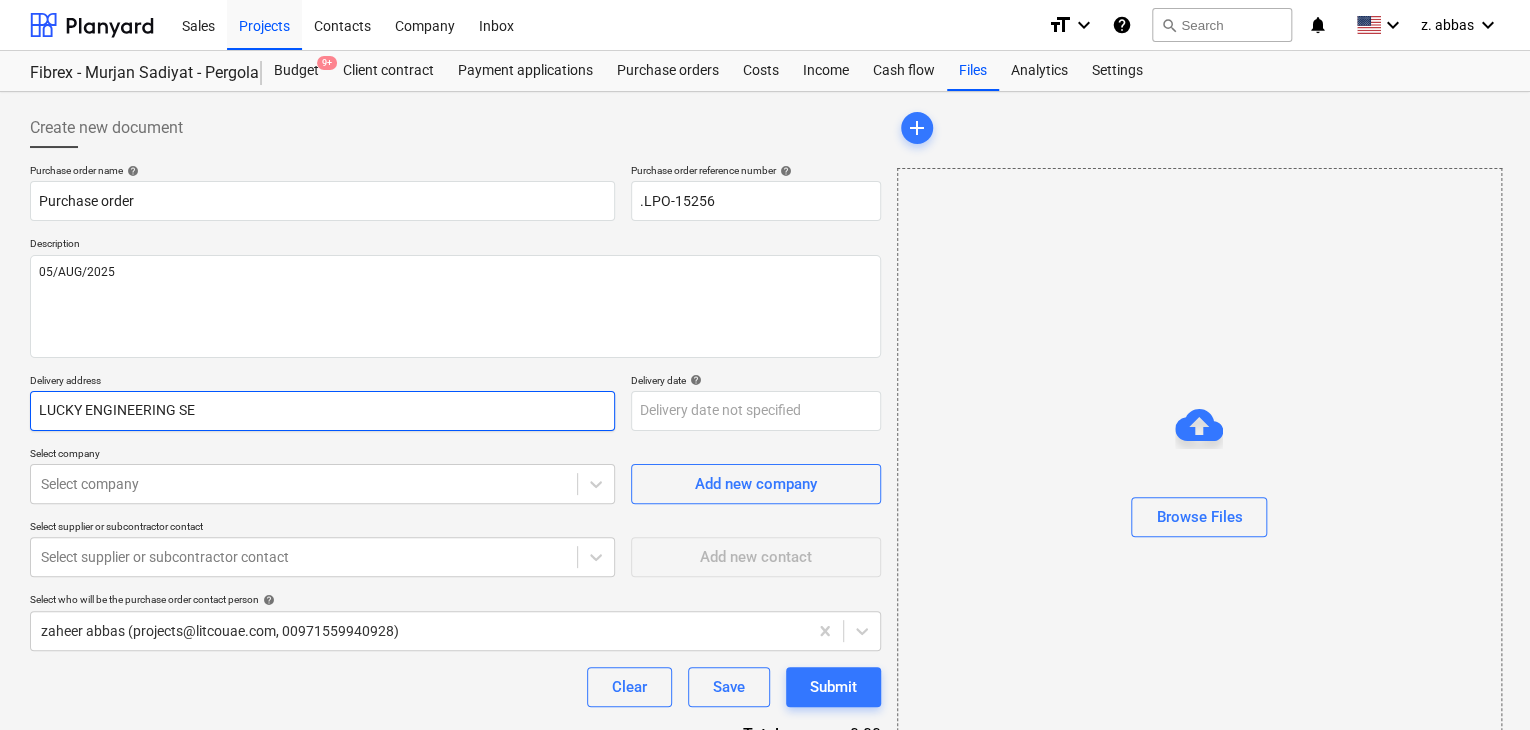 type on "x" 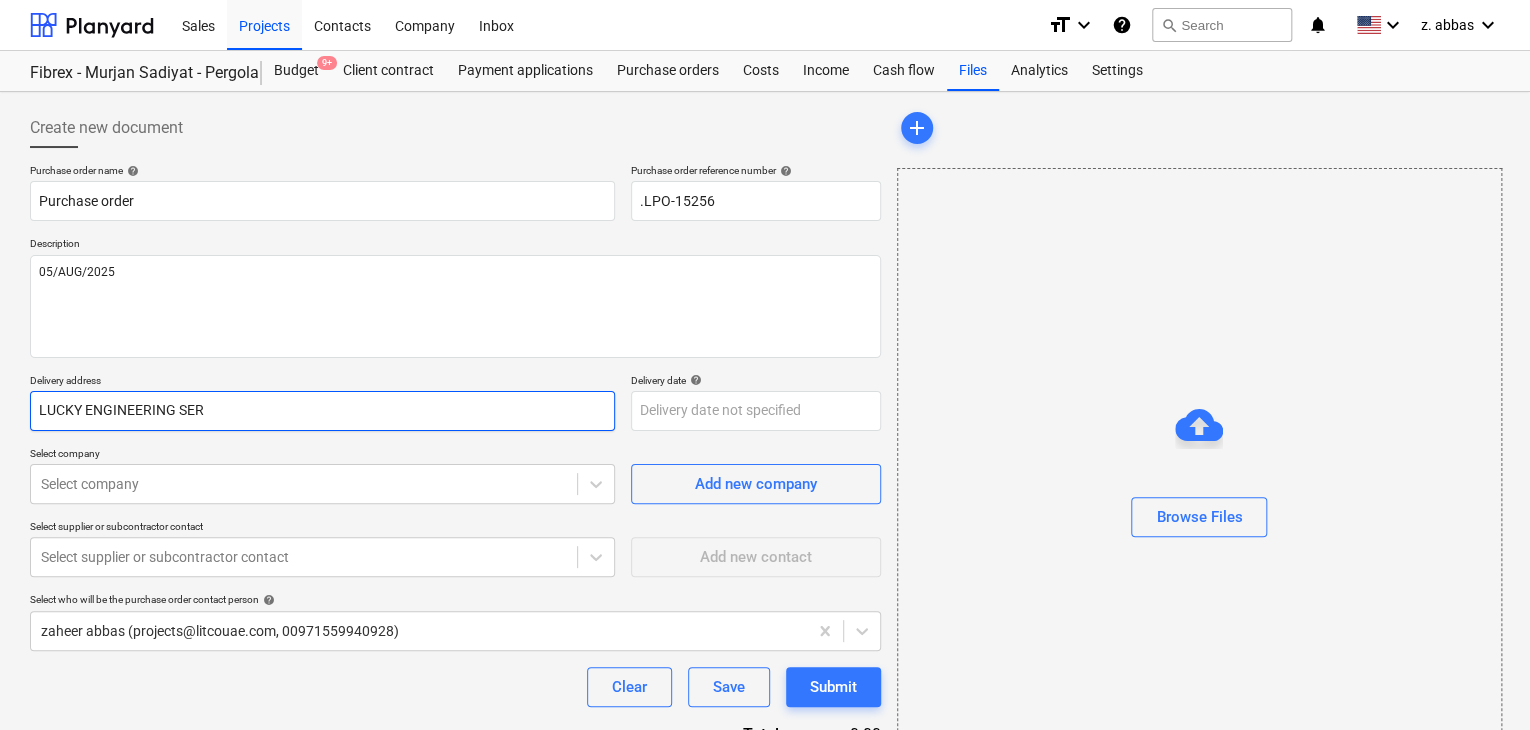 type on "[COMPANY_NAME]" 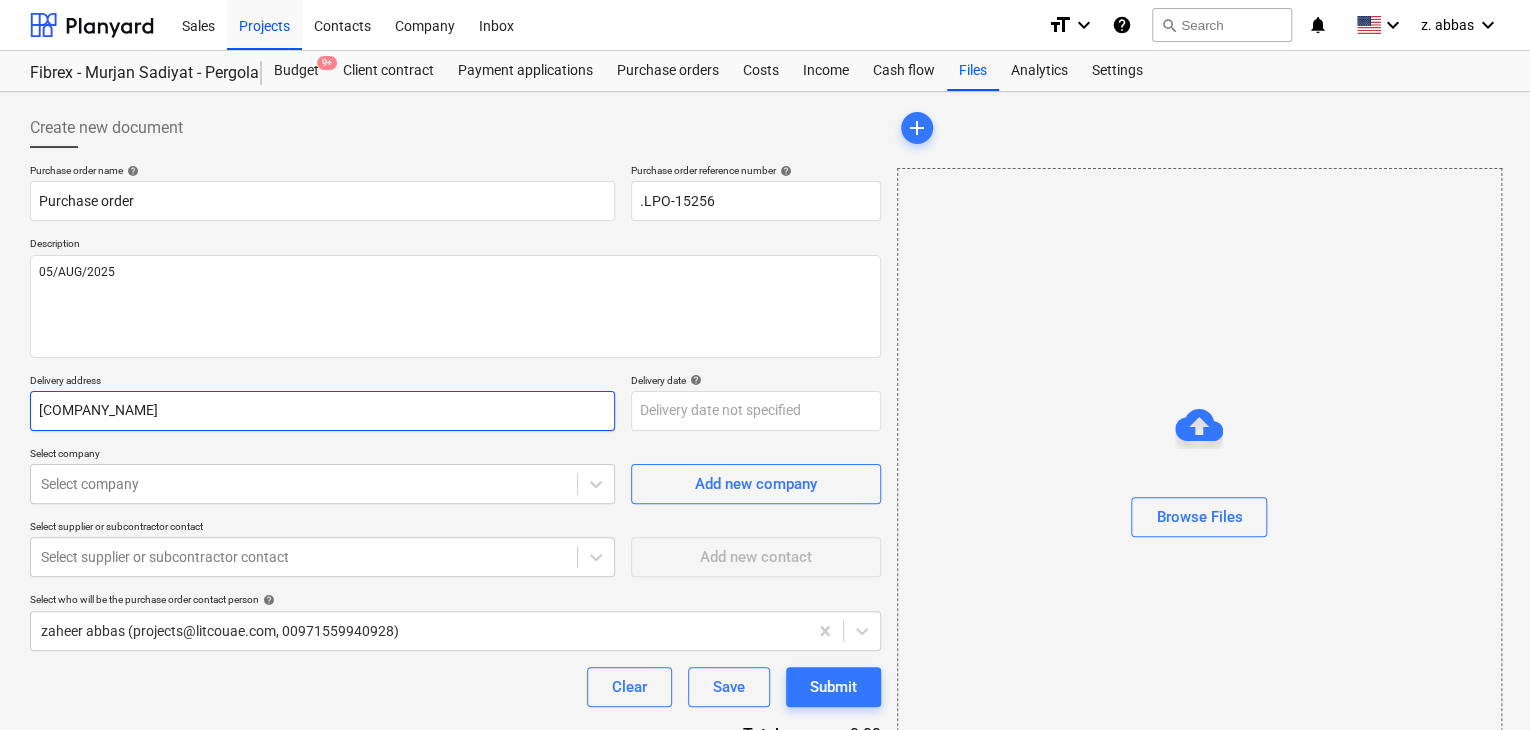type on "x" 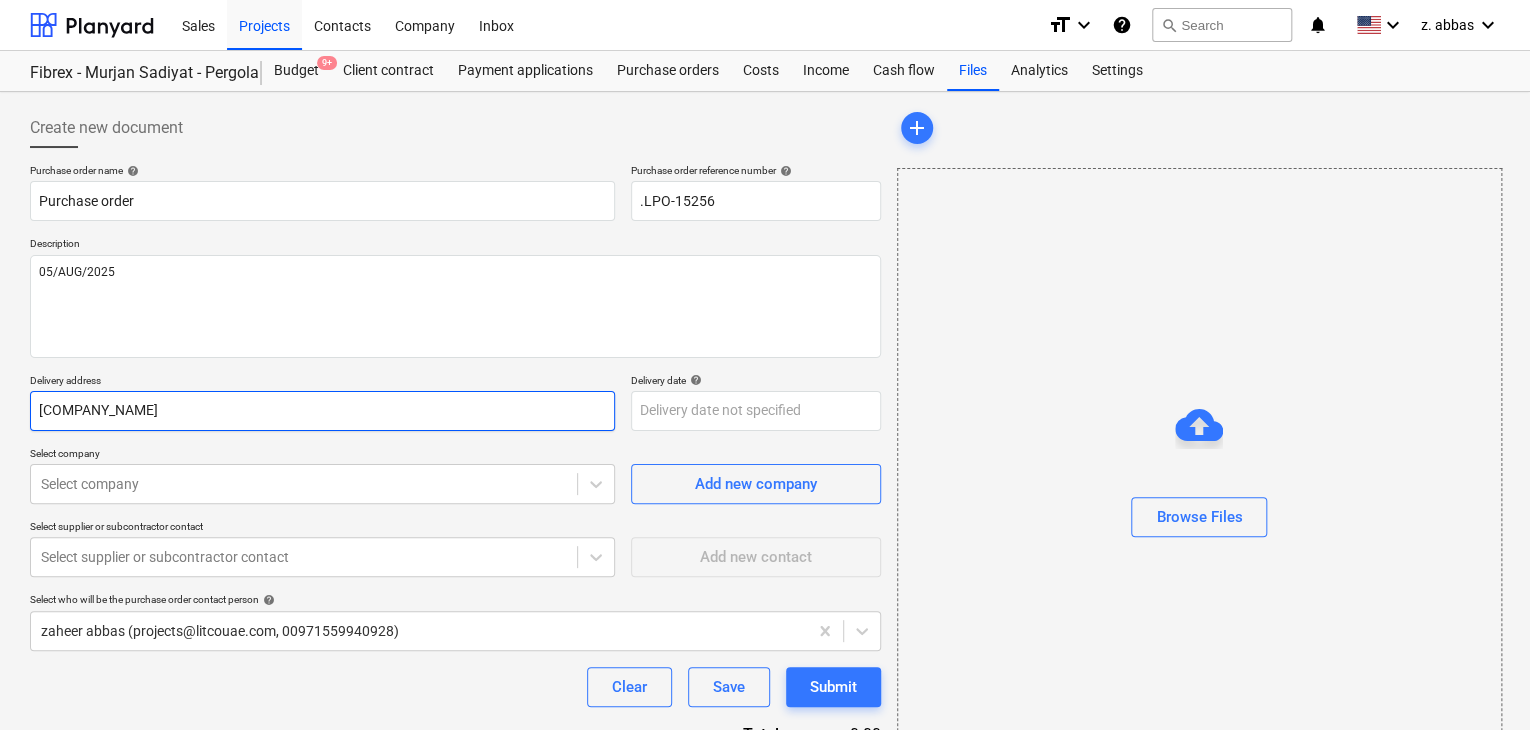type on "[COMPANY_NAME]" 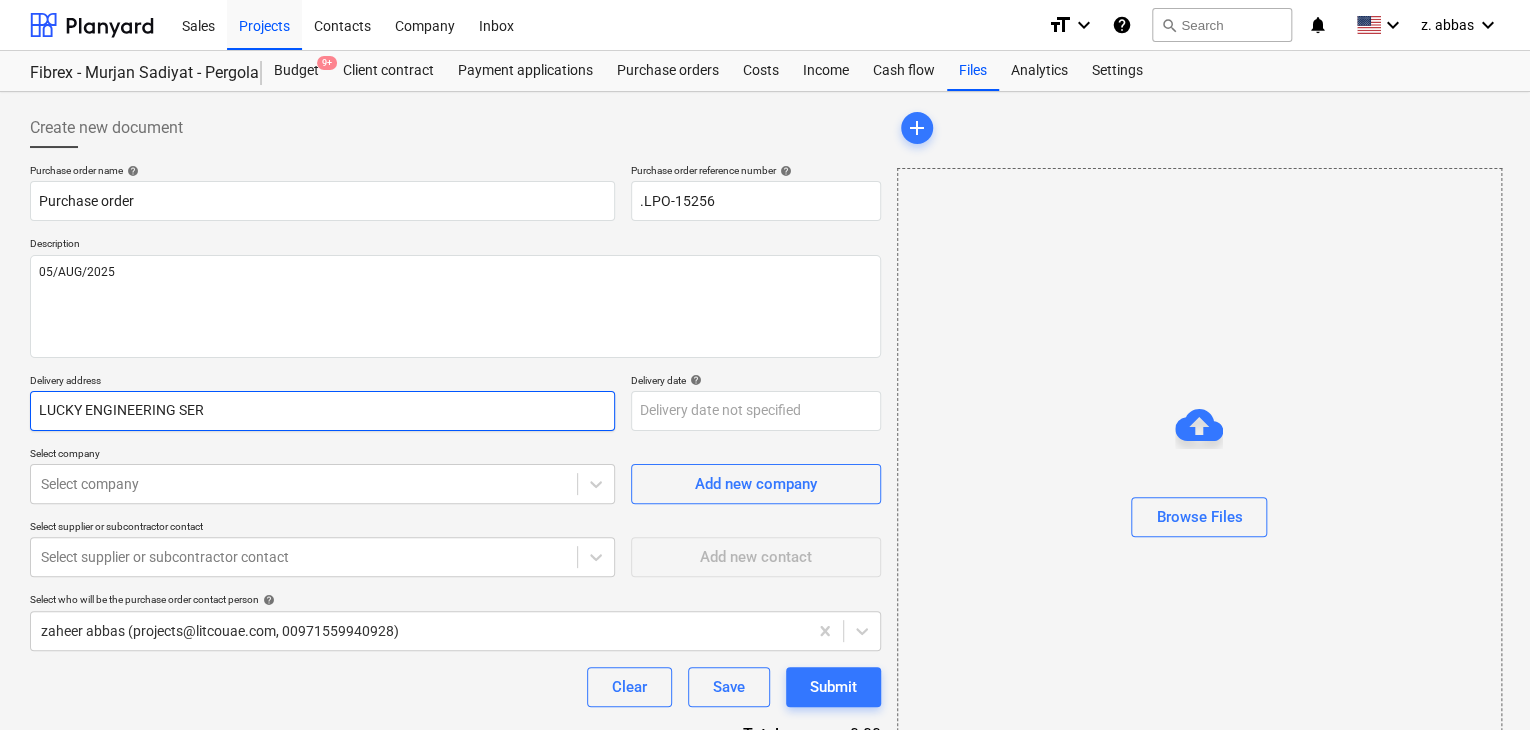 type on "x" 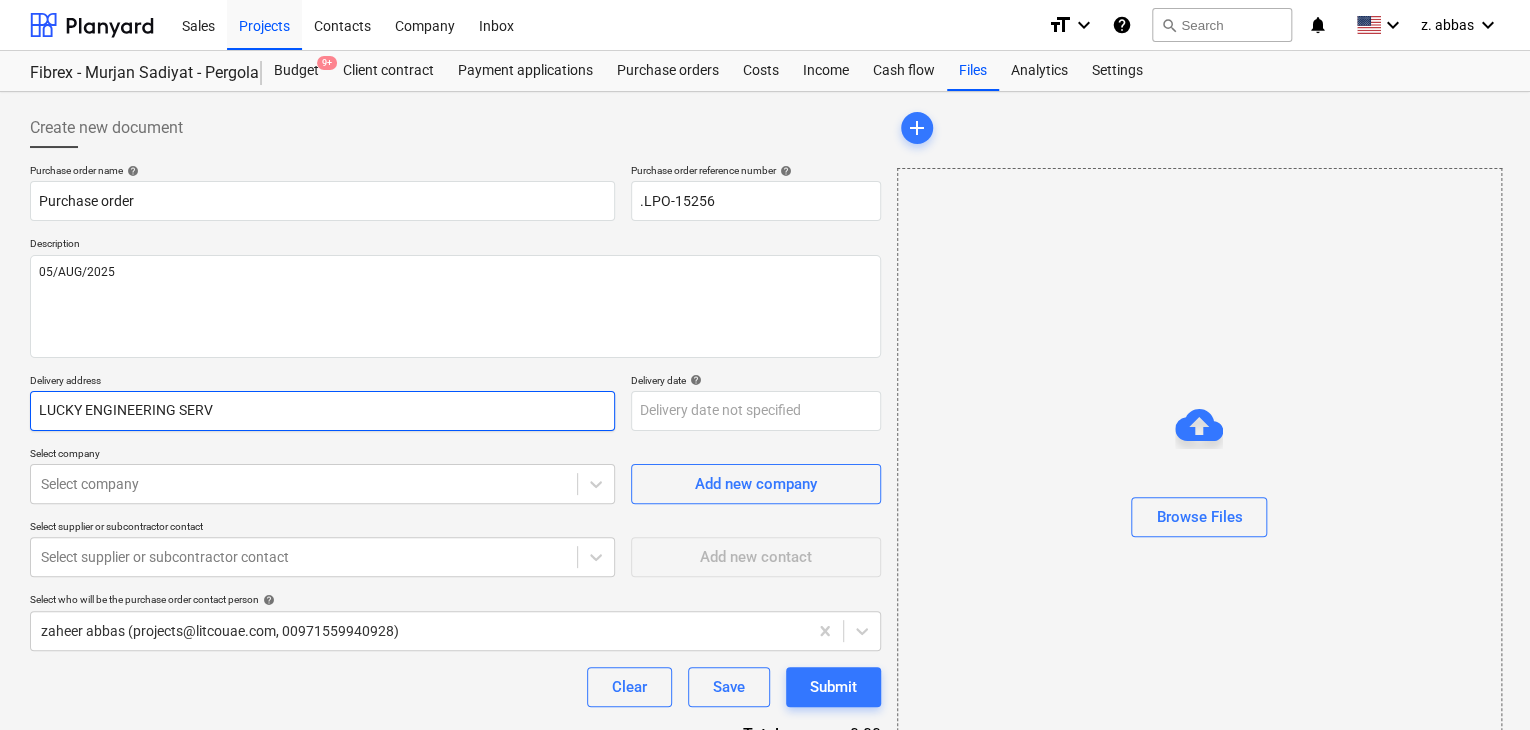 type on "x" 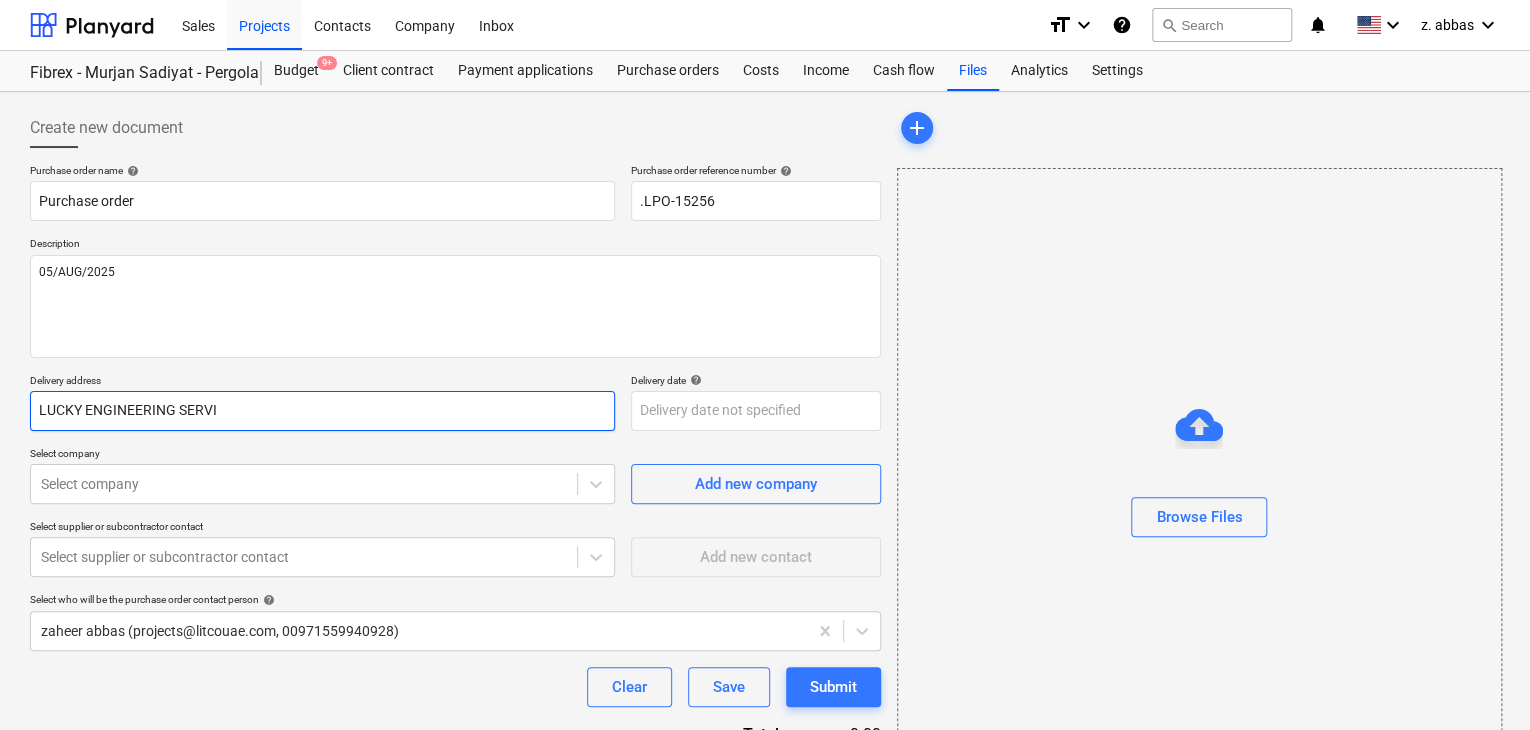 type on "x" 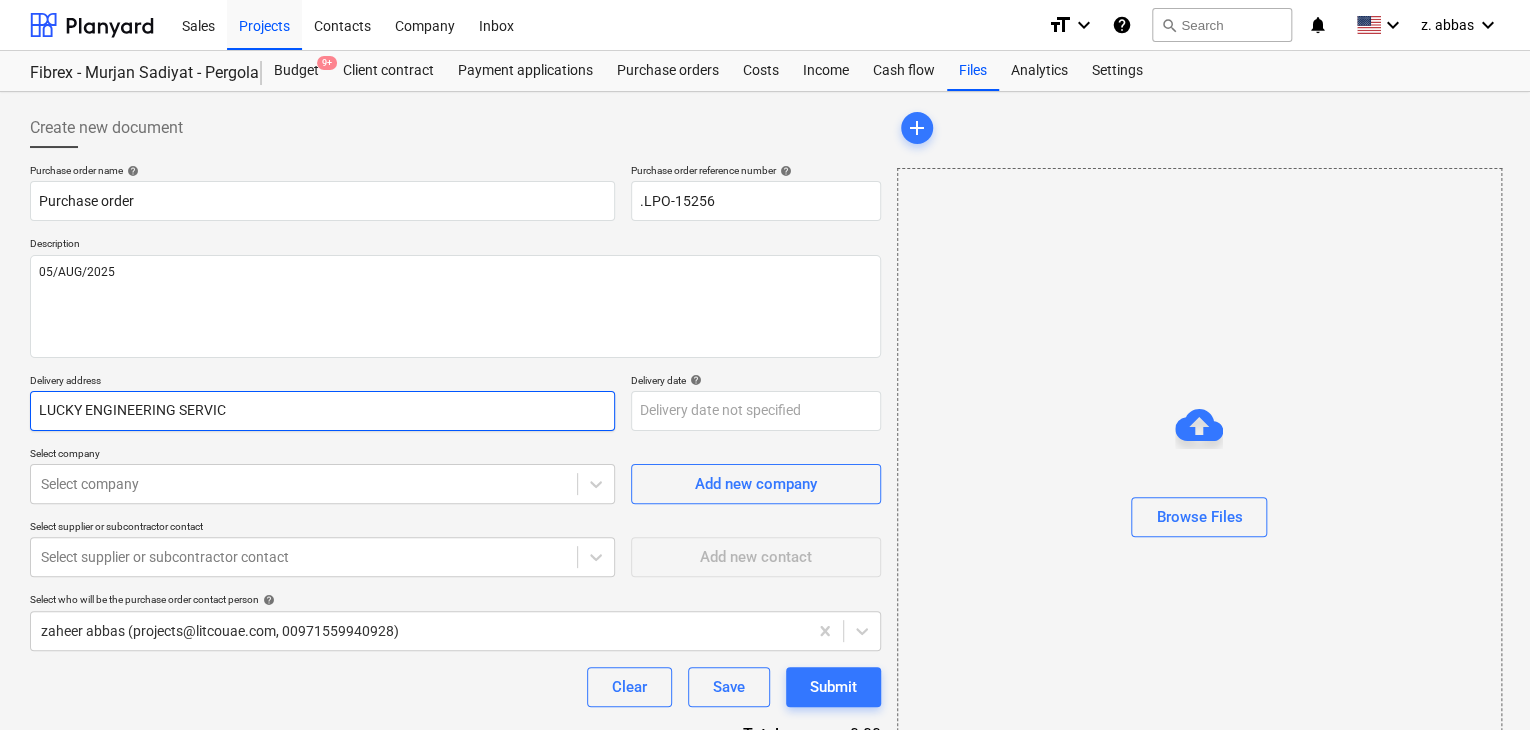 type on "x" 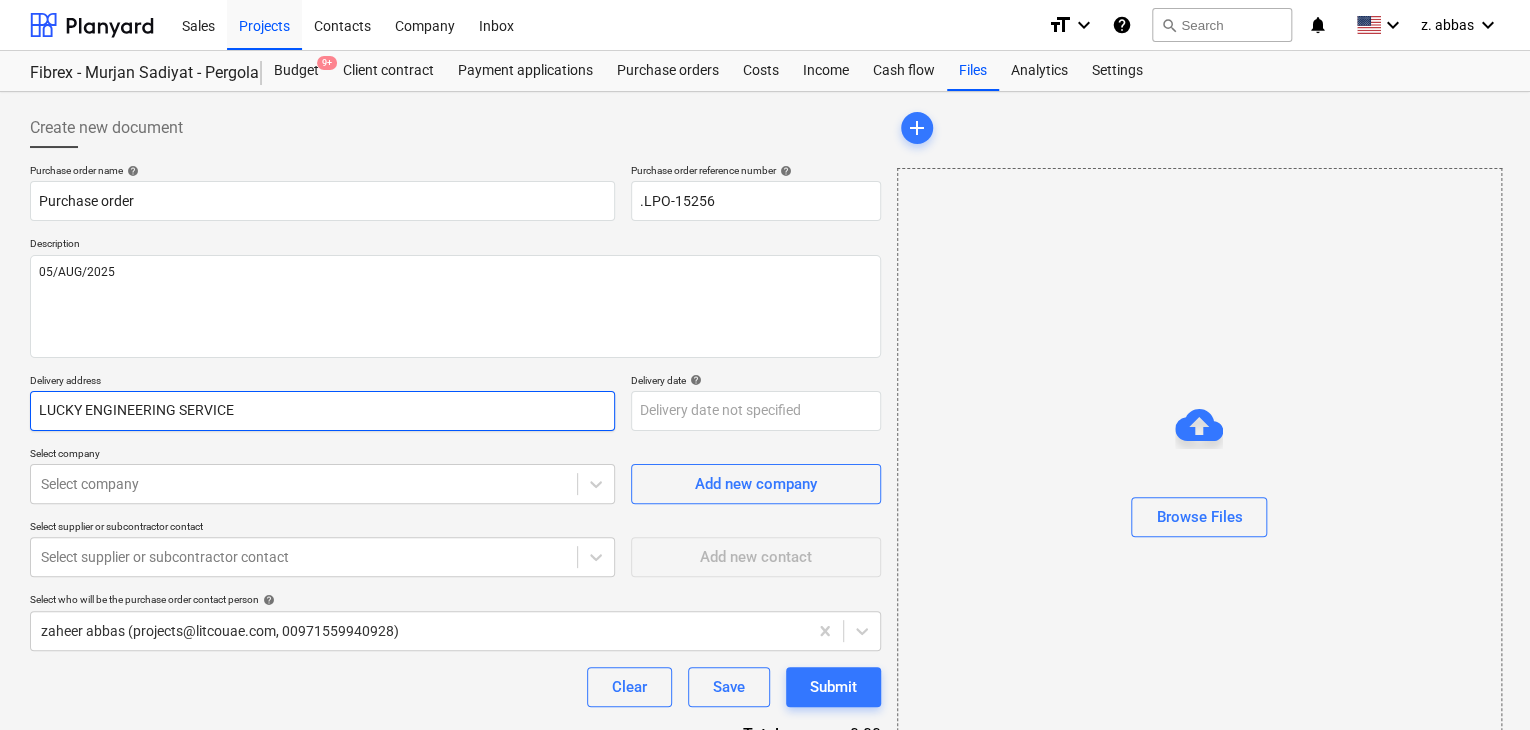 type on "x" 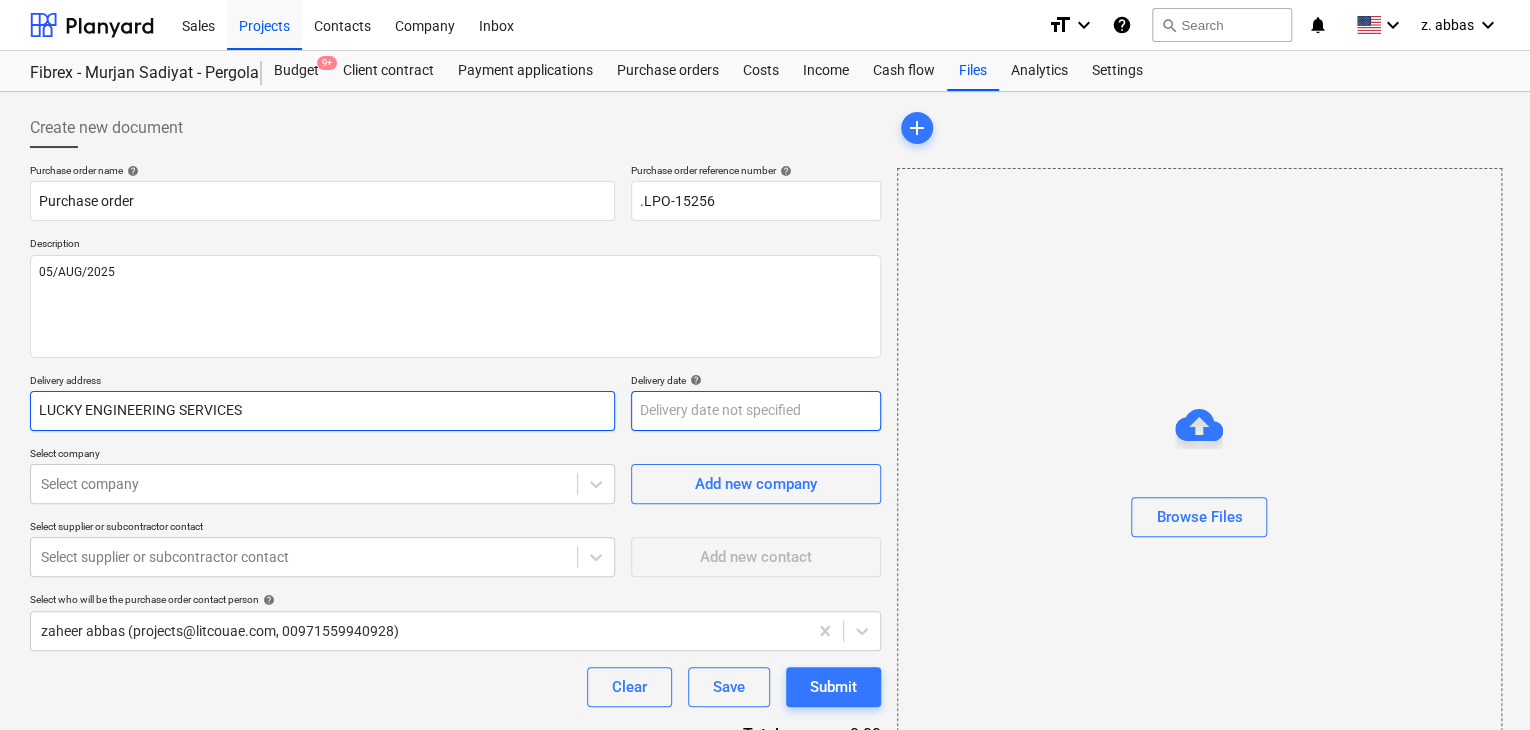 type on "LUCKY ENGINEERING SERVICES" 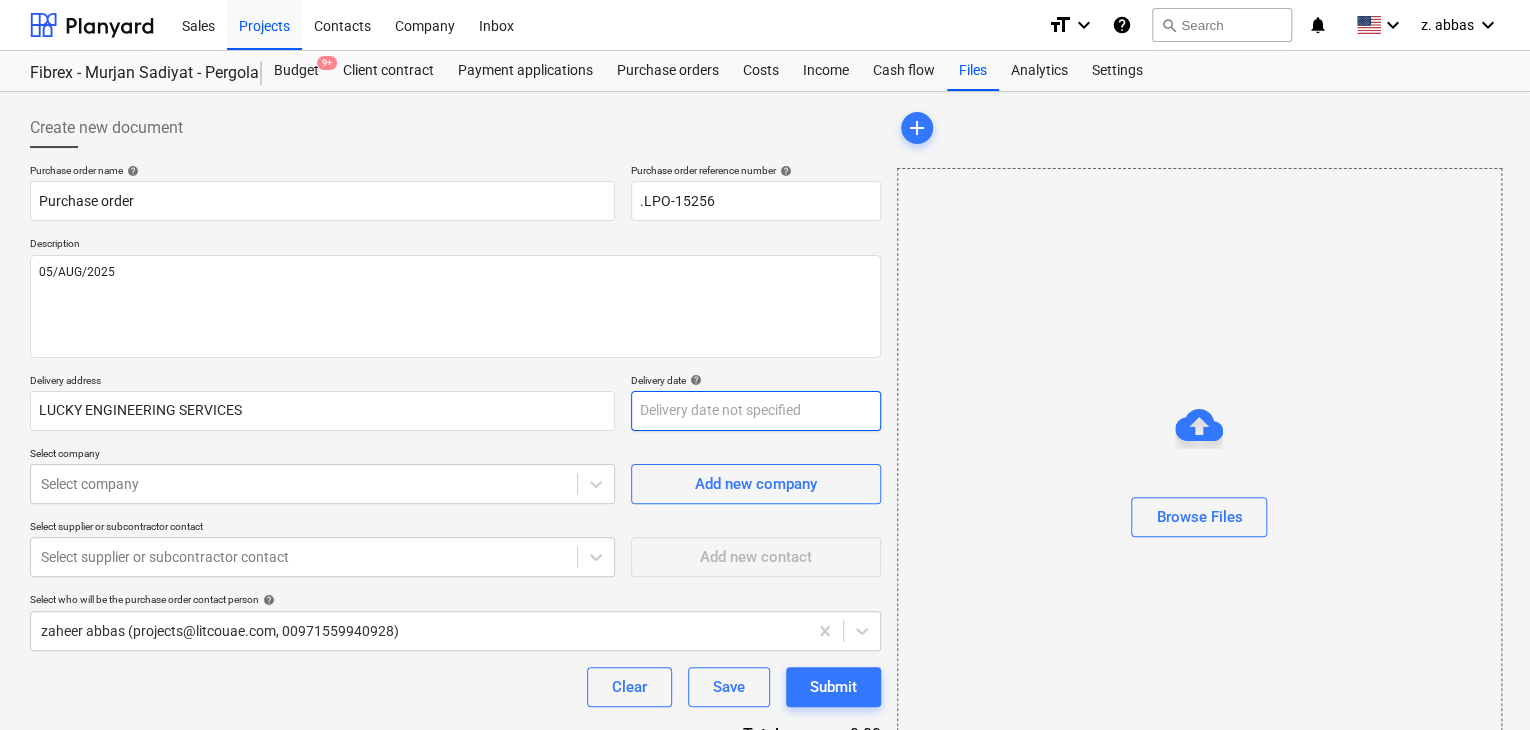 click on "Sales Projects Contacts Company Inbox format_size keyboard_arrow_down help search Search notifications 0 keyboard_arrow_down z. [LAST] keyboard_arrow_down Fibrex - Murjan Sadiyat - Pergola & Canopies Fibrex - Murjan Sadiyat - Pergola & Canopies Budget 9+ Client contract Payment applications Purchase orders Costs Income Cash flow Files Analytics Settings Create new document Purchase order name help Purchase order Purchase order reference number help .LPO-15256 Description 05/AUG/2025 Delivery address [COMPANY_NAME] Delivery date help Press the down arrow key to interact with the calendar and
select a date. Press the question mark key to get the keyboard shortcuts for changing dates. Select company Select company Add new company Select supplier or subcontractor contact Select supplier or subcontractor contact Add new contact Select who will be the purchase order contact person help [LAST] [LAST] ([EMAIL], [PHONE]) Clear Save Submit Total 0.00 Select line-items to add help" at bounding box center [765, 365] 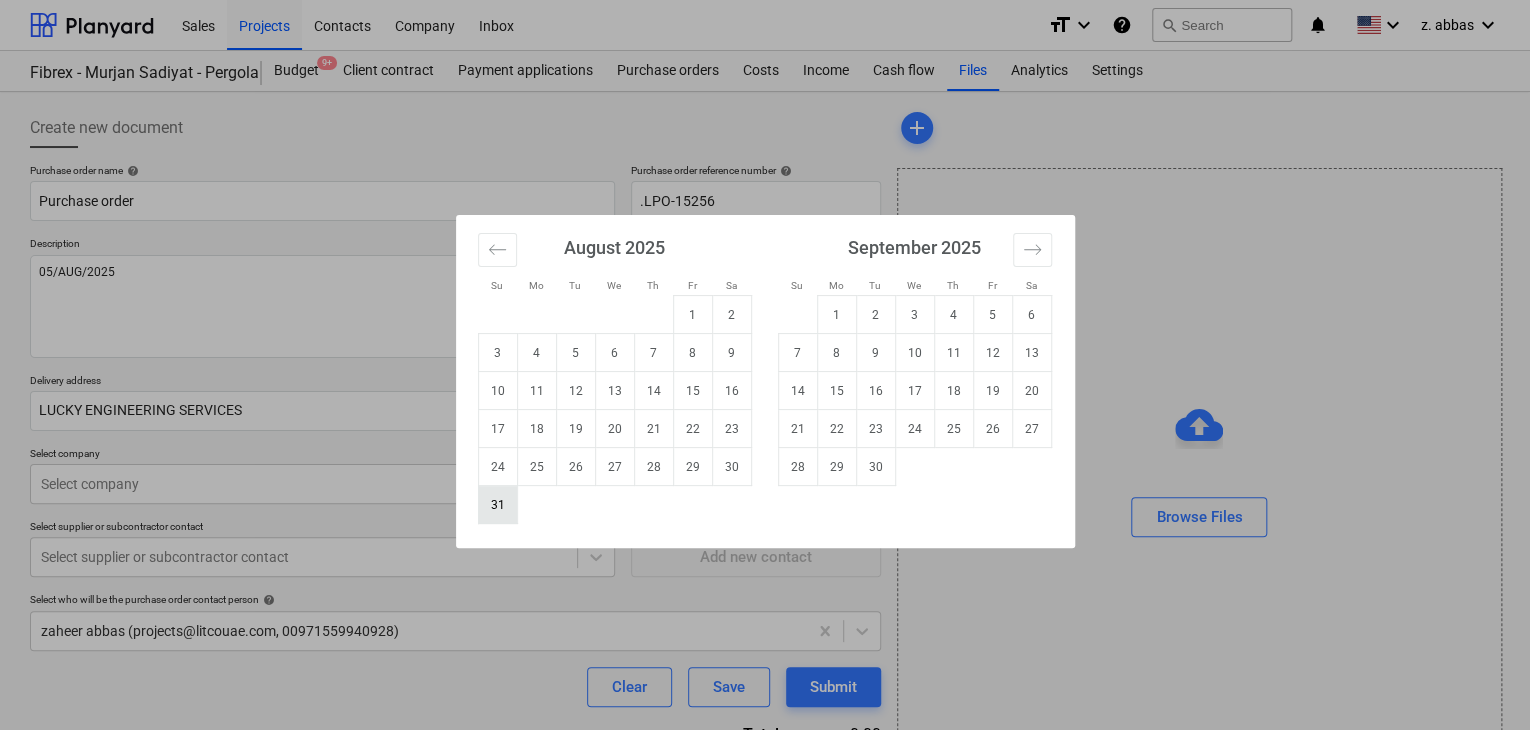 click on "31" at bounding box center [497, 505] 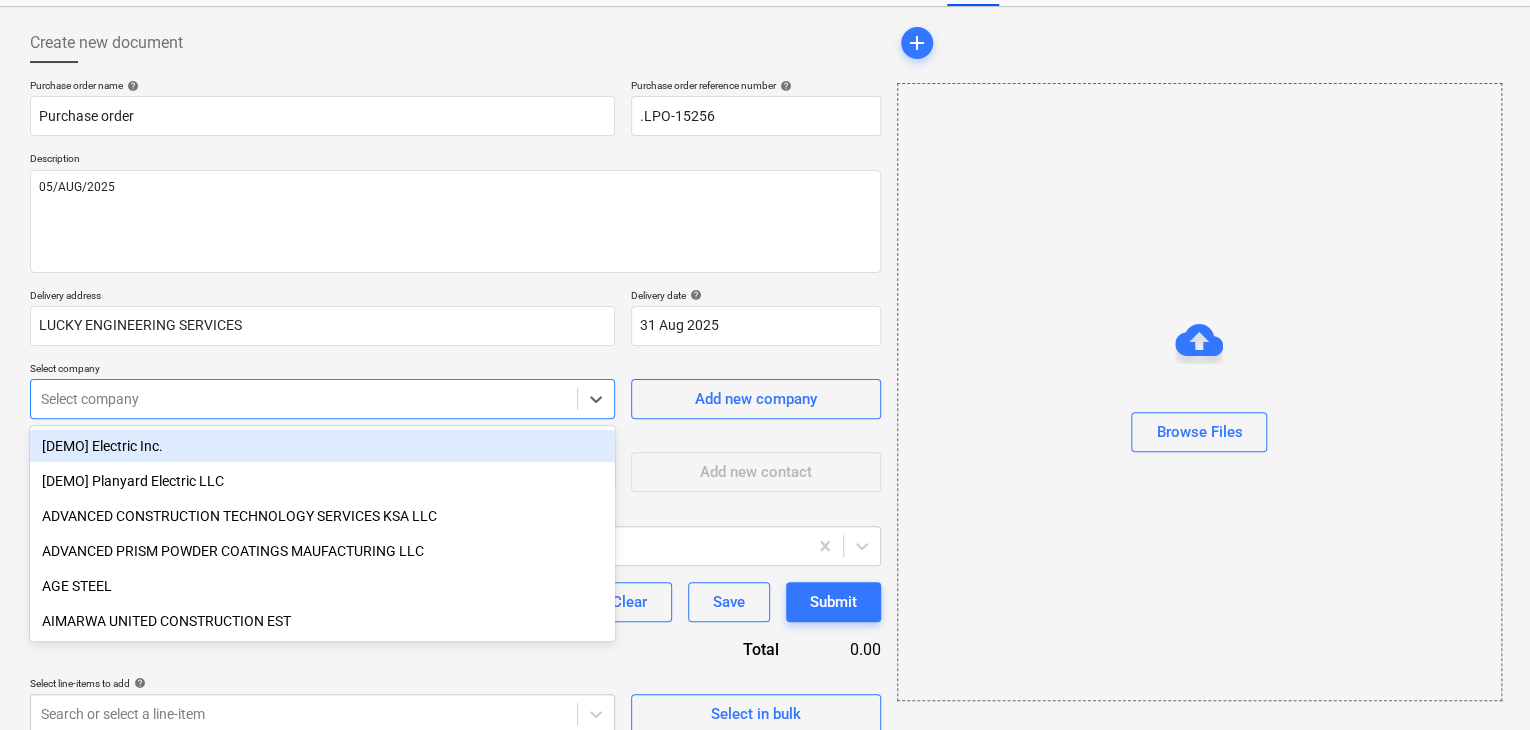 click on "Sales Projects Contacts Company Inbox format_size keyboard_arrow_down help search Search notifications 0 keyboard_arrow_down z. [LAST] keyboard_arrow_down Fibrex - Murjan Sadiyat - Pergola & Canopies Fibrex - Murjan Sadiyat - Pergola & Canopies Budget 9+ Client contract Payment applications Purchase orders Costs Income Cash flow Files Analytics Settings Create new document Purchase order name help Purchase order Purchase order reference number help .LPO-15256 Description 05/AUG/2025 Delivery address [COMPANY_NAME] Delivery date help 31 Aug 2025 31.08.2025 Press the down arrow key to interact with the calendar and
select a date. Press the question mark key to get the keyboard shortcuts for changing dates. Select company option [COMPANY_NAME]   focused, 1 of 211. 211 results available. Use Up and Down to choose options, press Enter to select the currently focused option, press Escape to exit the menu, press Tab to select the option and exit the menu. Select company Add new company help" at bounding box center [765, 280] 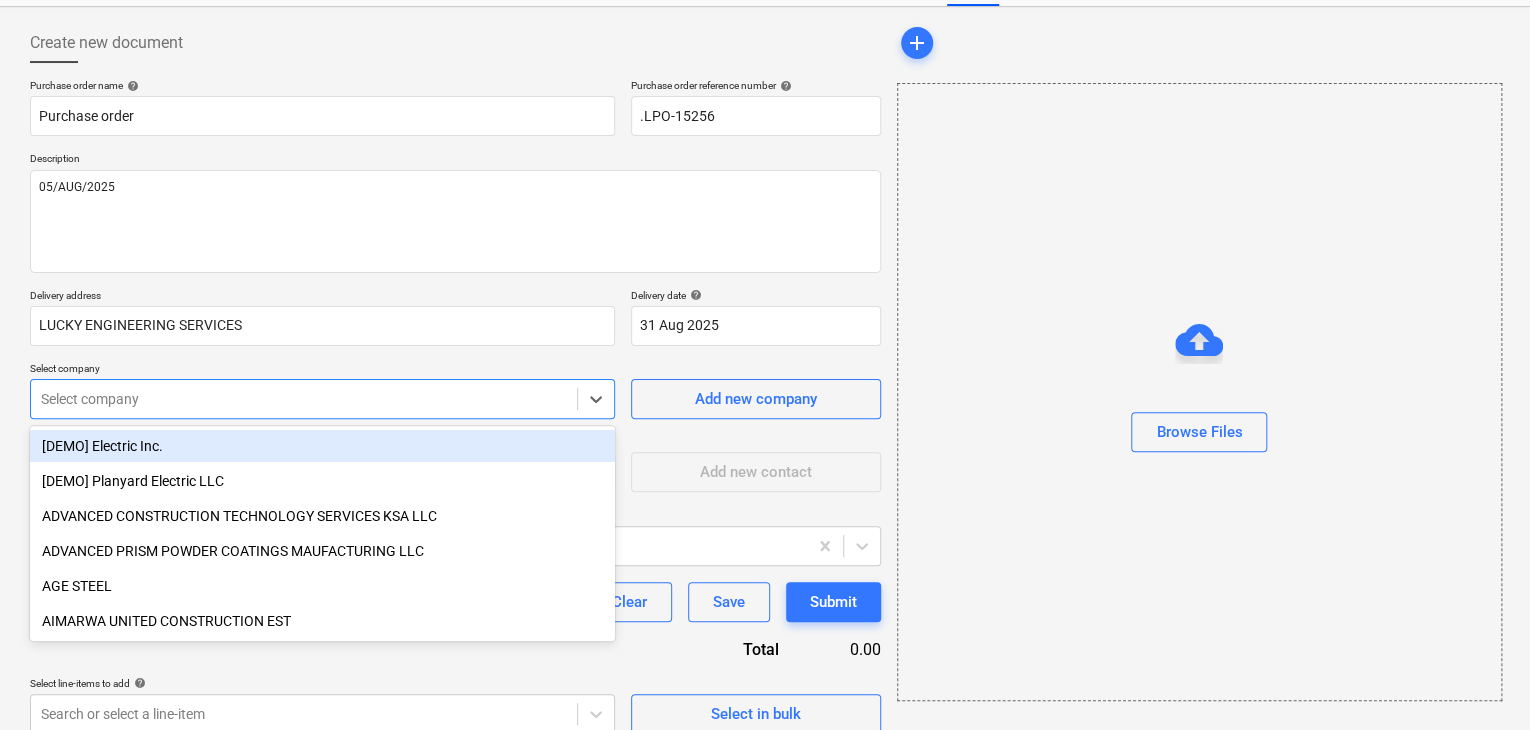 scroll, scrollTop: 93, scrollLeft: 0, axis: vertical 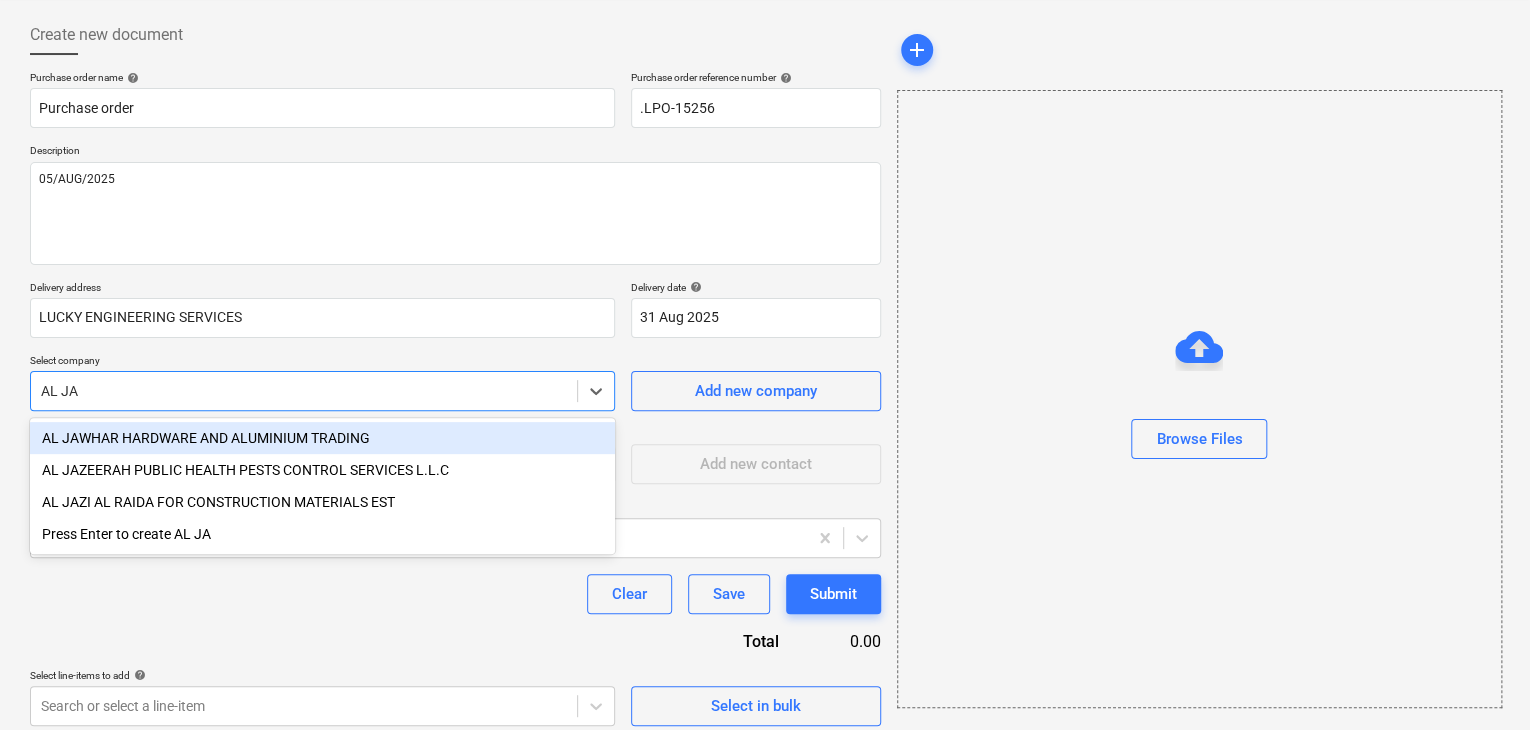 type on "AL JAW" 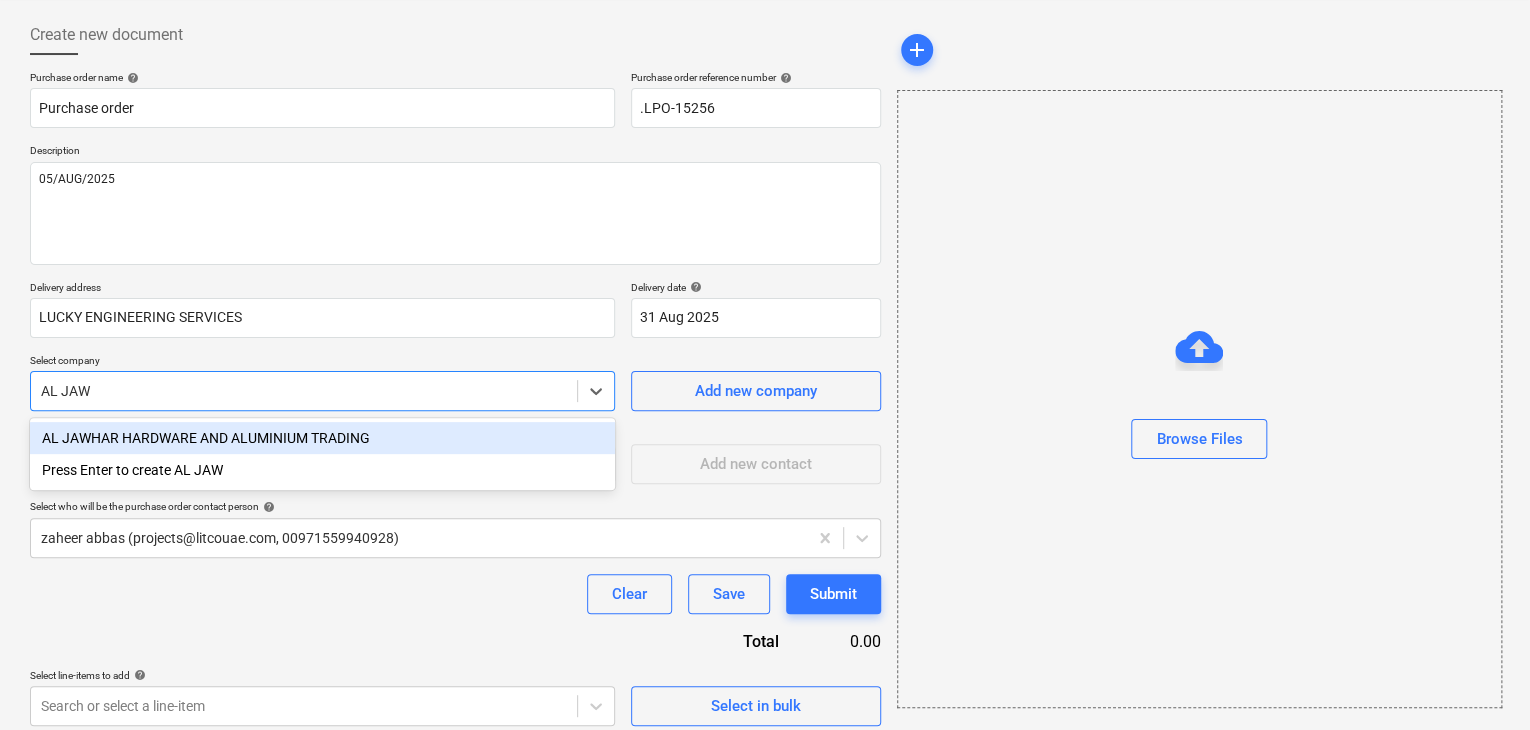 click on "AL JAWHAR HARDWARE AND ALUMINIUM TRADING" at bounding box center [322, 438] 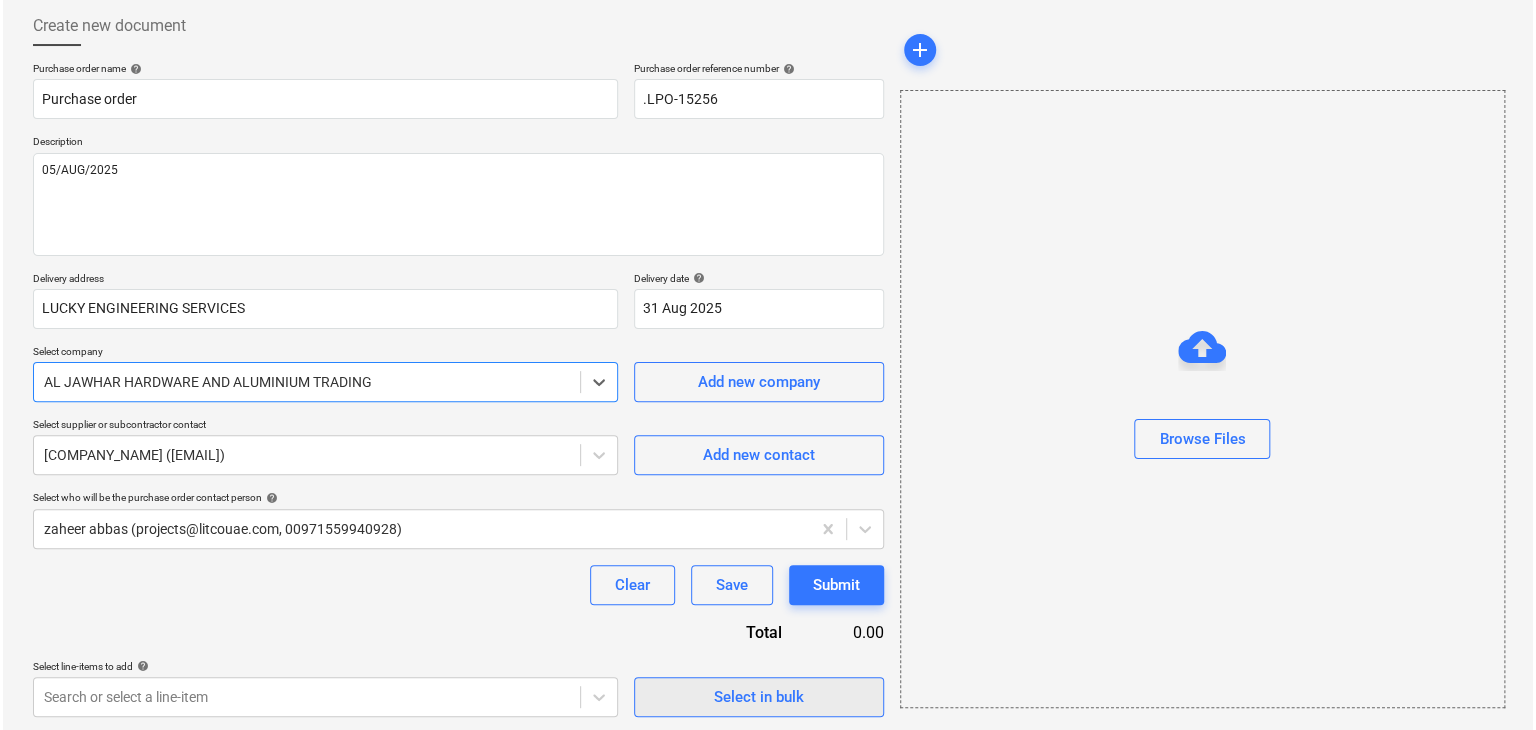 scroll, scrollTop: 104, scrollLeft: 0, axis: vertical 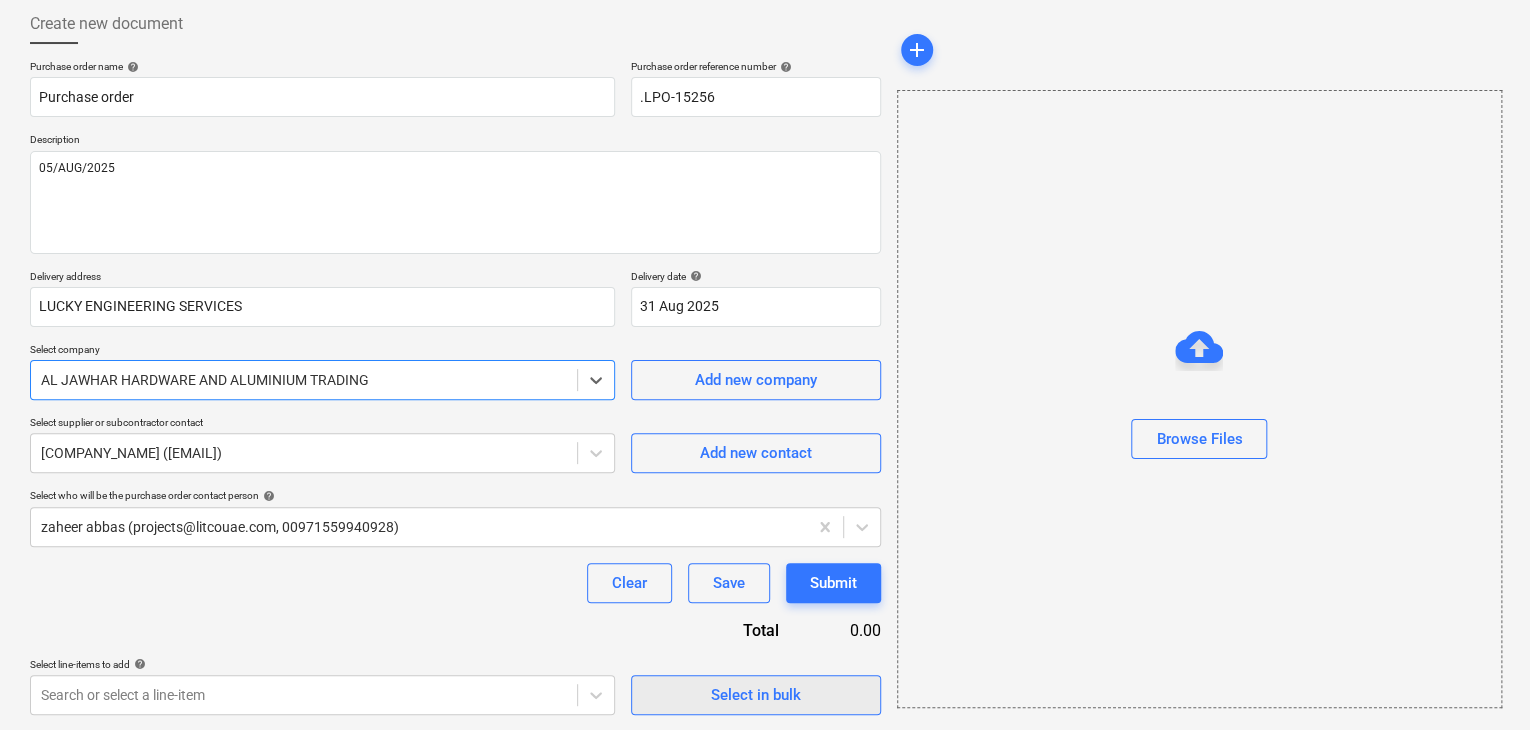 click on "Select in bulk" at bounding box center [756, 695] 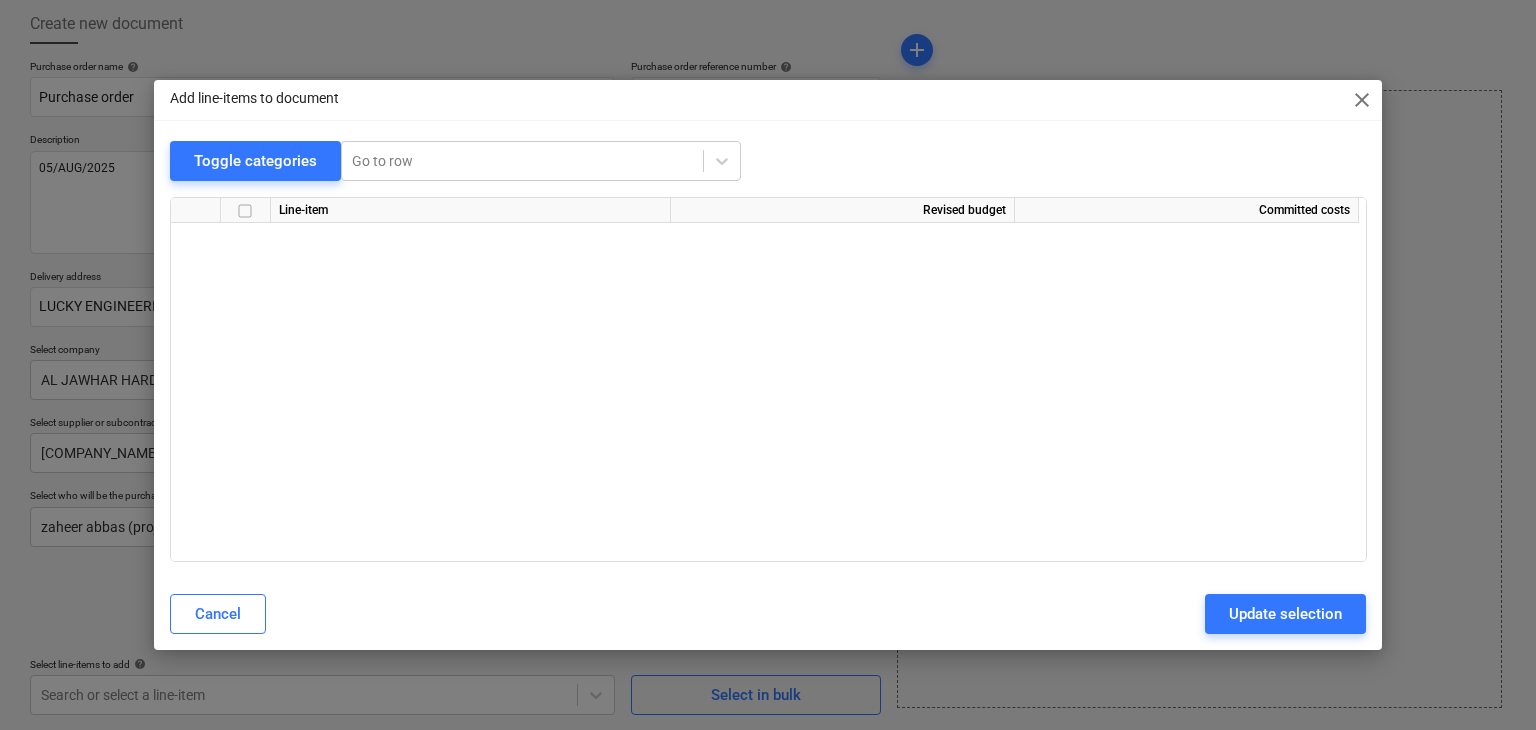 scroll, scrollTop: 8036, scrollLeft: 0, axis: vertical 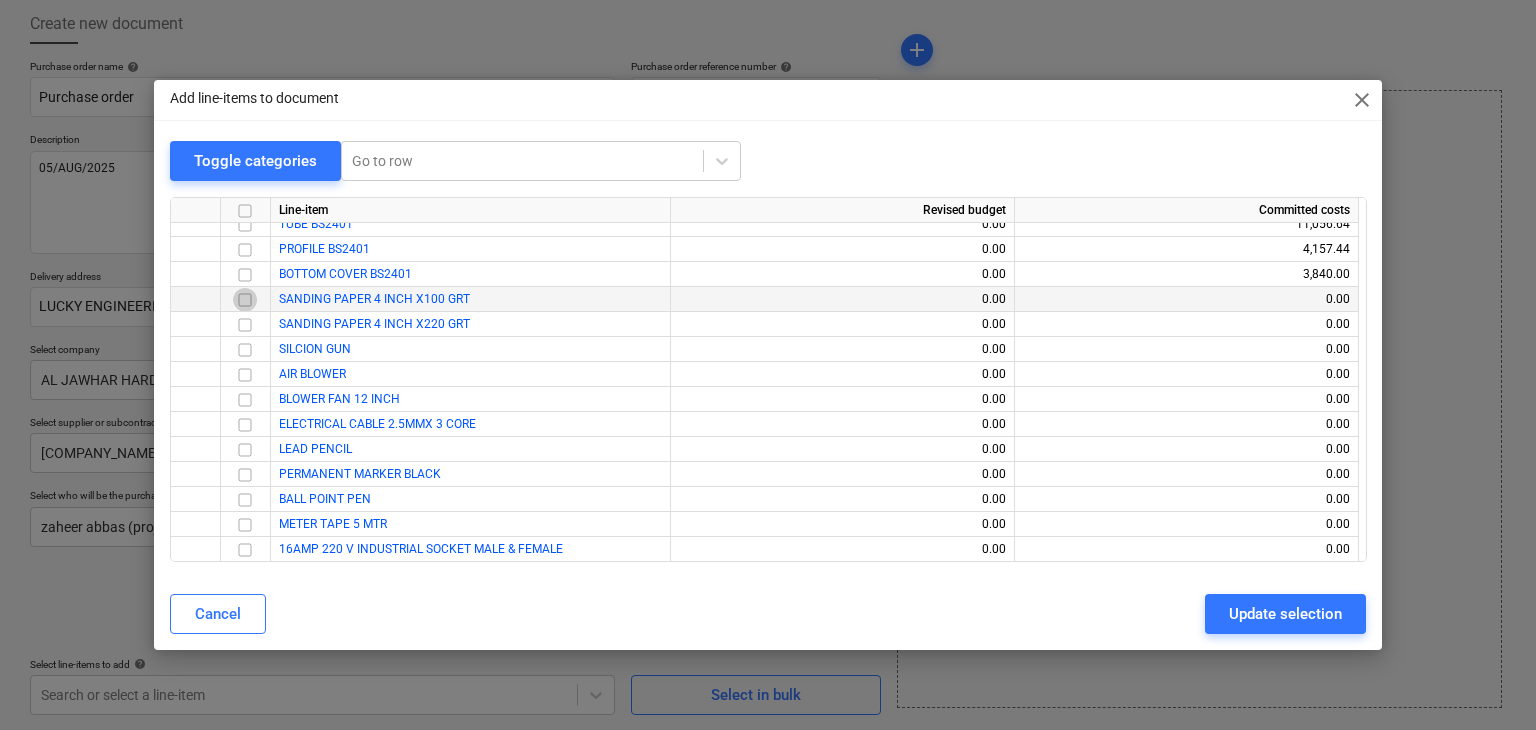 click at bounding box center (245, 300) 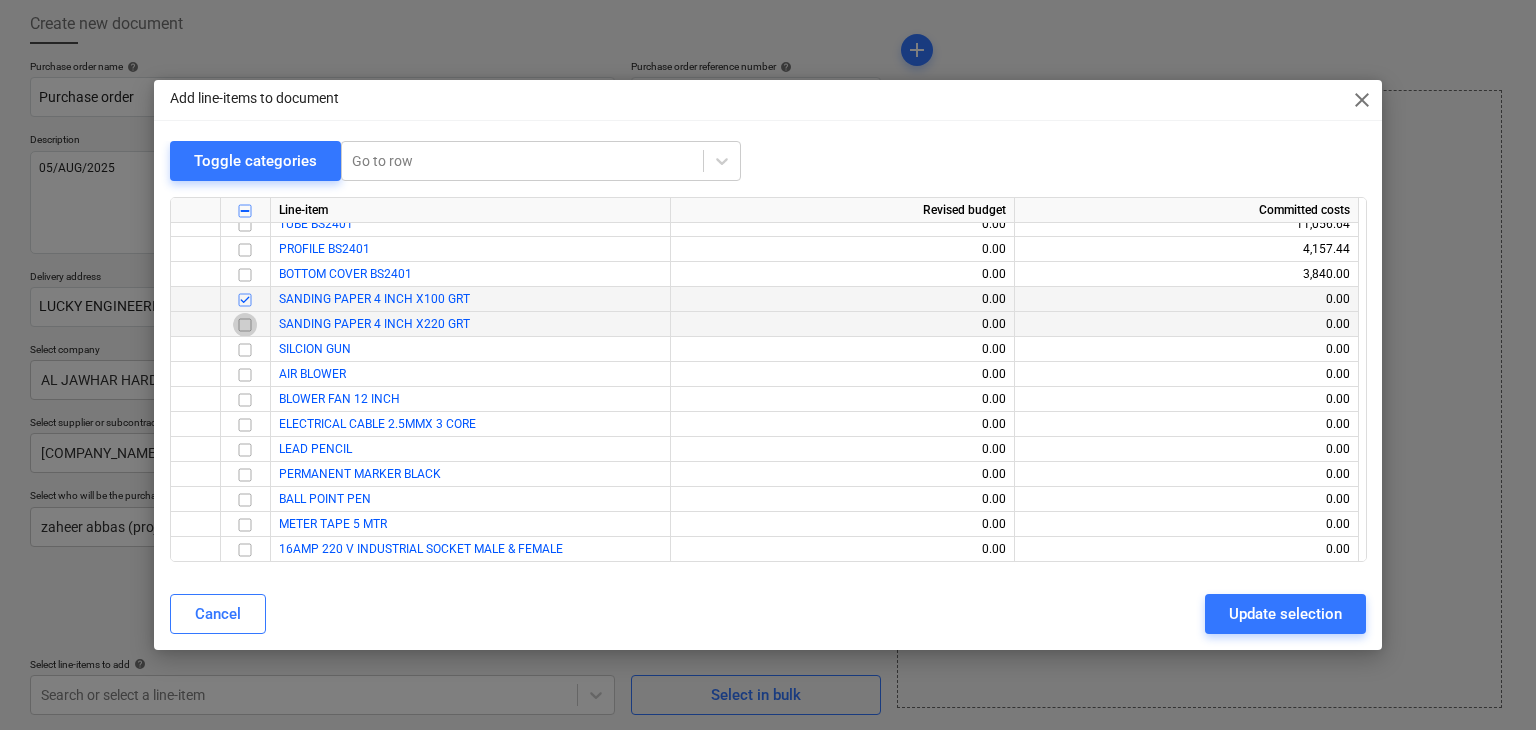 click at bounding box center [245, 325] 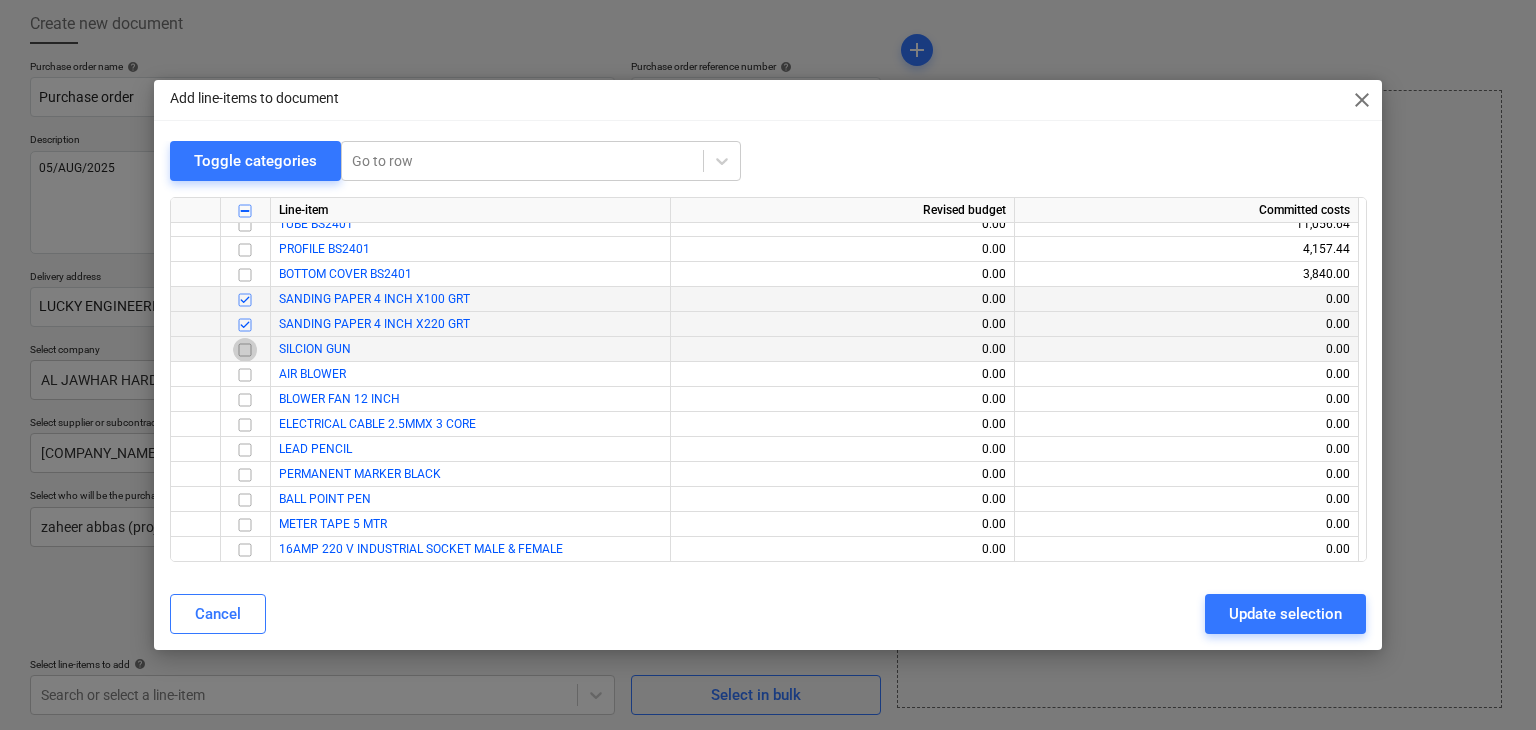 click at bounding box center [245, 350] 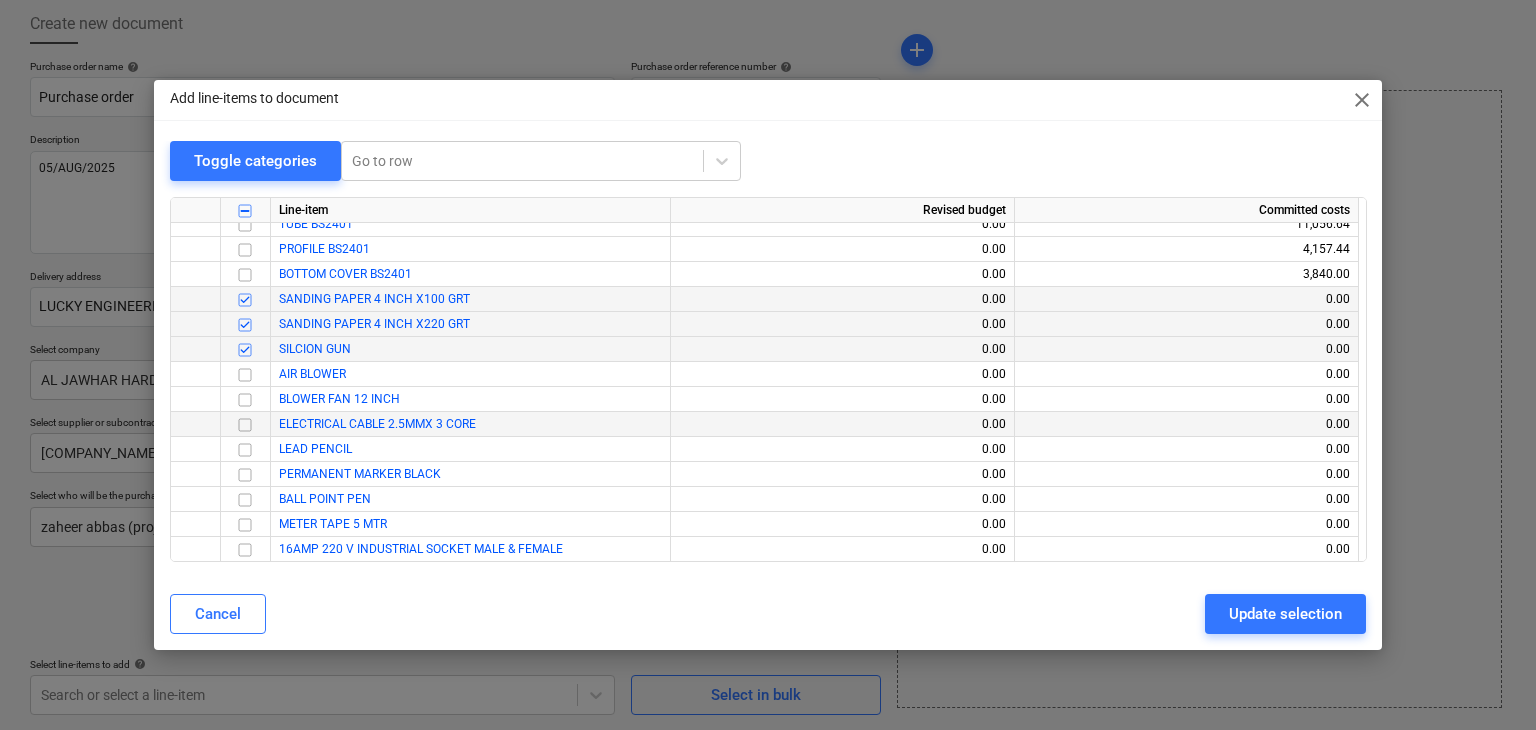click at bounding box center [245, 425] 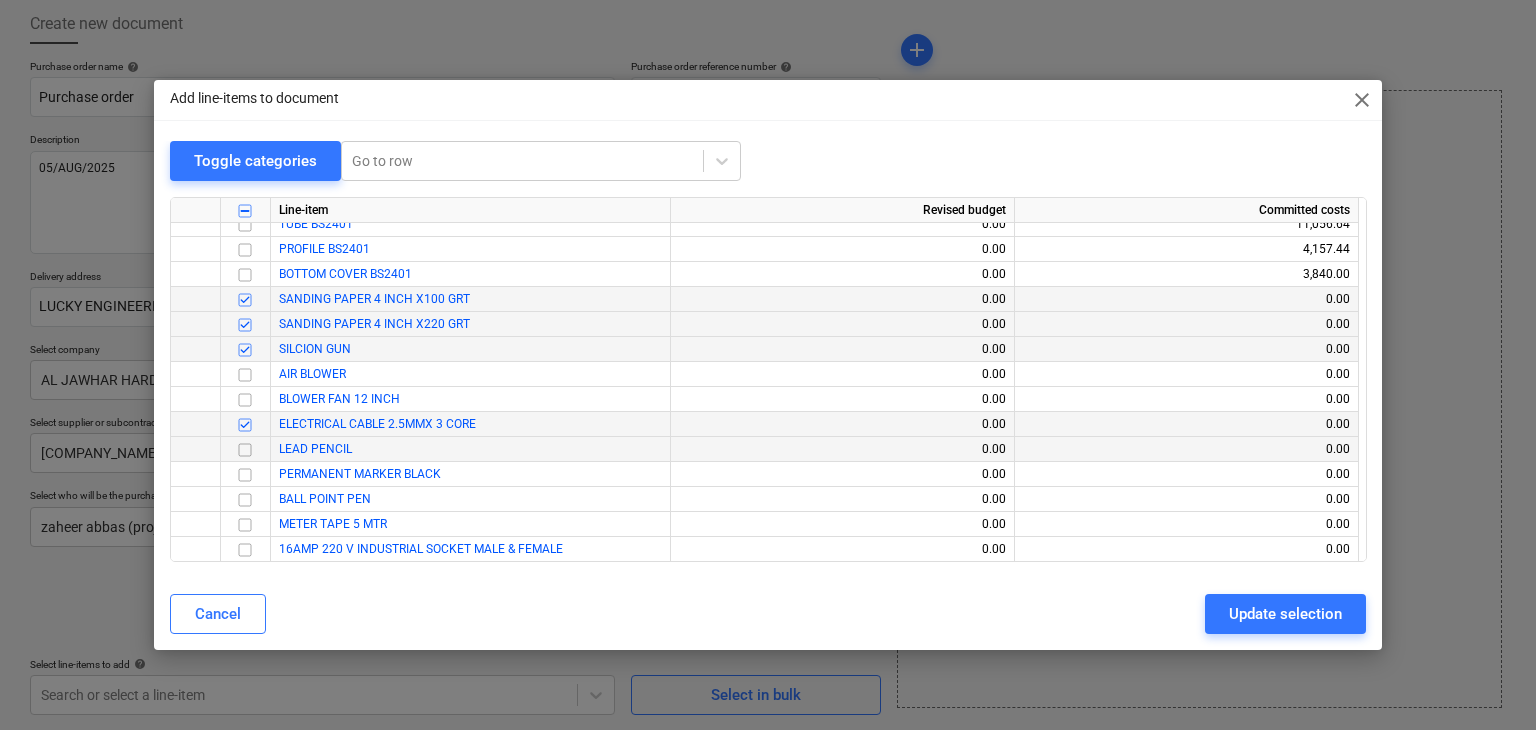 click at bounding box center (245, 450) 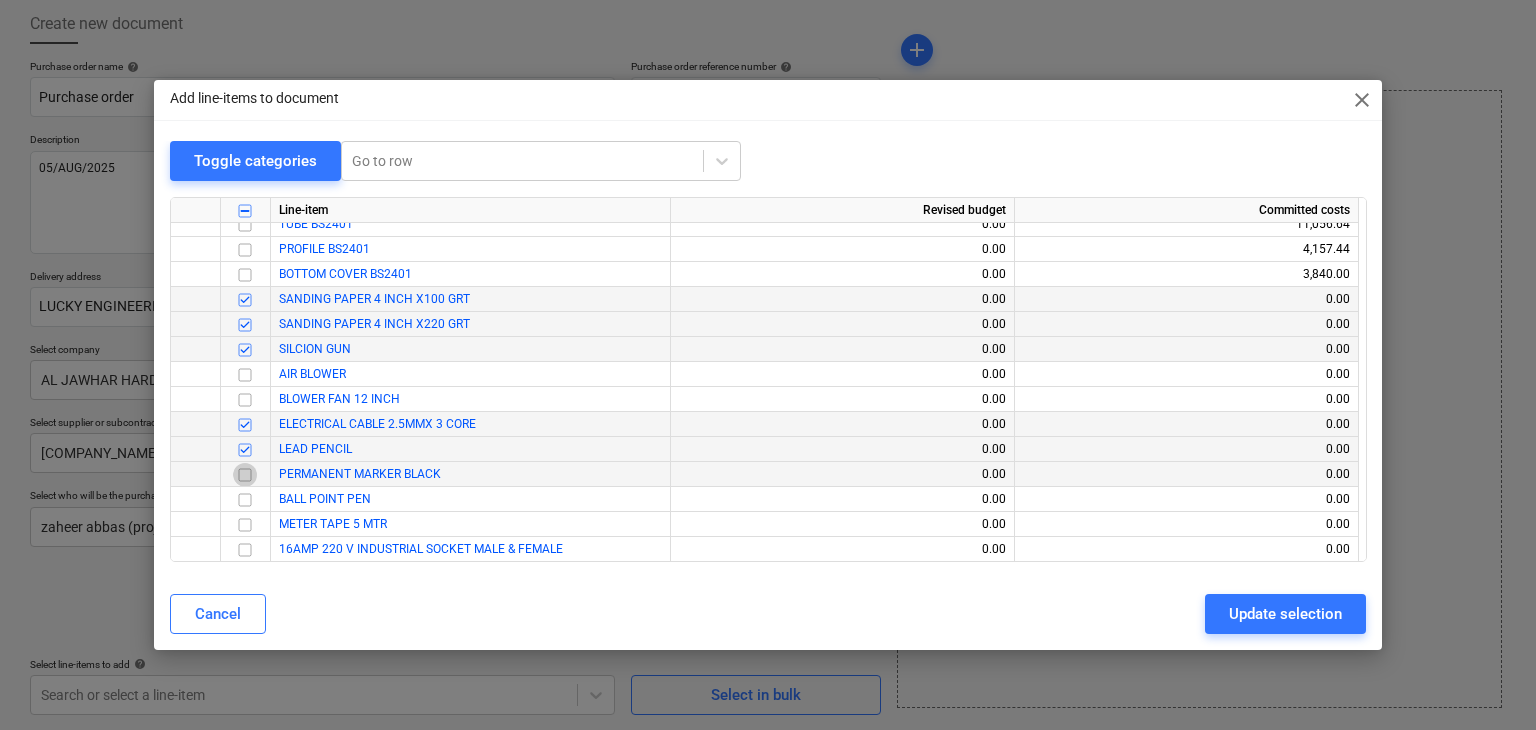 click at bounding box center (245, 475) 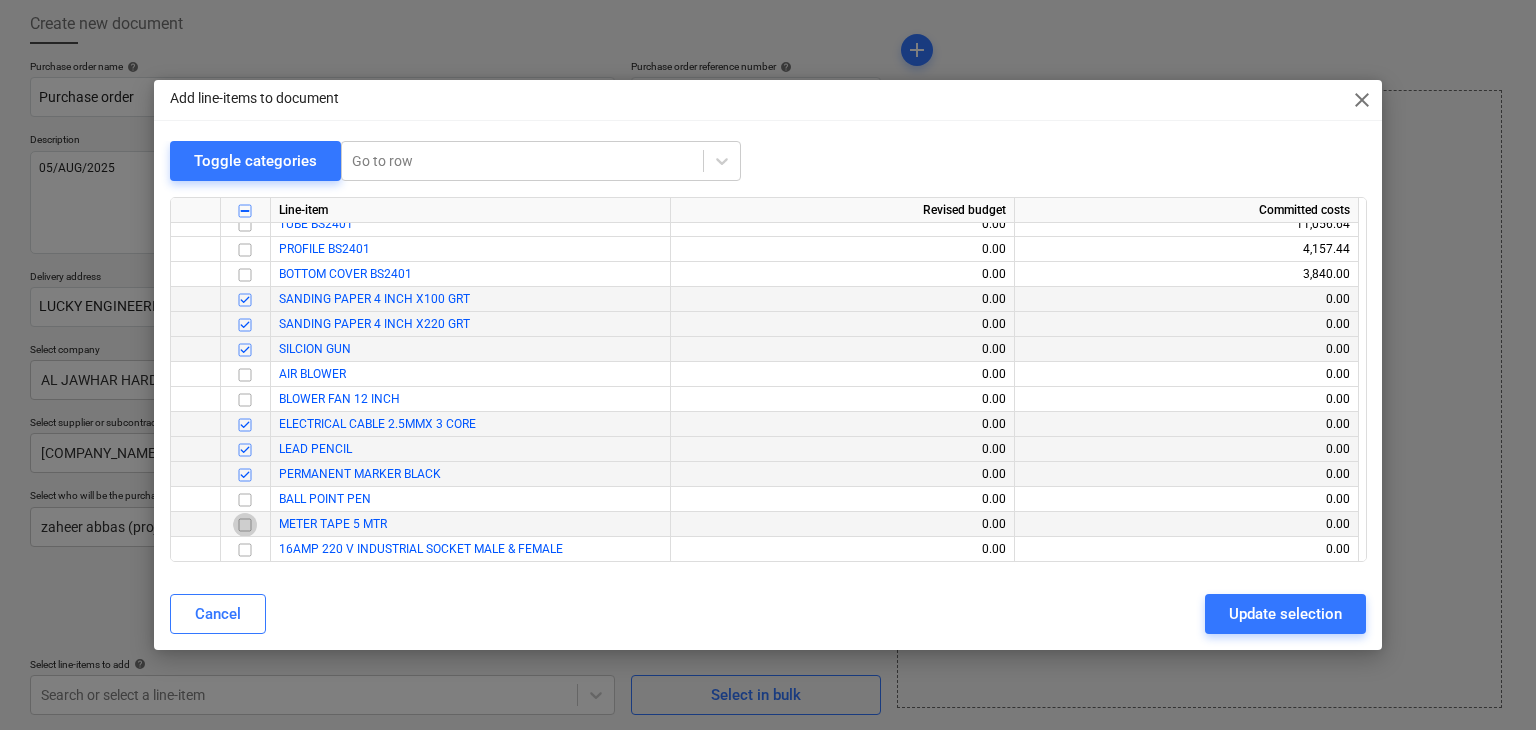 drag, startPoint x: 244, startPoint y: 521, endPoint x: 244, endPoint y: 566, distance: 45 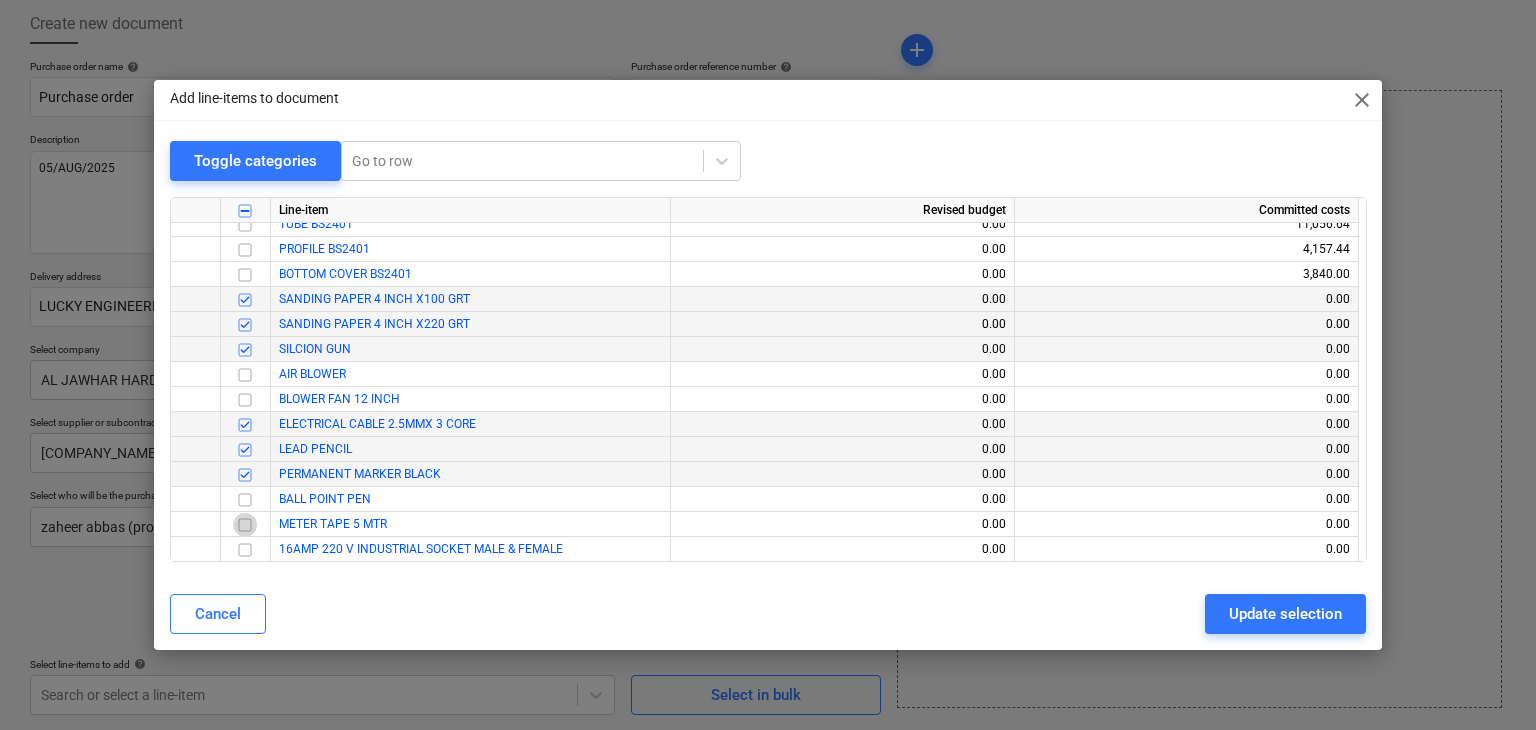 click at bounding box center (245, 525) 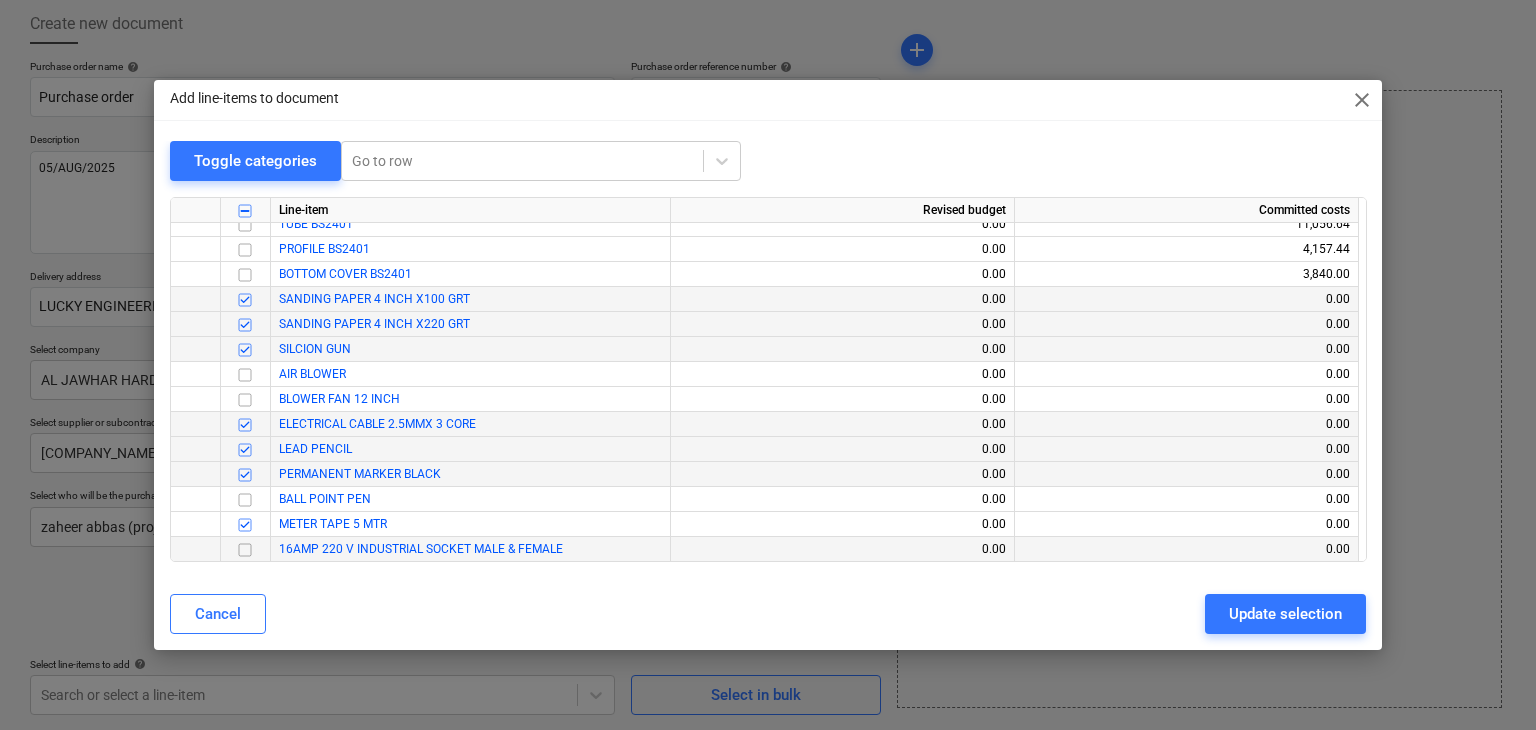 click at bounding box center [245, 550] 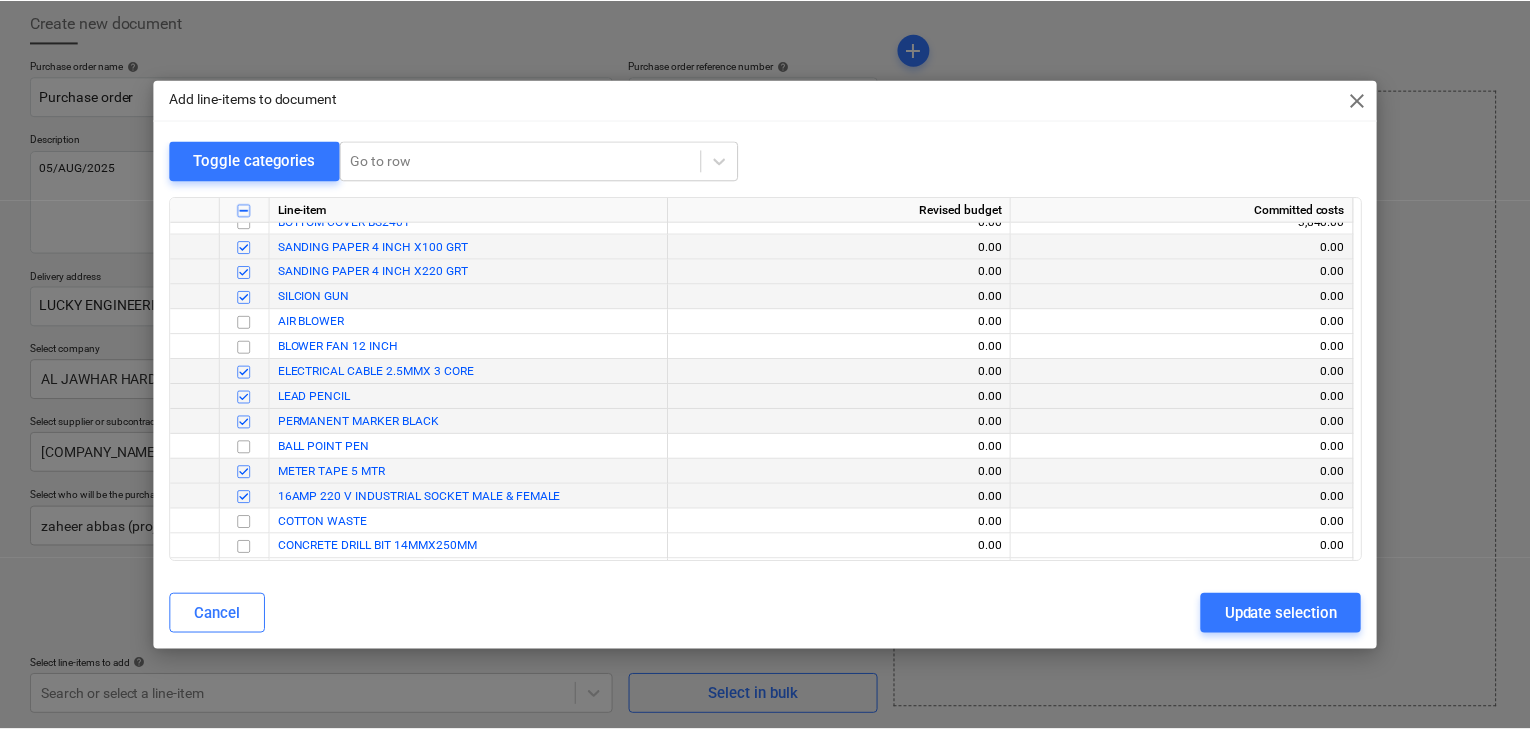 scroll, scrollTop: 8036, scrollLeft: 0, axis: vertical 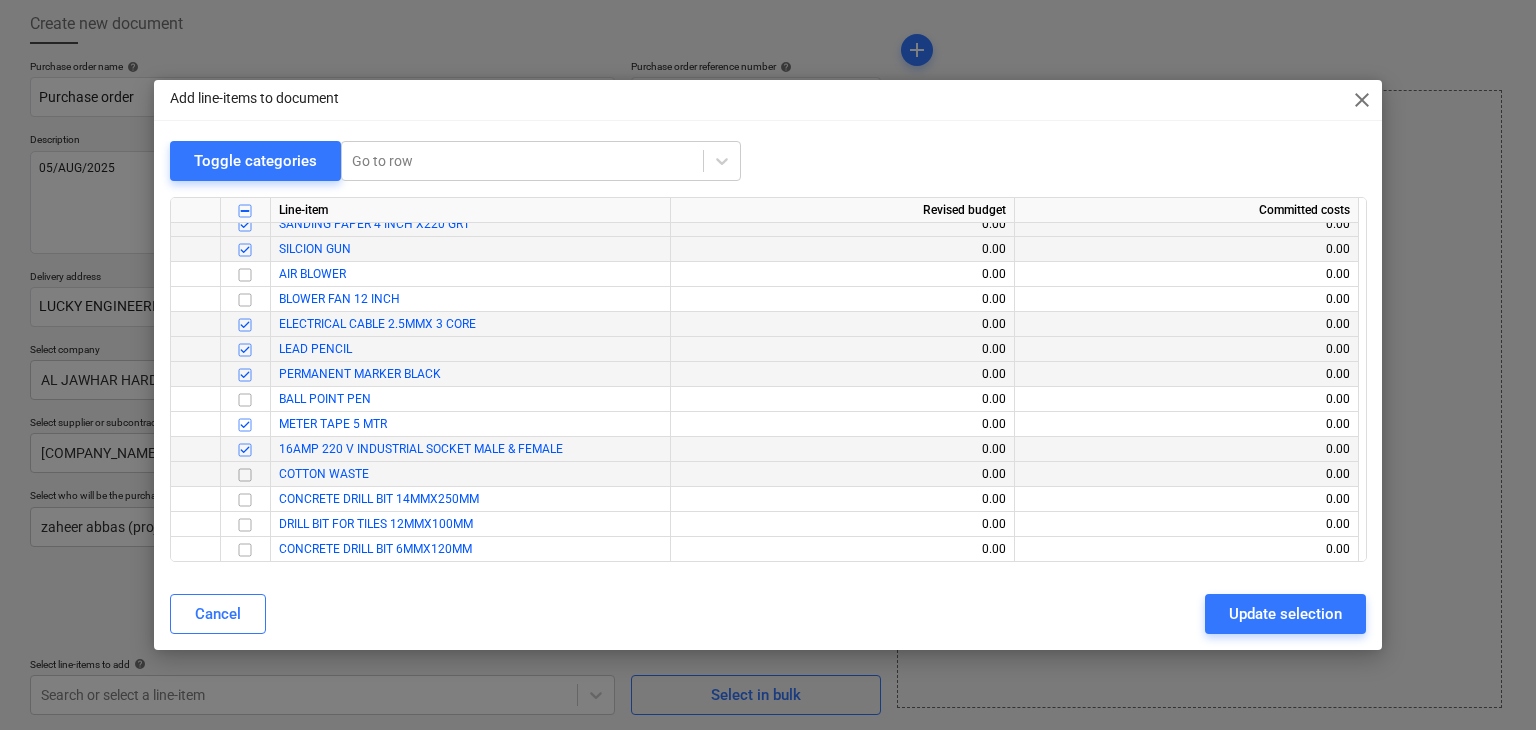 click at bounding box center (245, 475) 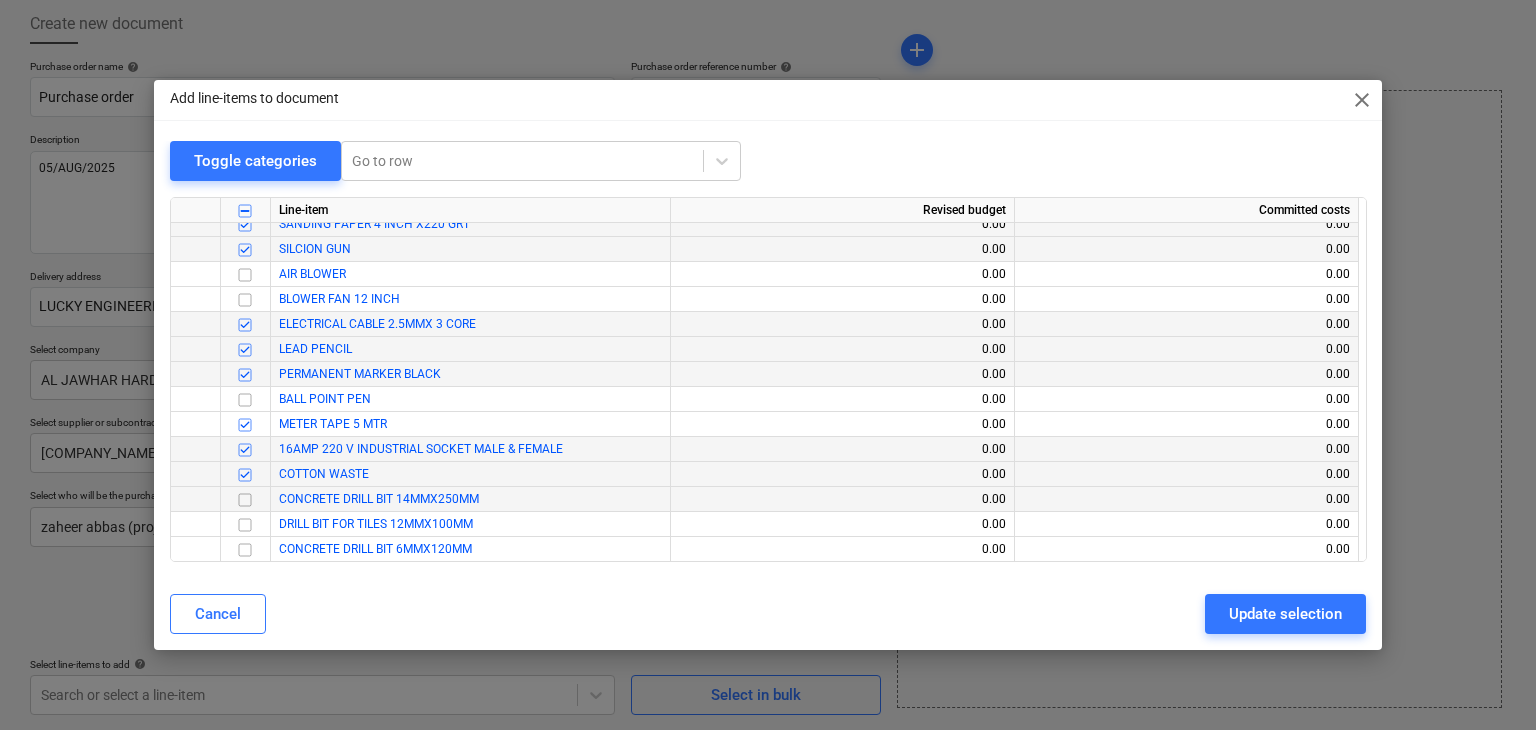 click at bounding box center (246, 499) 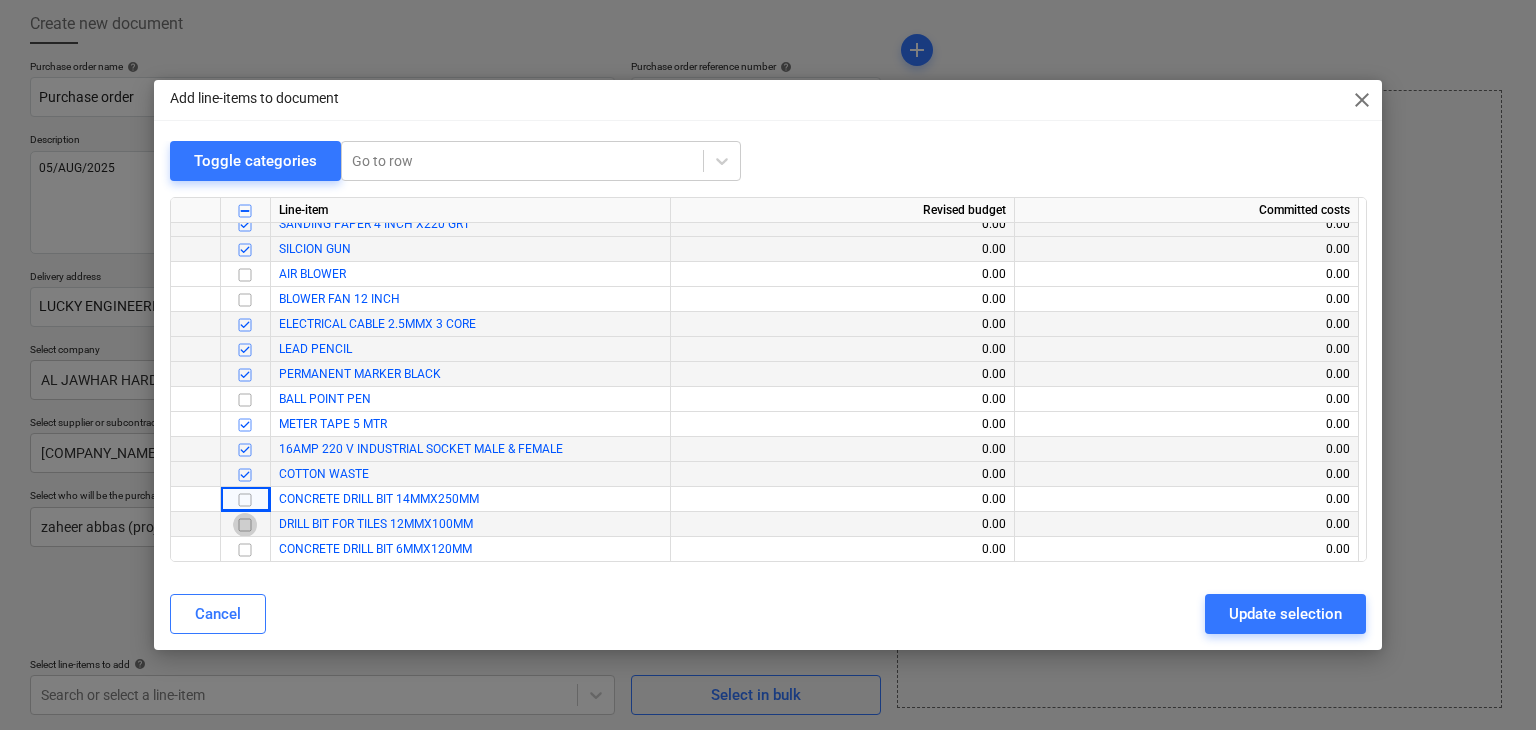 click at bounding box center [245, 525] 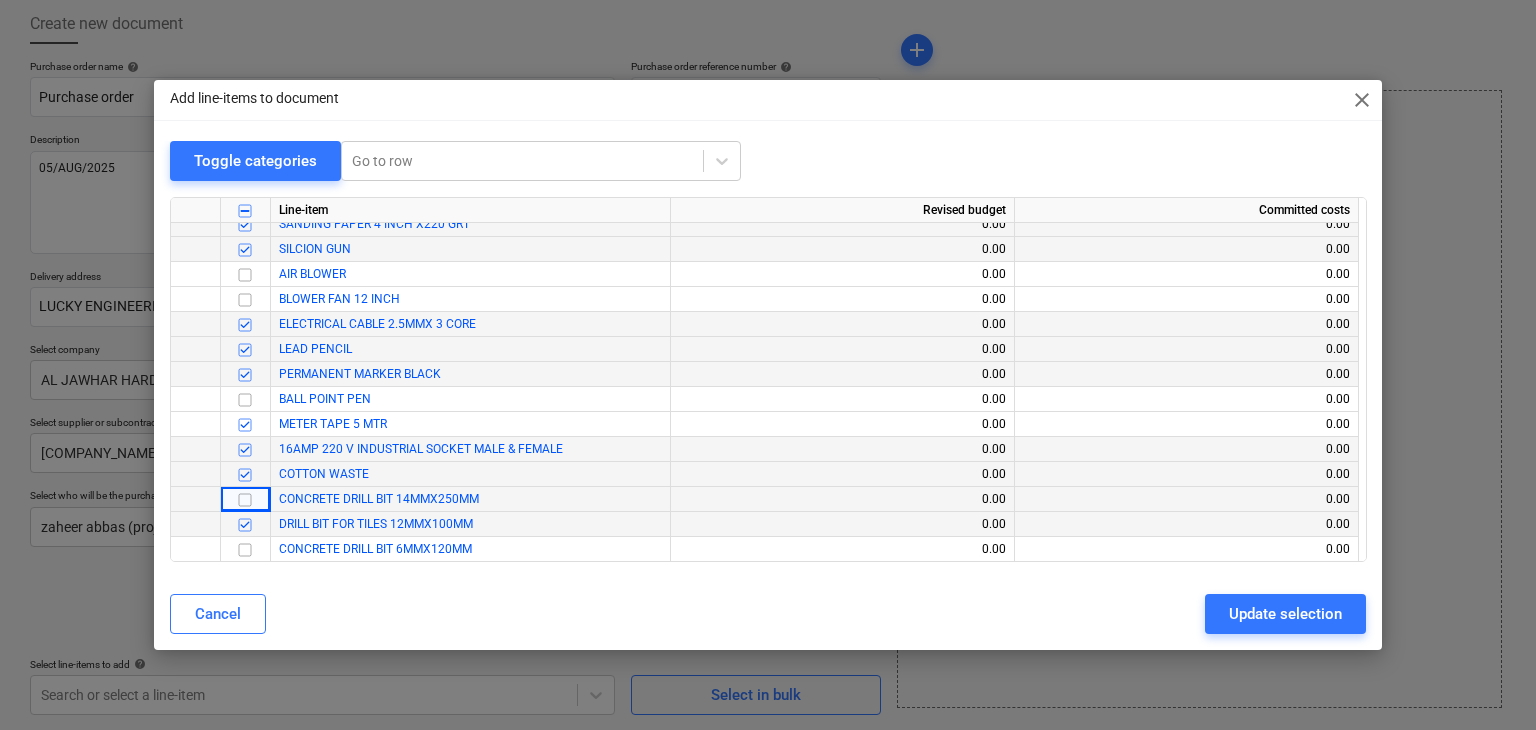 click at bounding box center (245, 500) 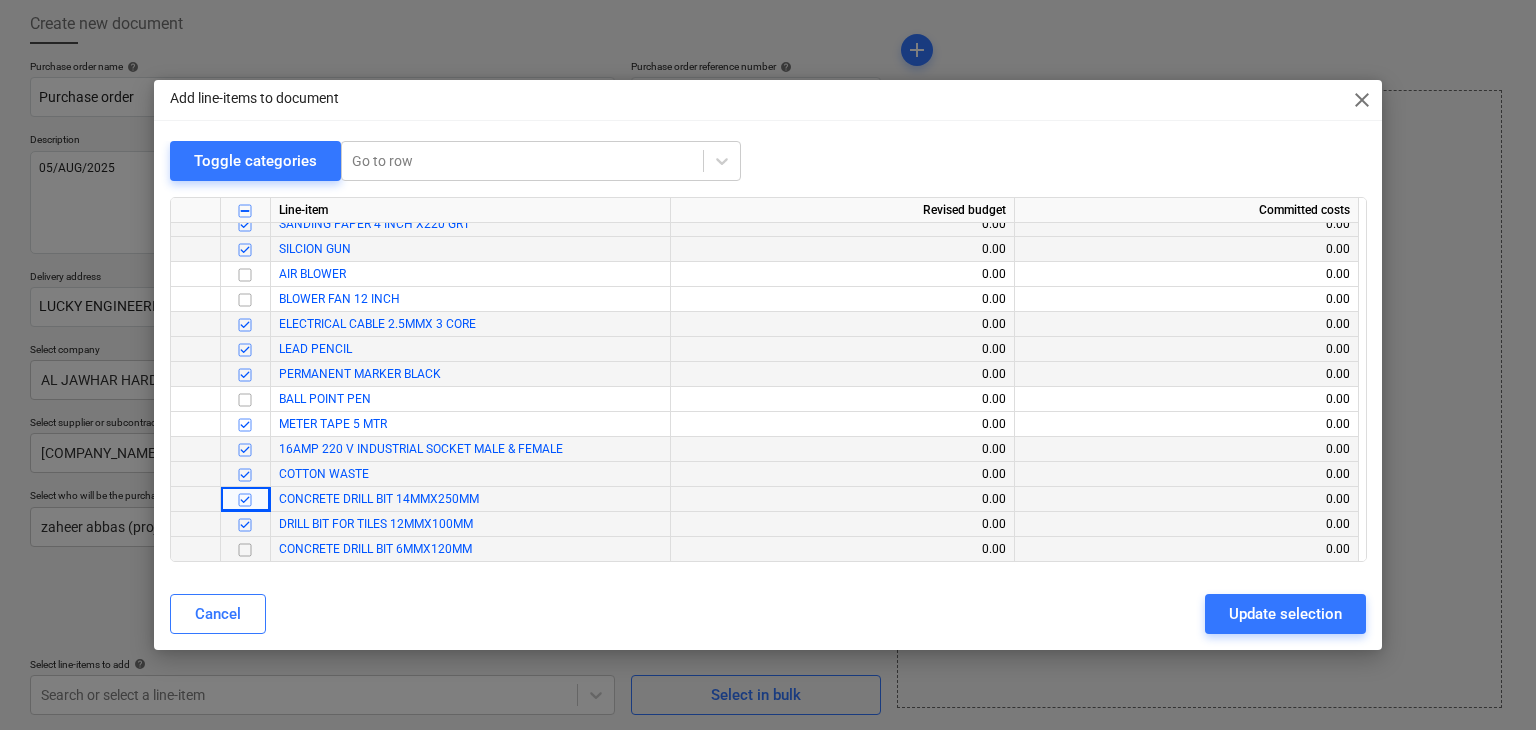 click at bounding box center (245, 550) 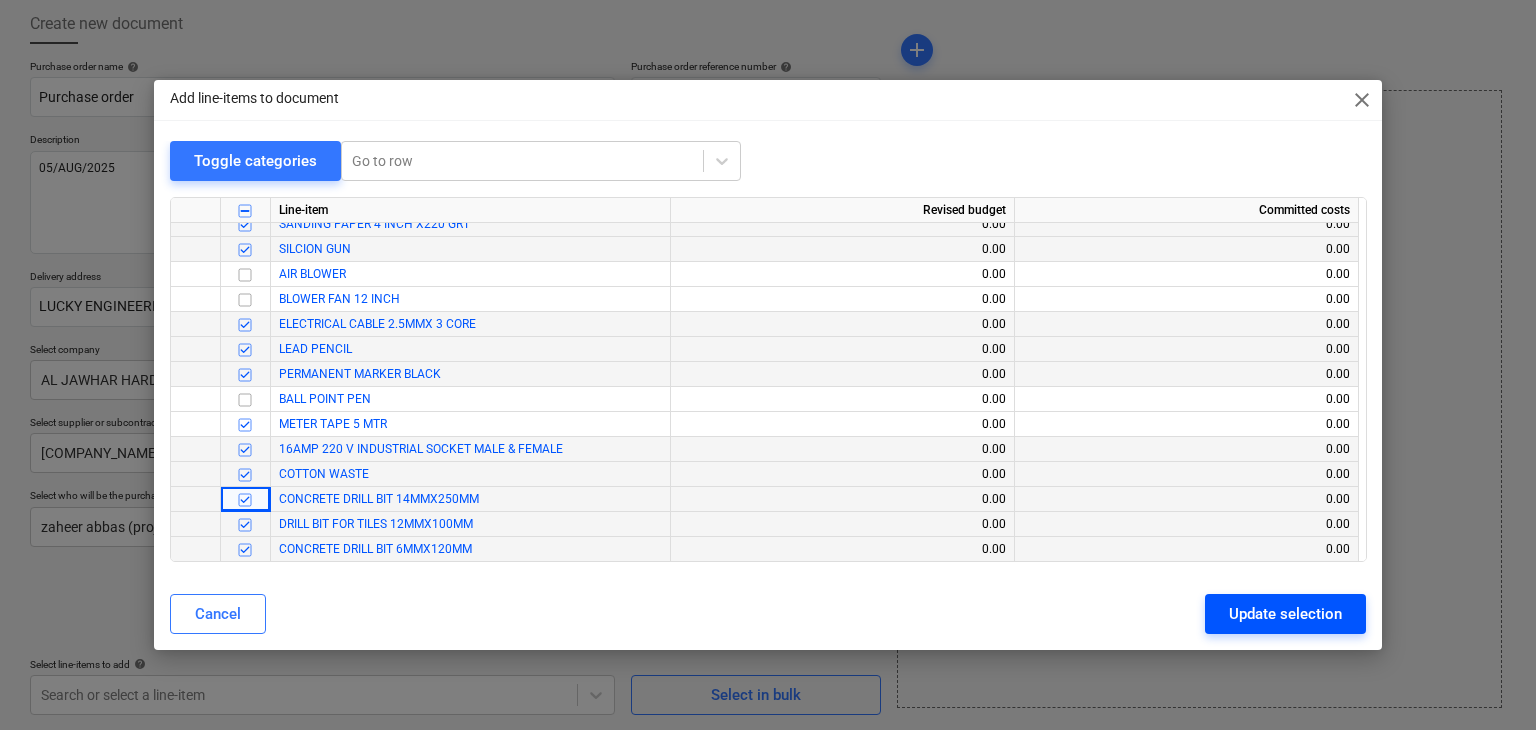 click on "Update selection" at bounding box center [1285, 614] 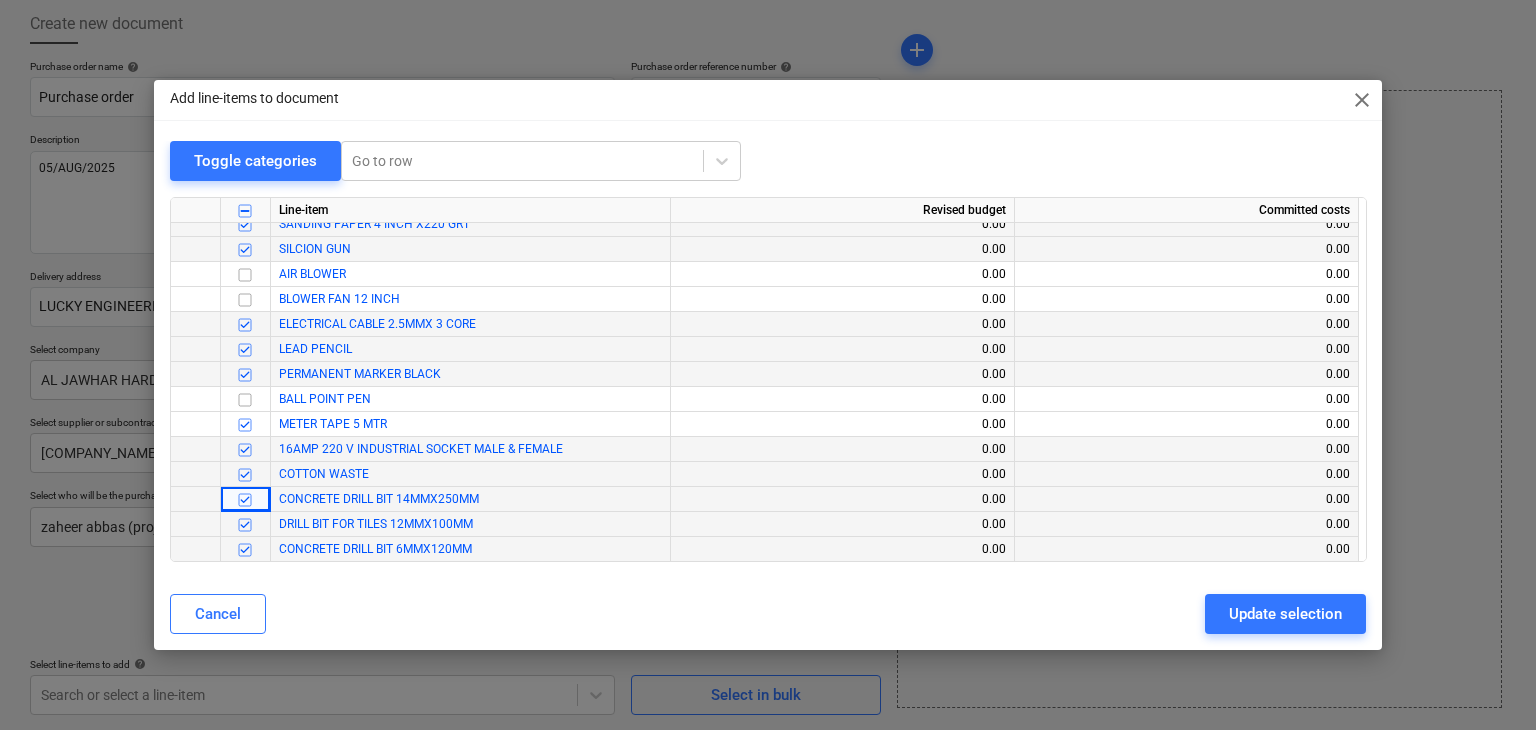 type on "x" 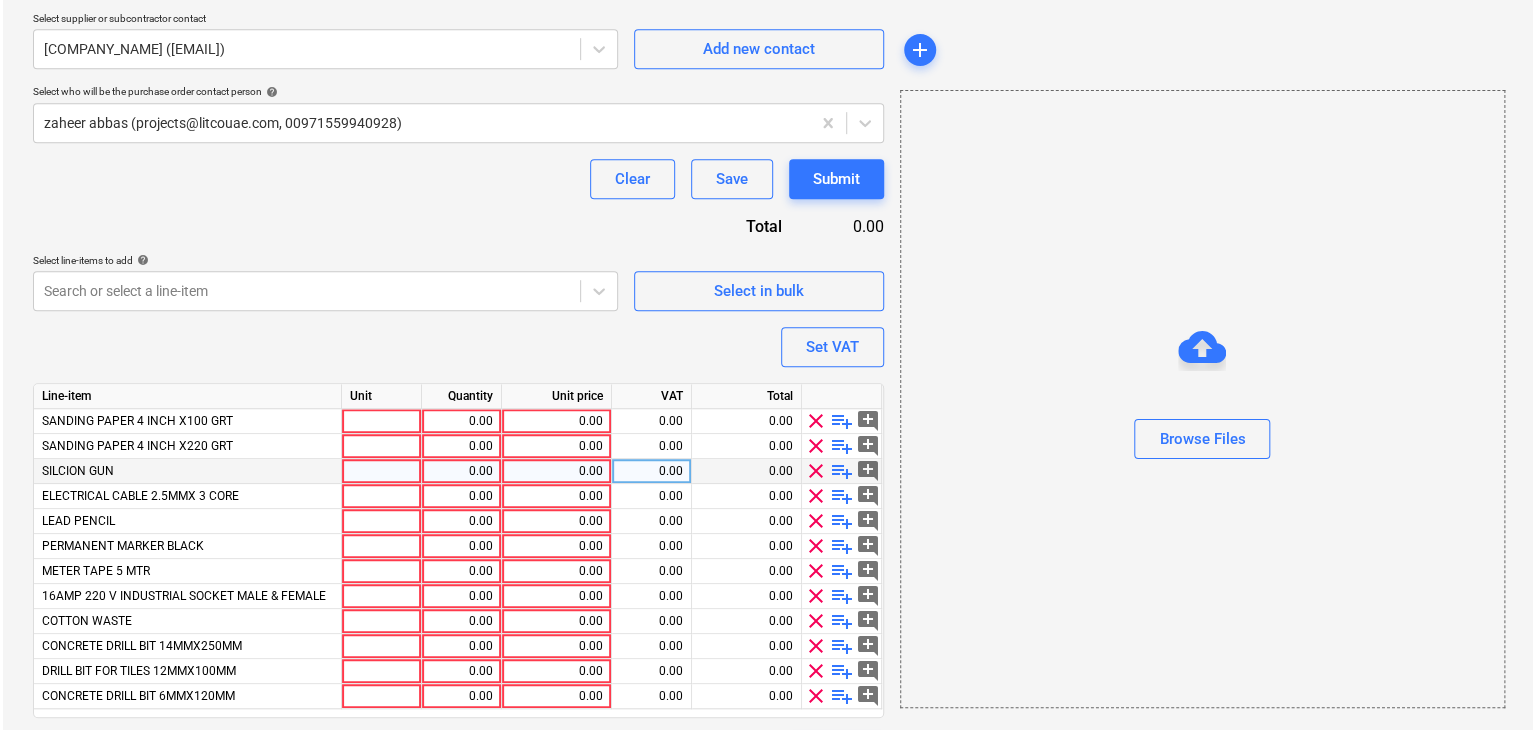 scroll, scrollTop: 568, scrollLeft: 0, axis: vertical 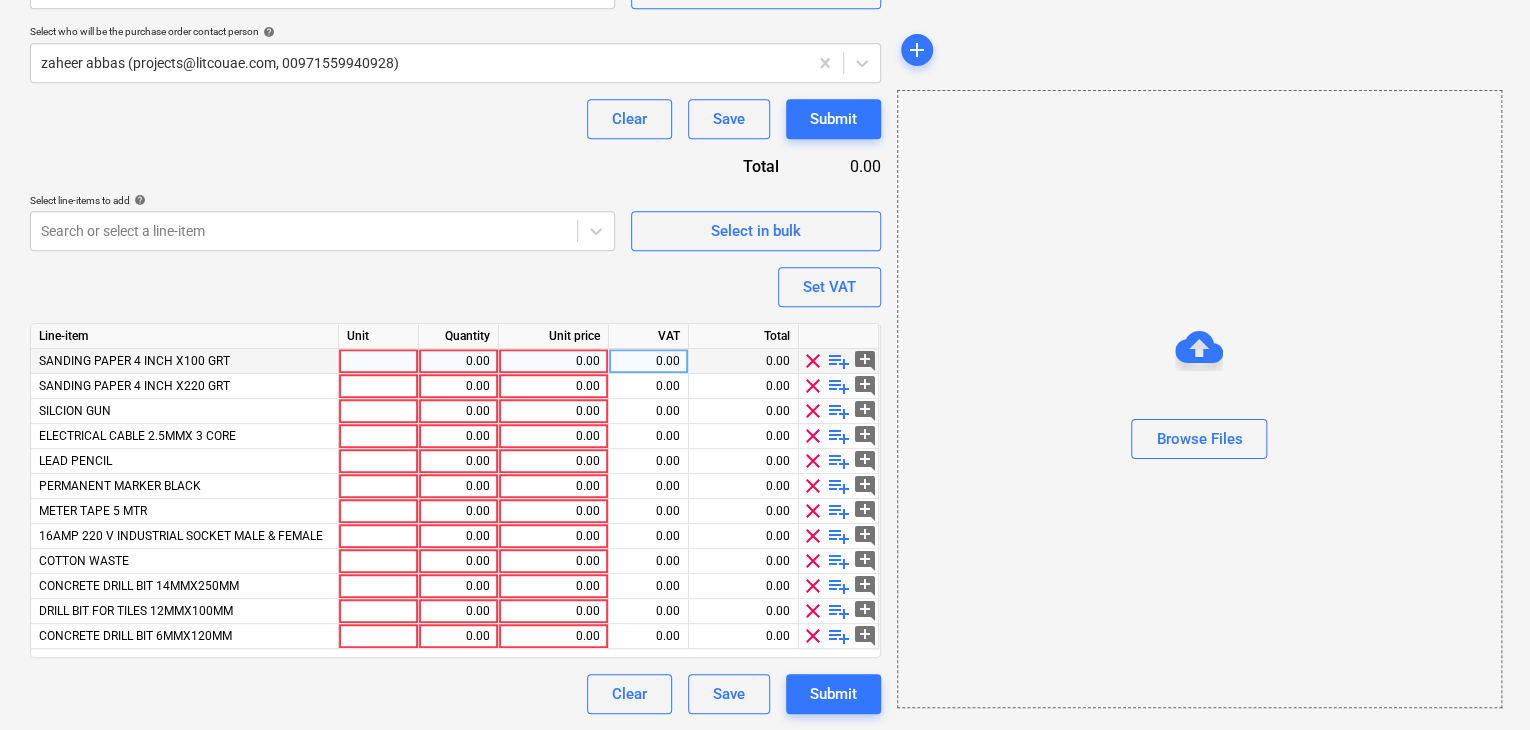 click at bounding box center [379, 361] 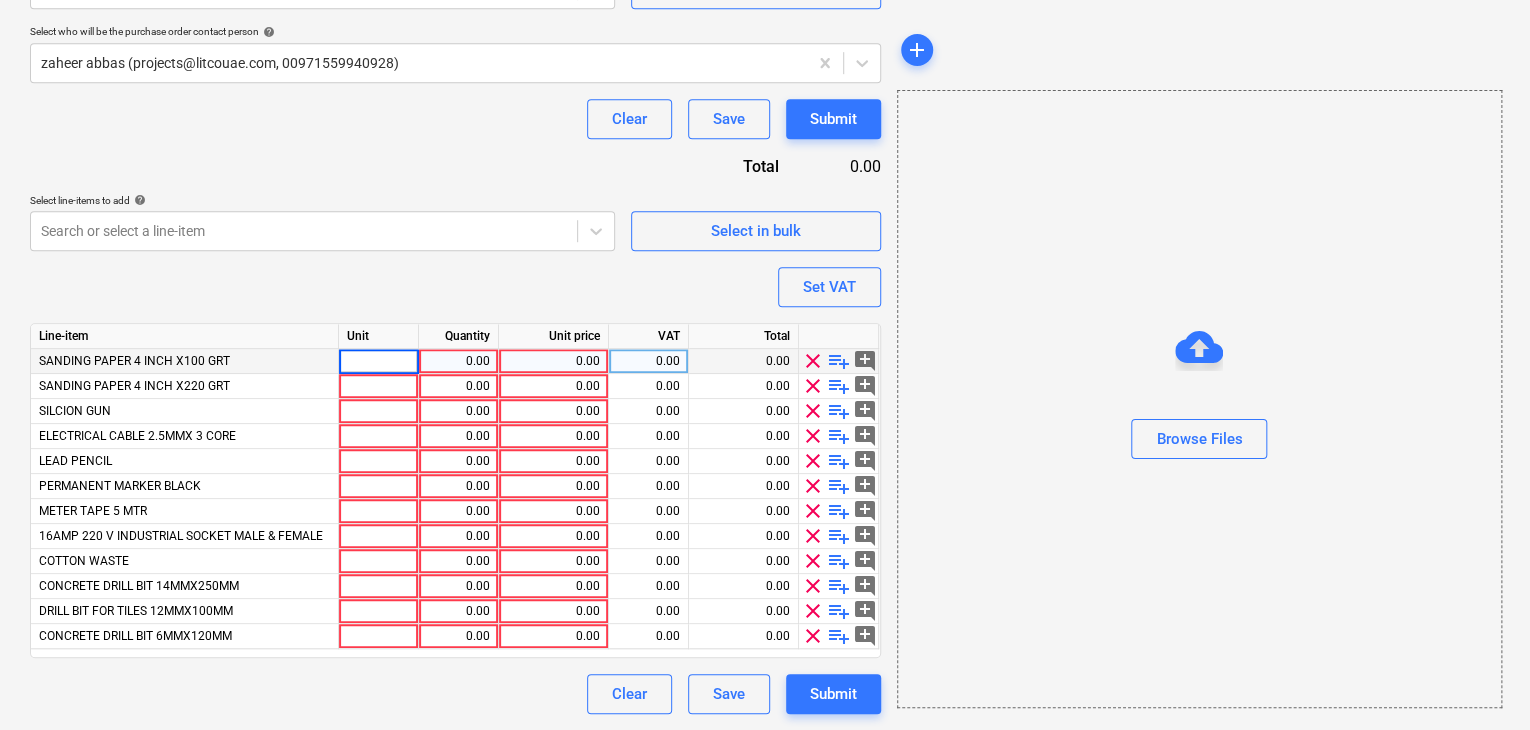 type on "E" 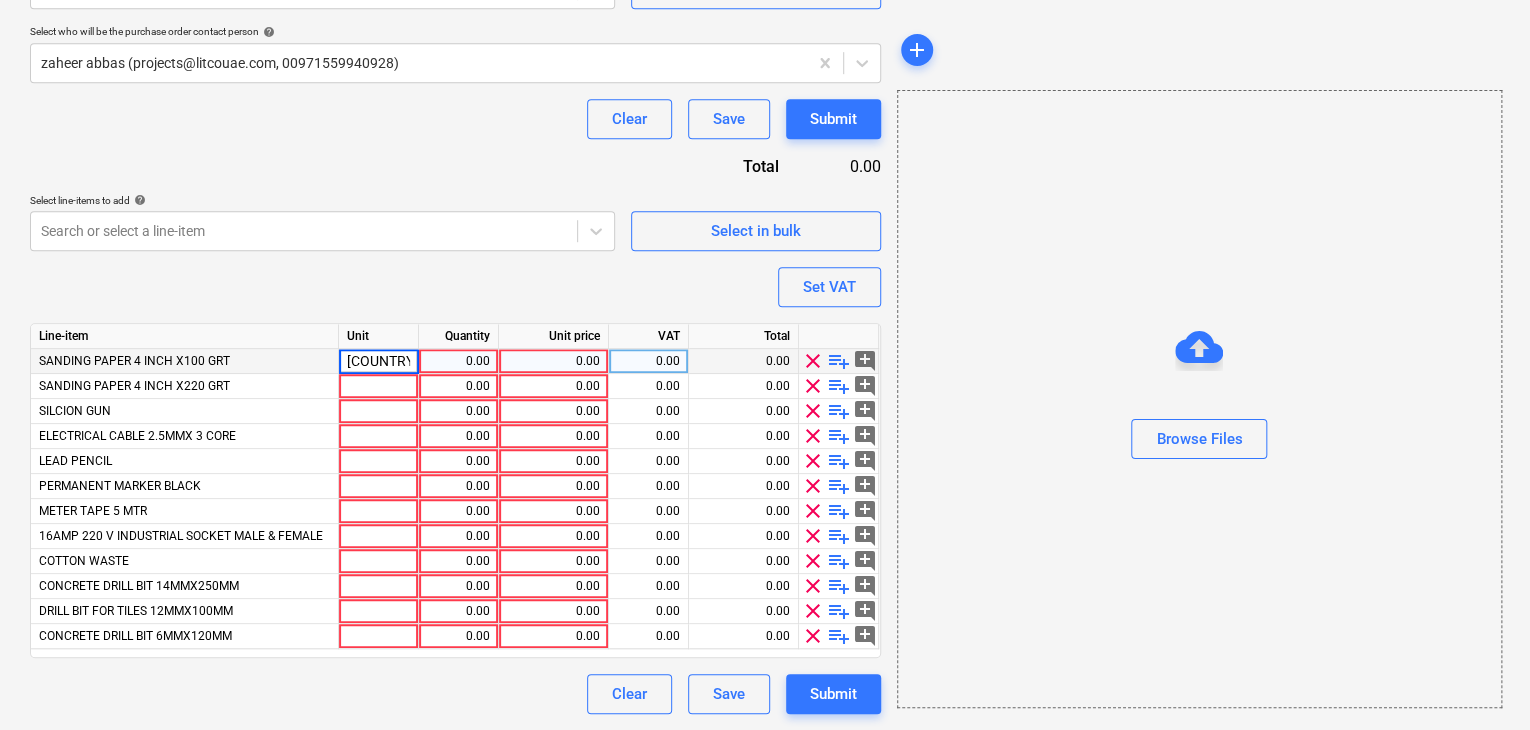type on "[COUNTRY_CODE]" 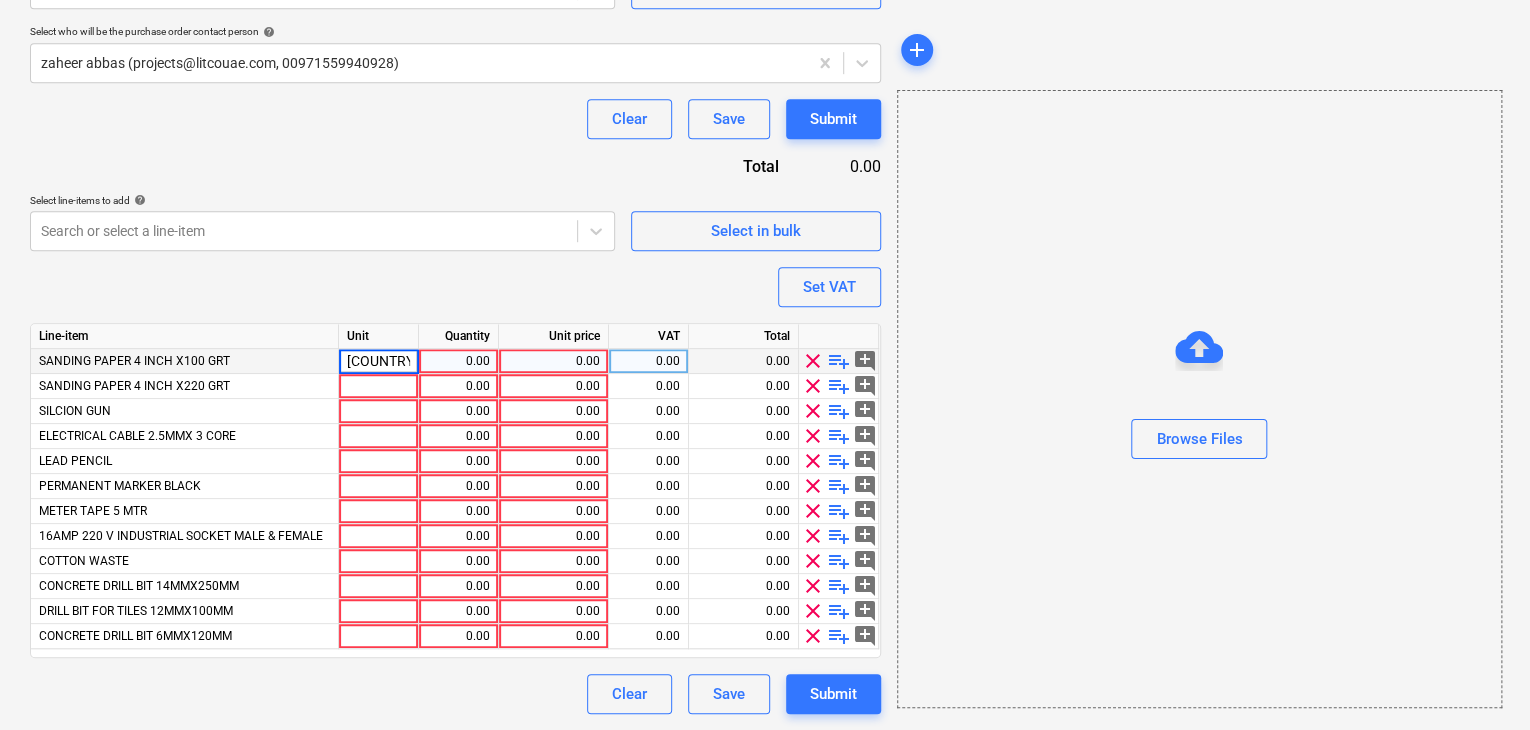 type on "x" 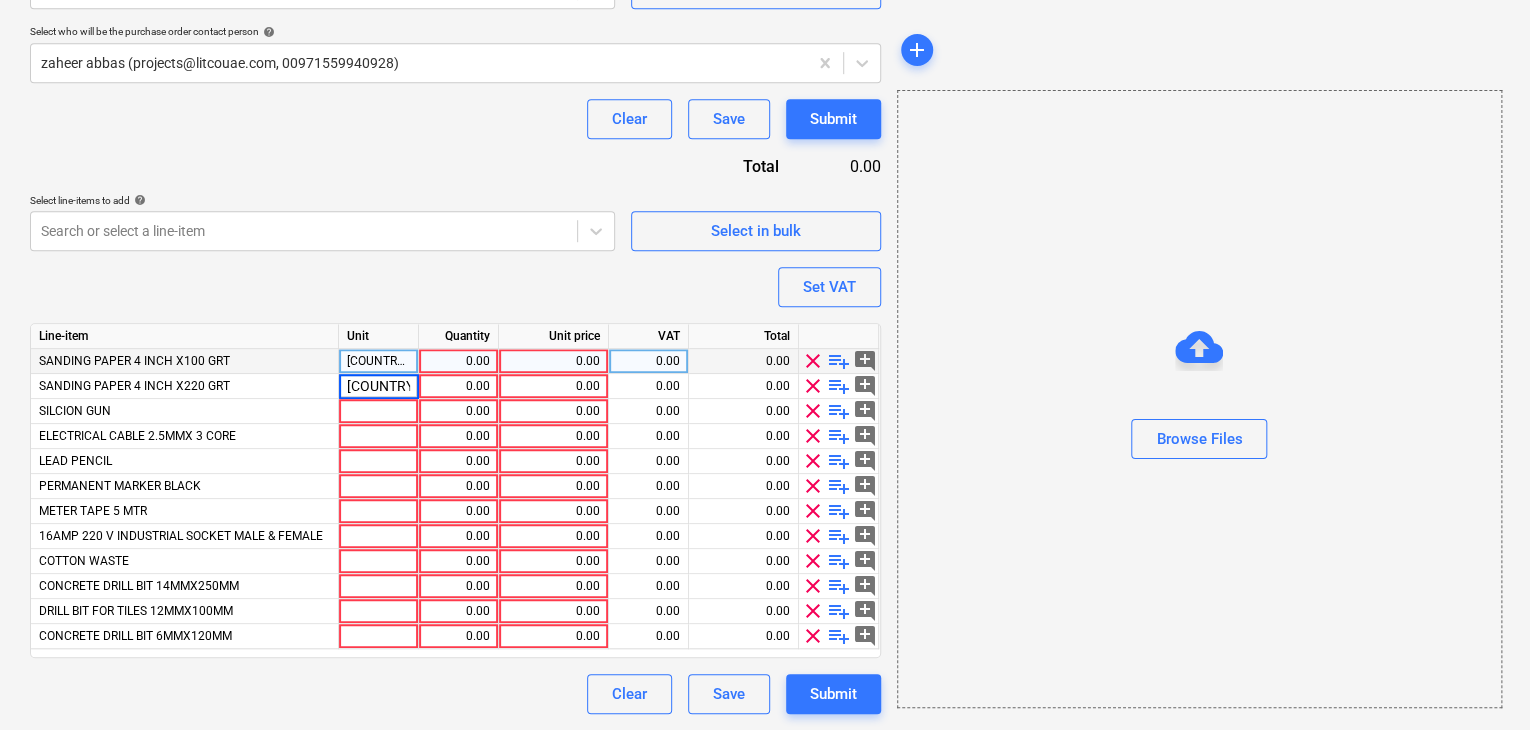 type on "[COUNTRY_CODE]" 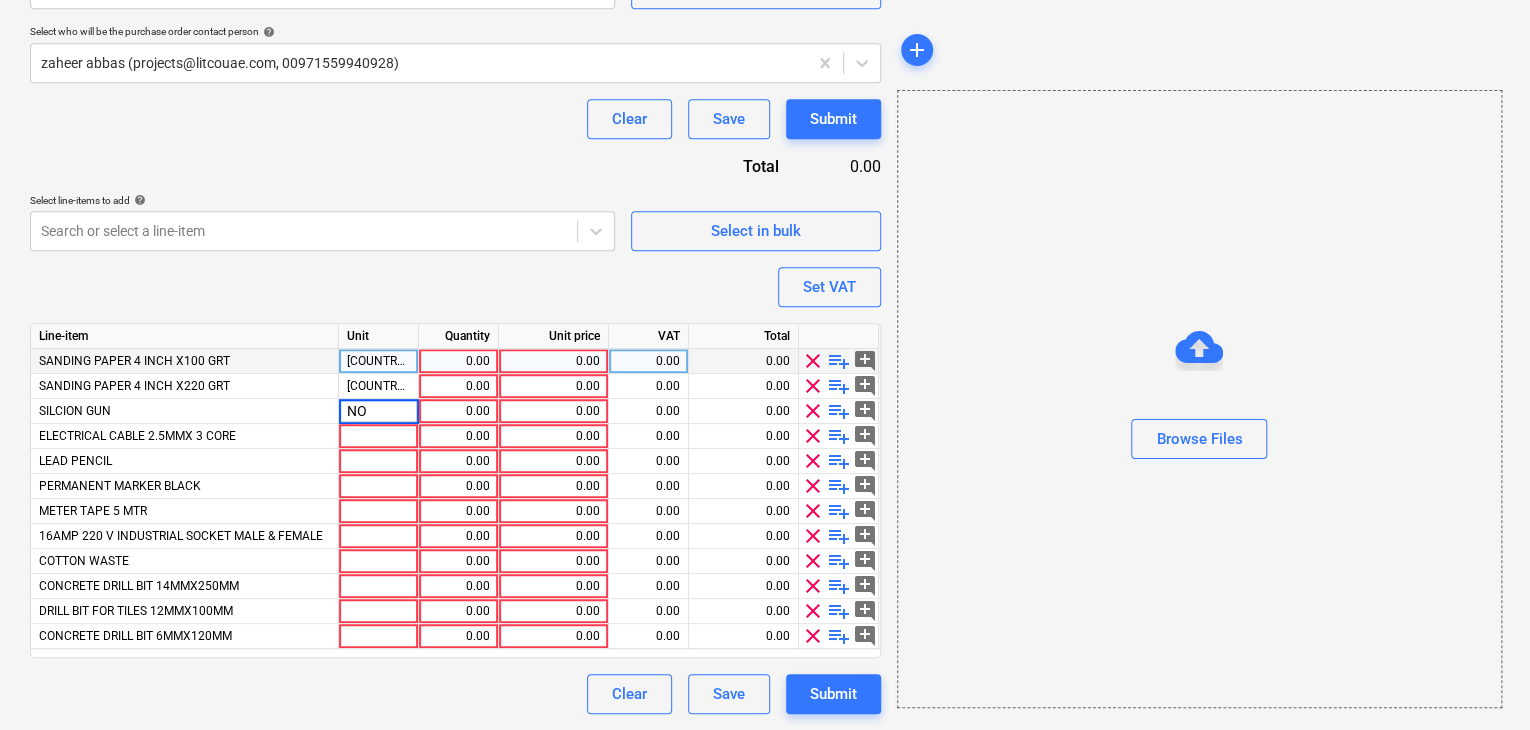type on "NOS" 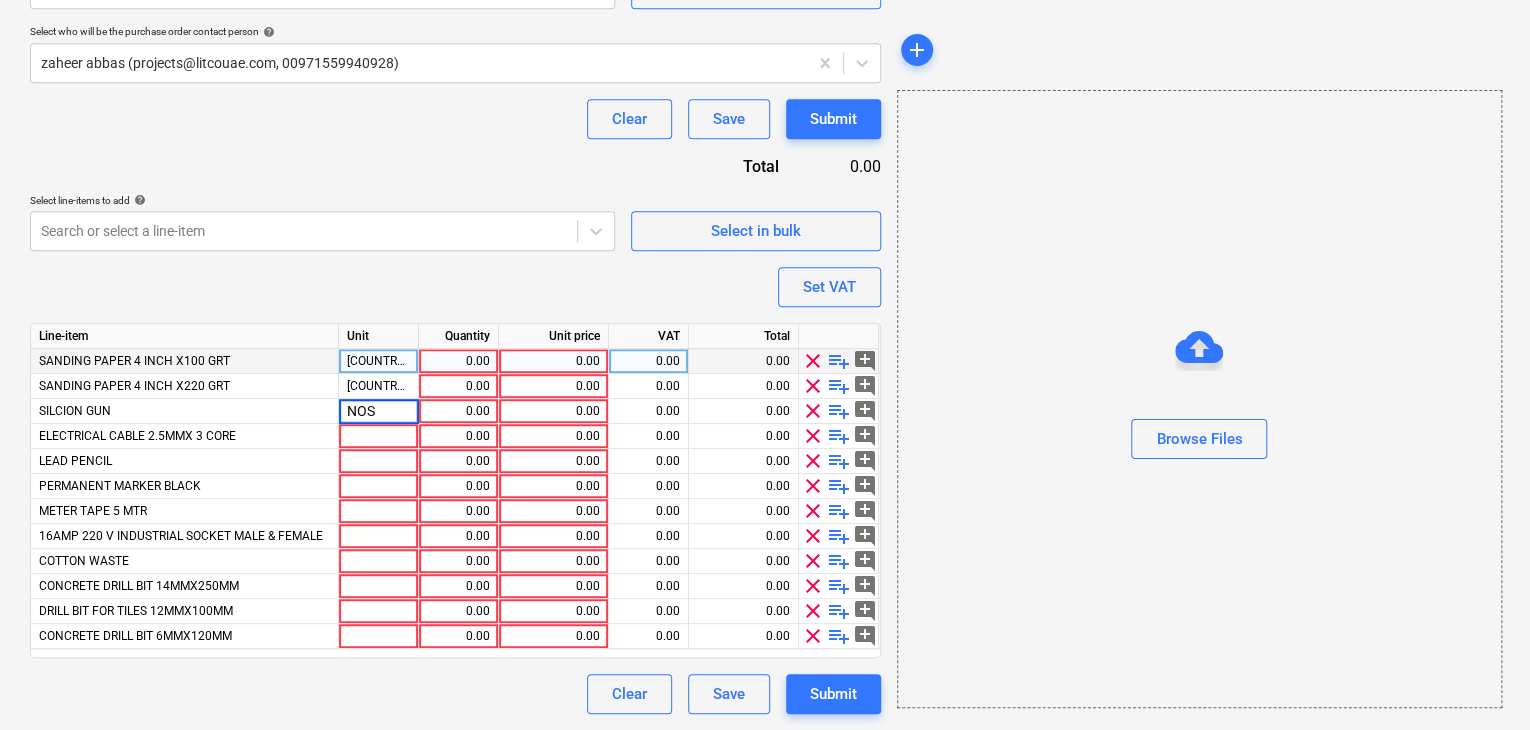 type on "x" 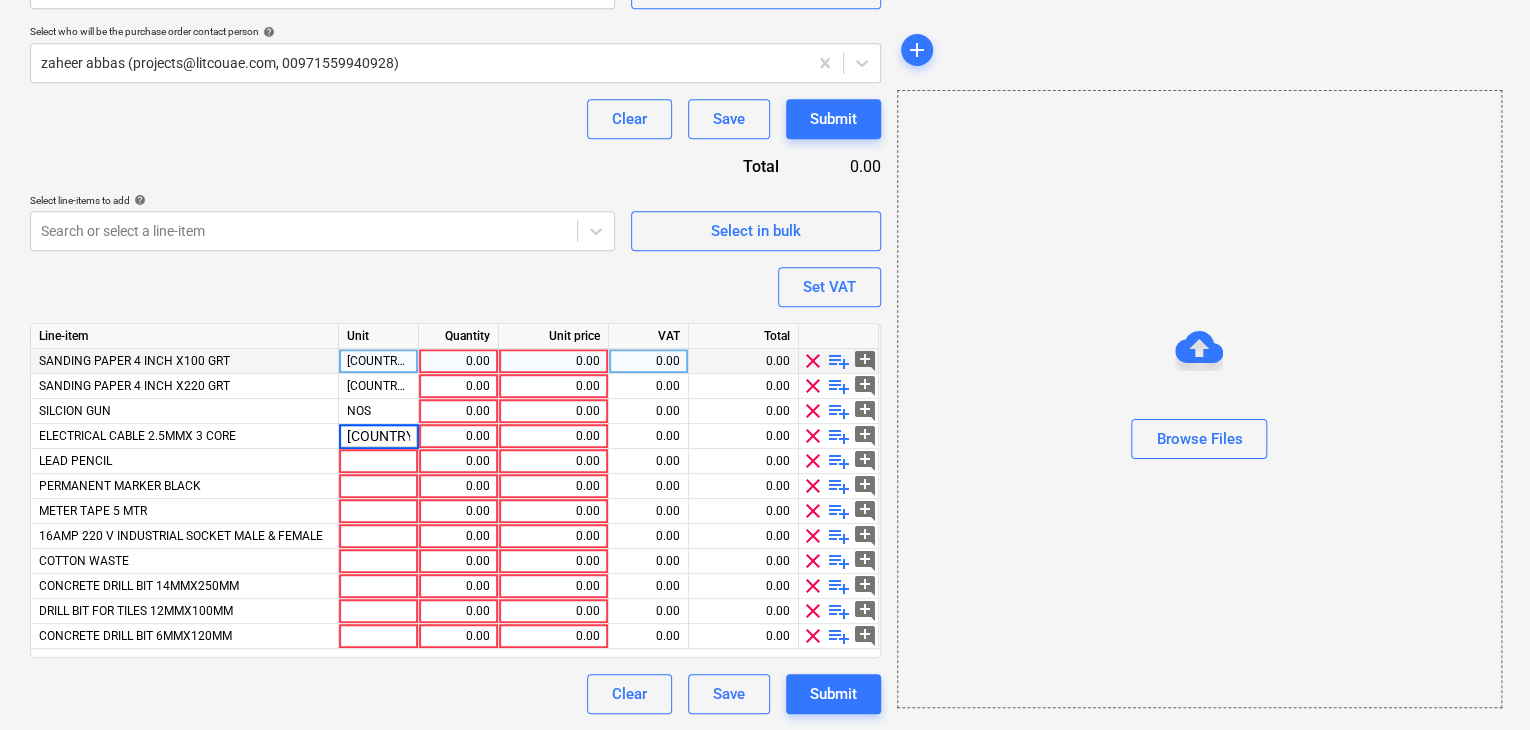 type on "[COUNTRY_CODE]" 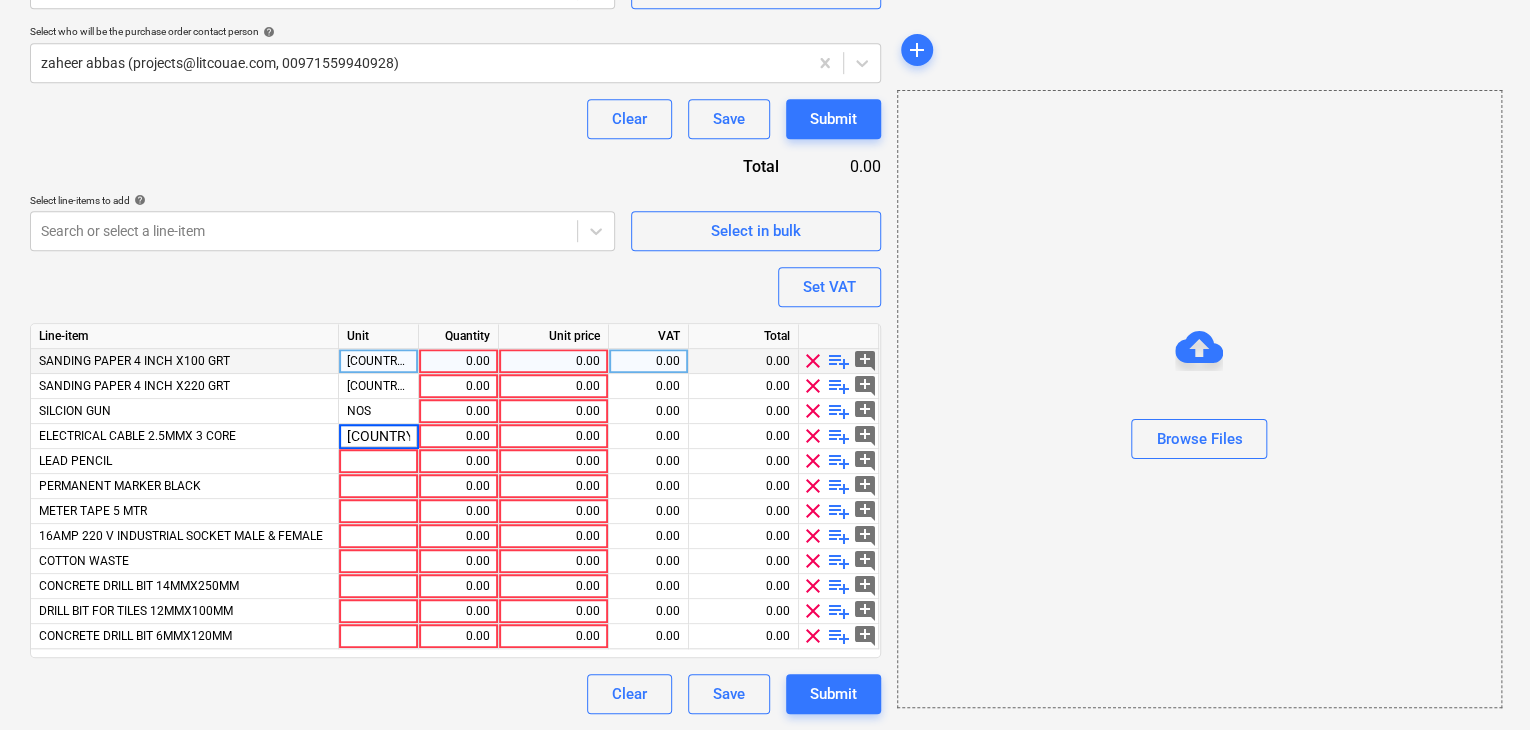 type on "x" 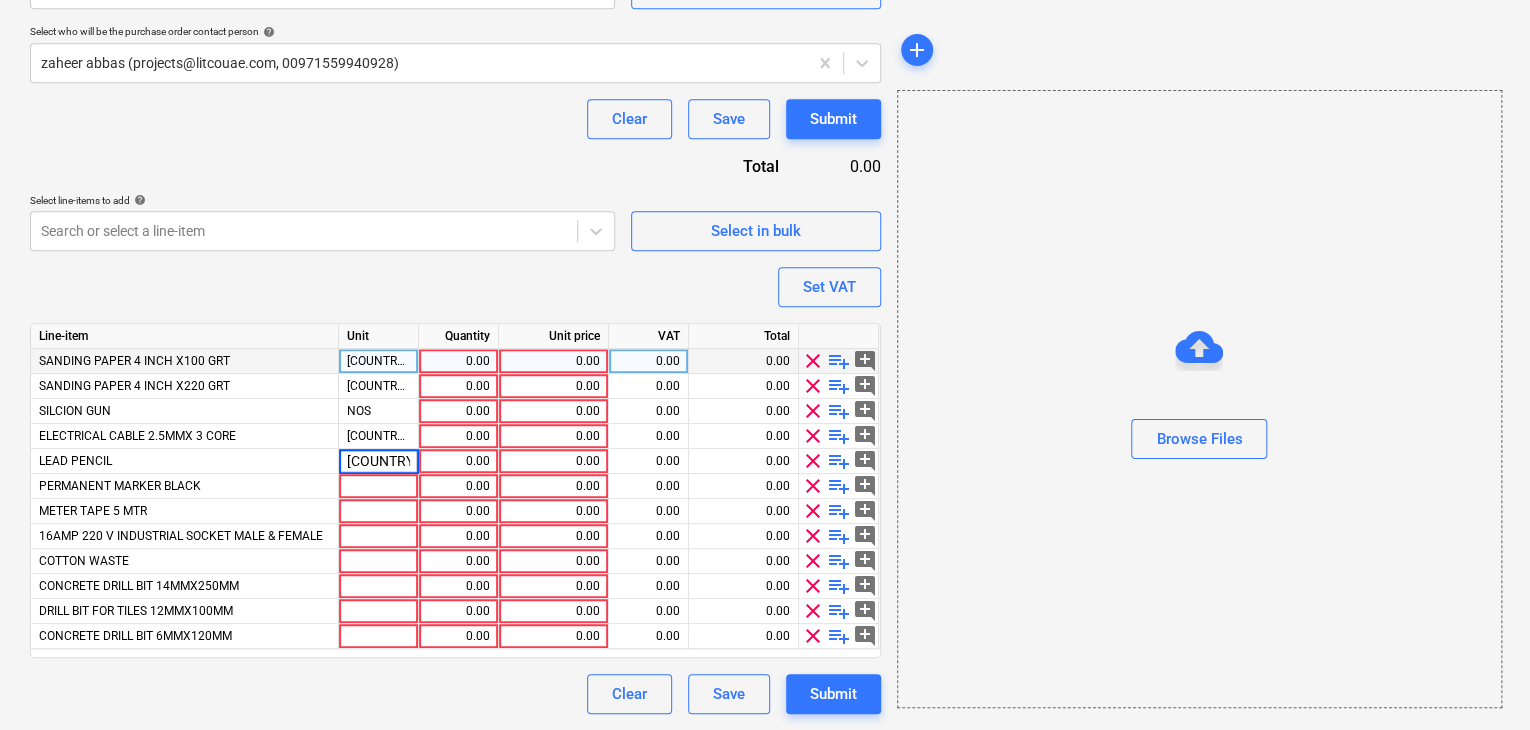 type on "PKT" 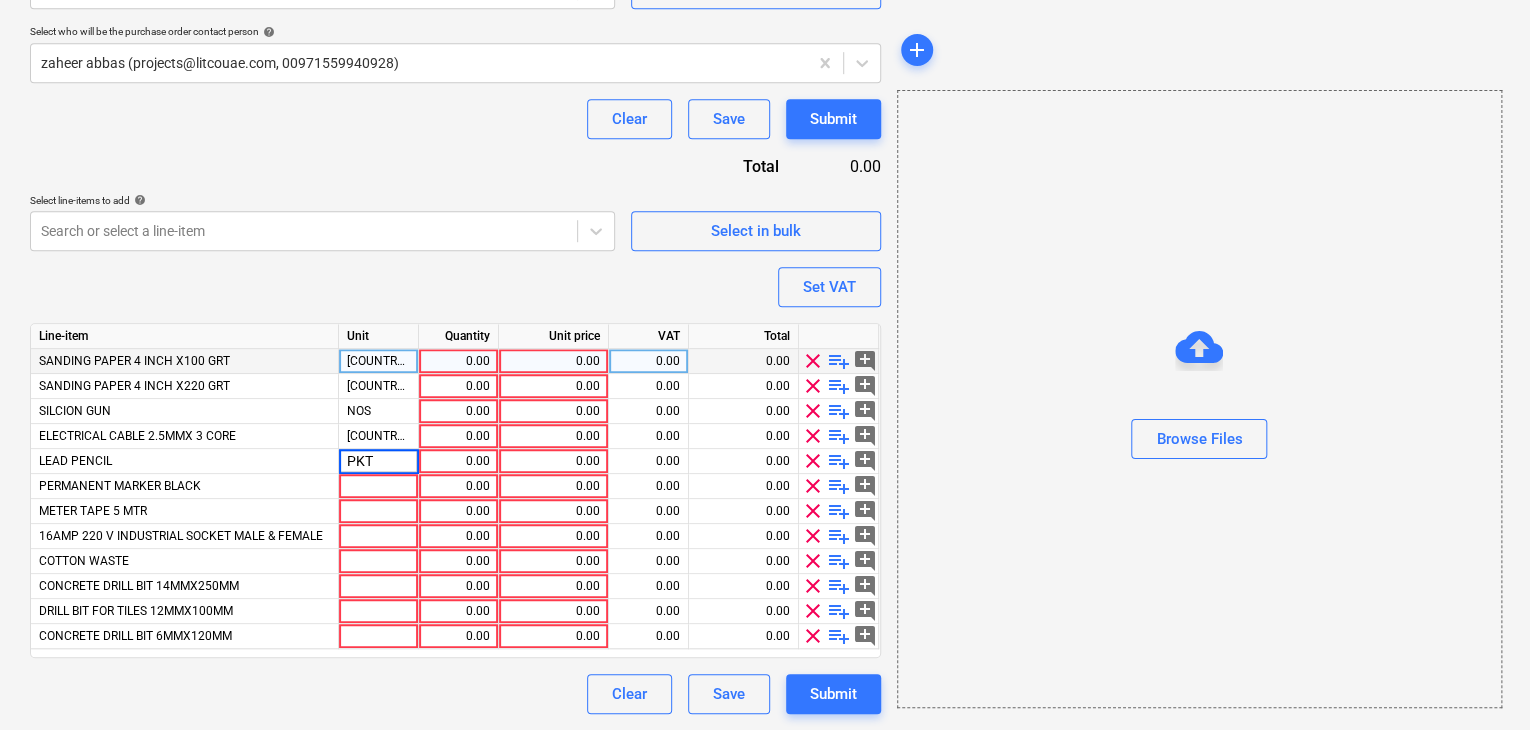 type on "x" 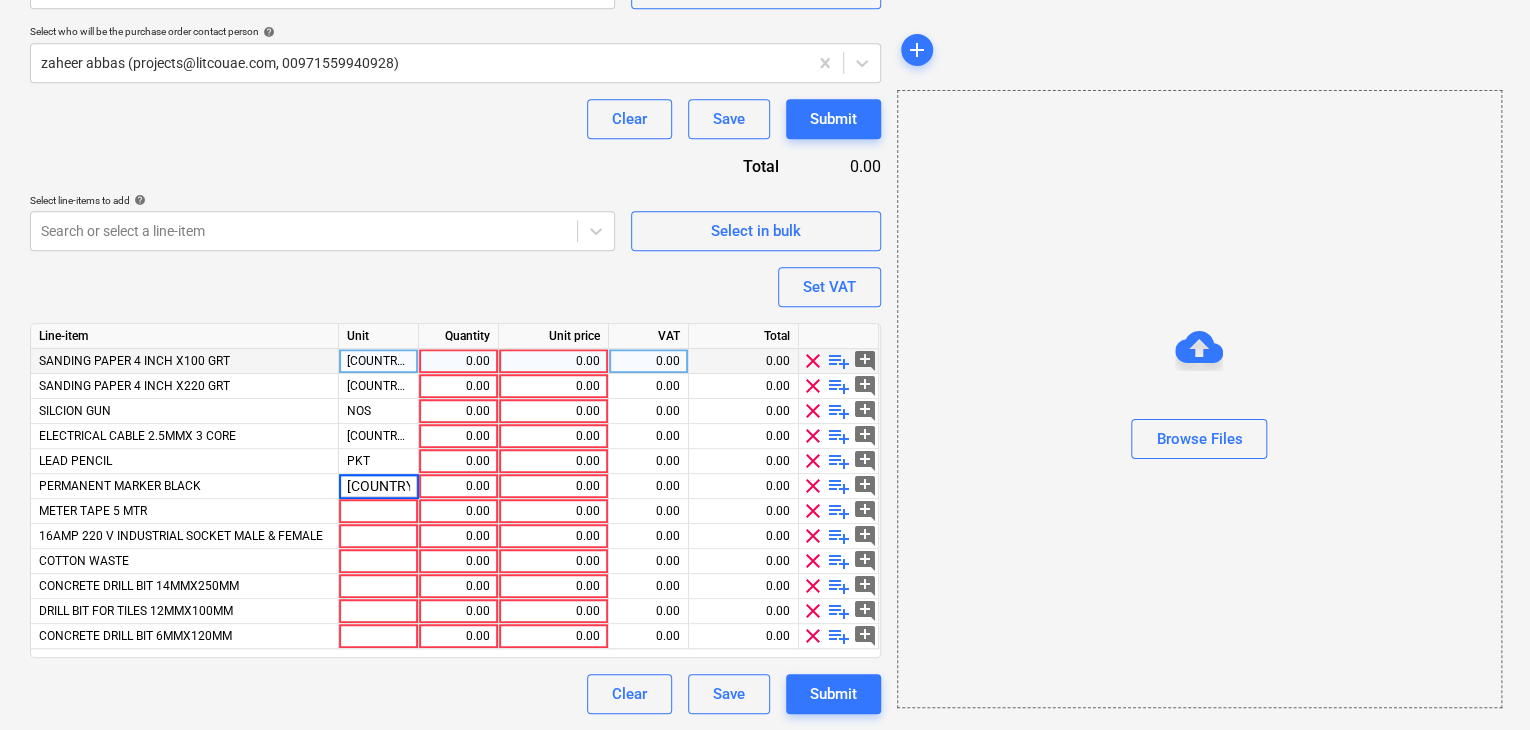 type on "PKT" 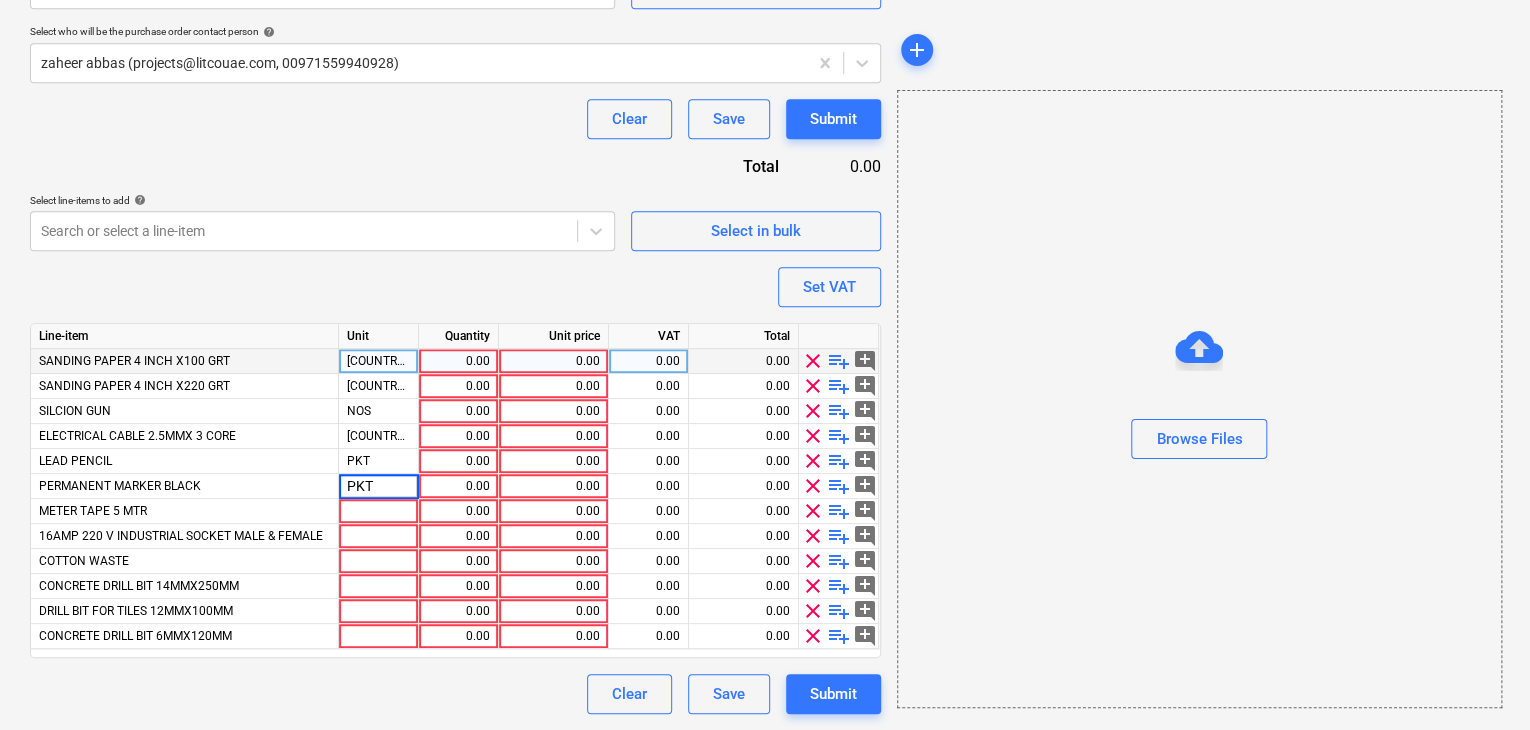 type on "x" 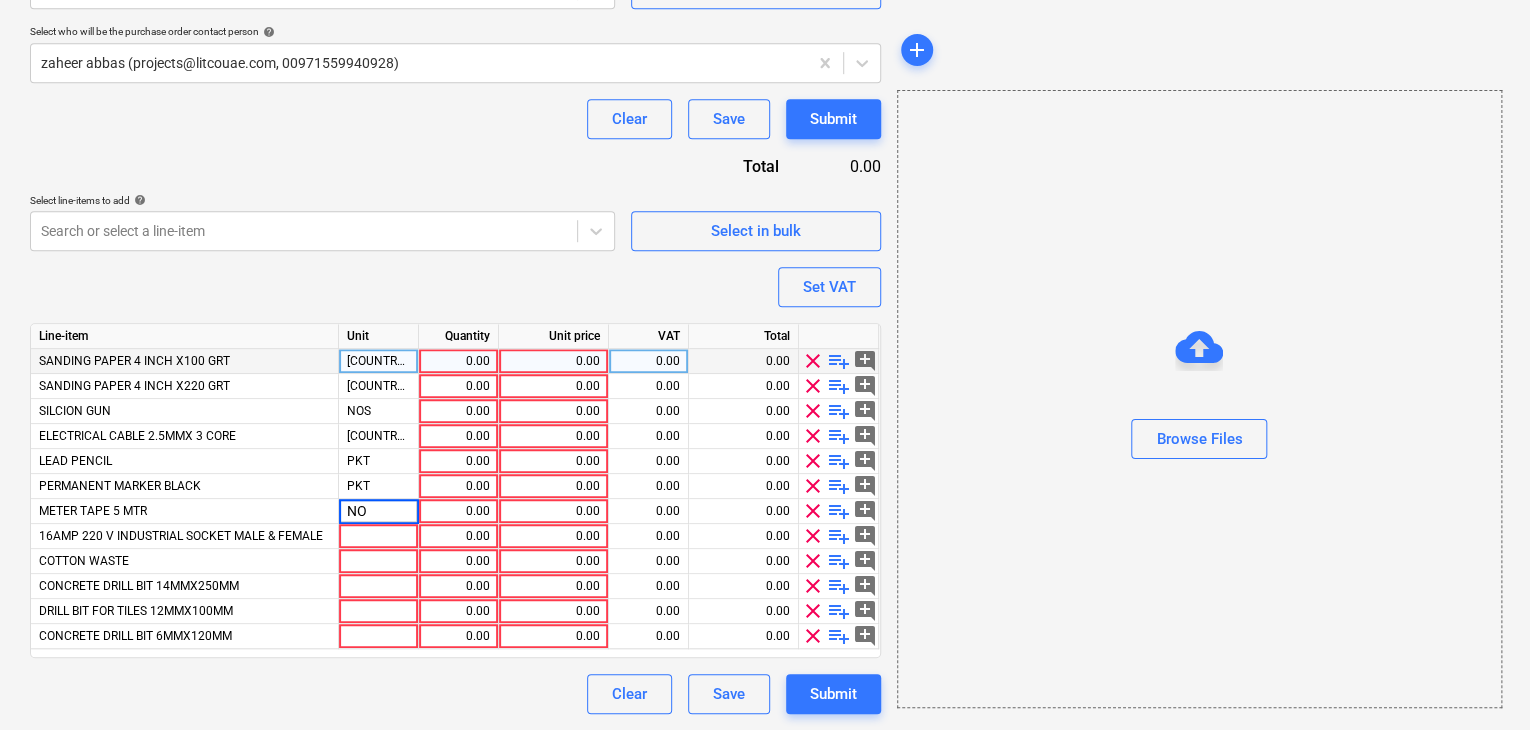 type on "NOS" 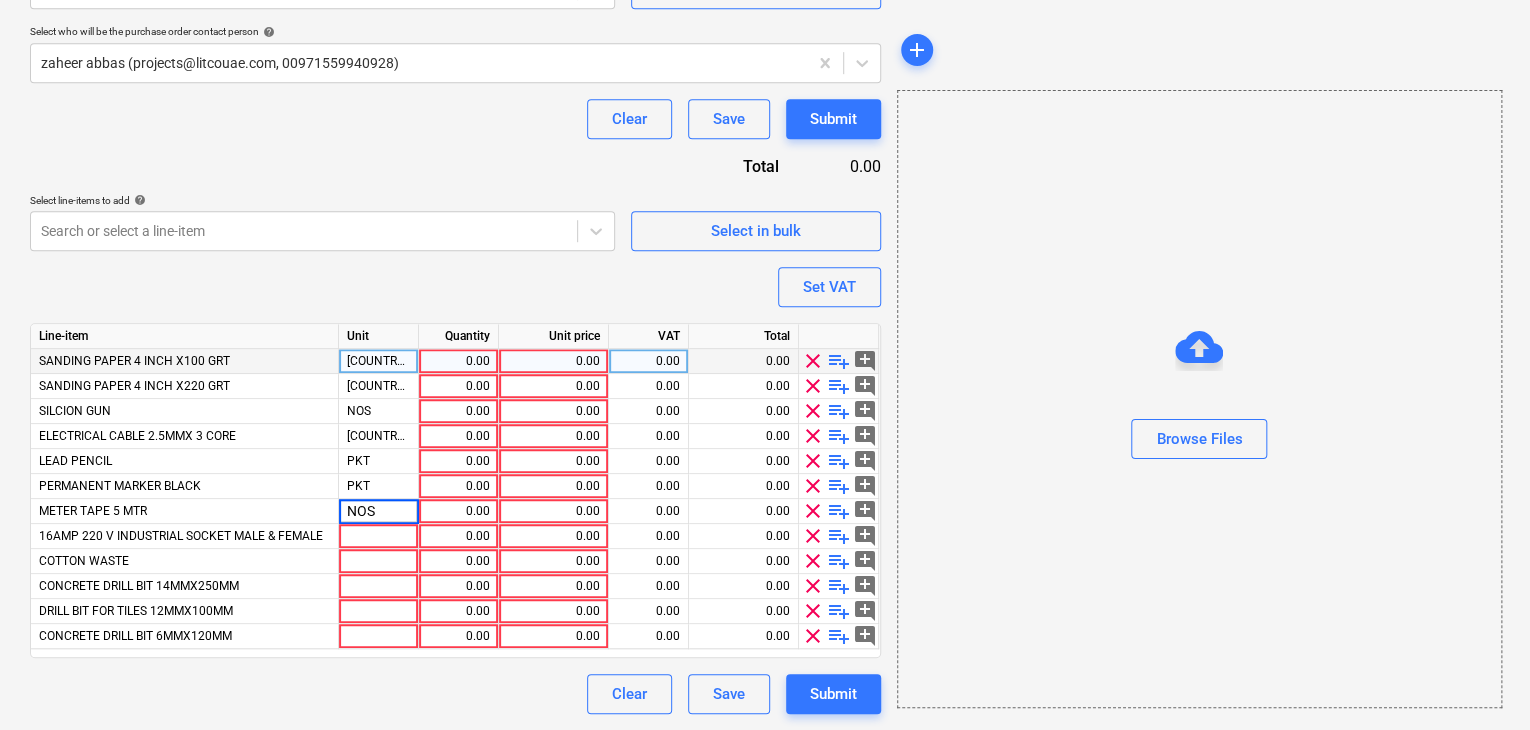 type on "x" 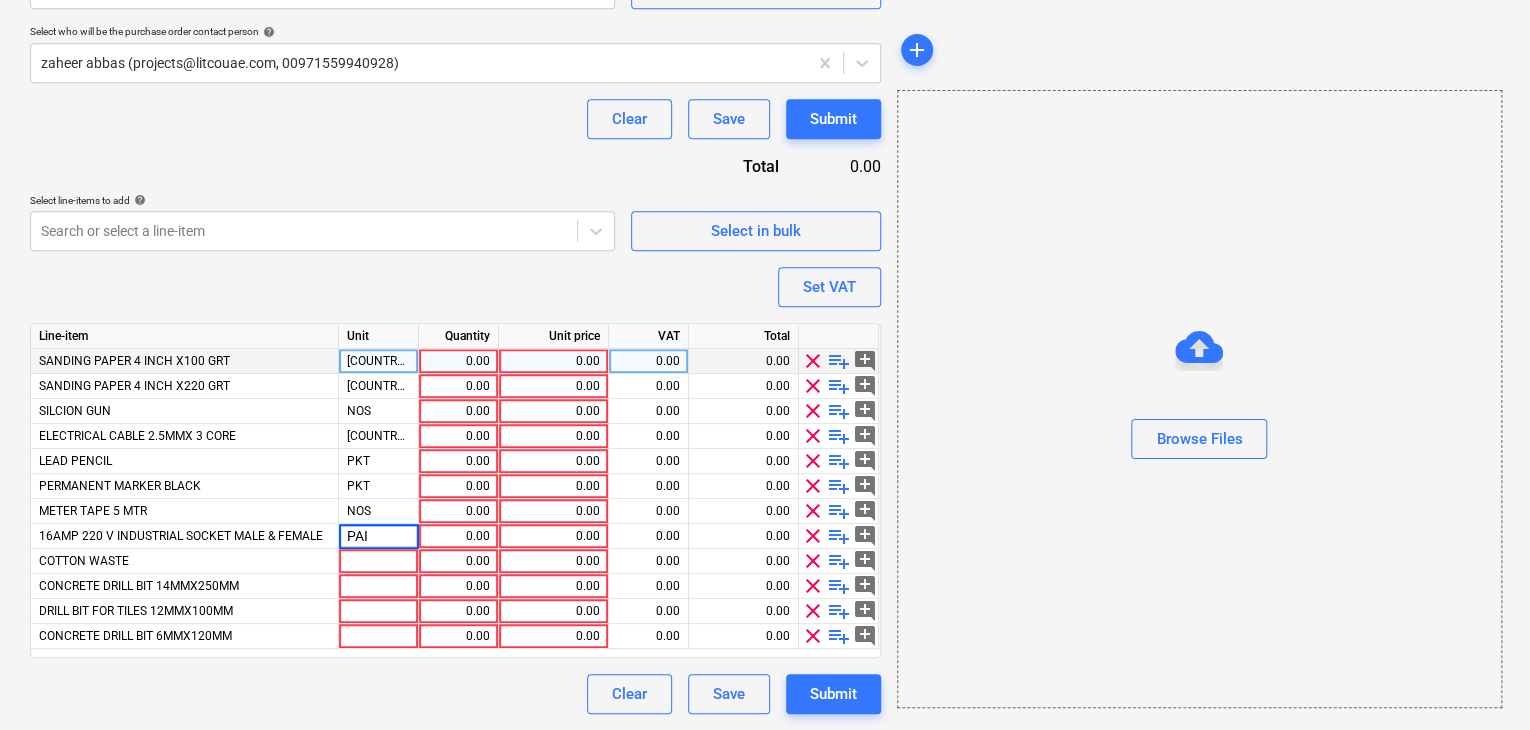 type on "PAIR" 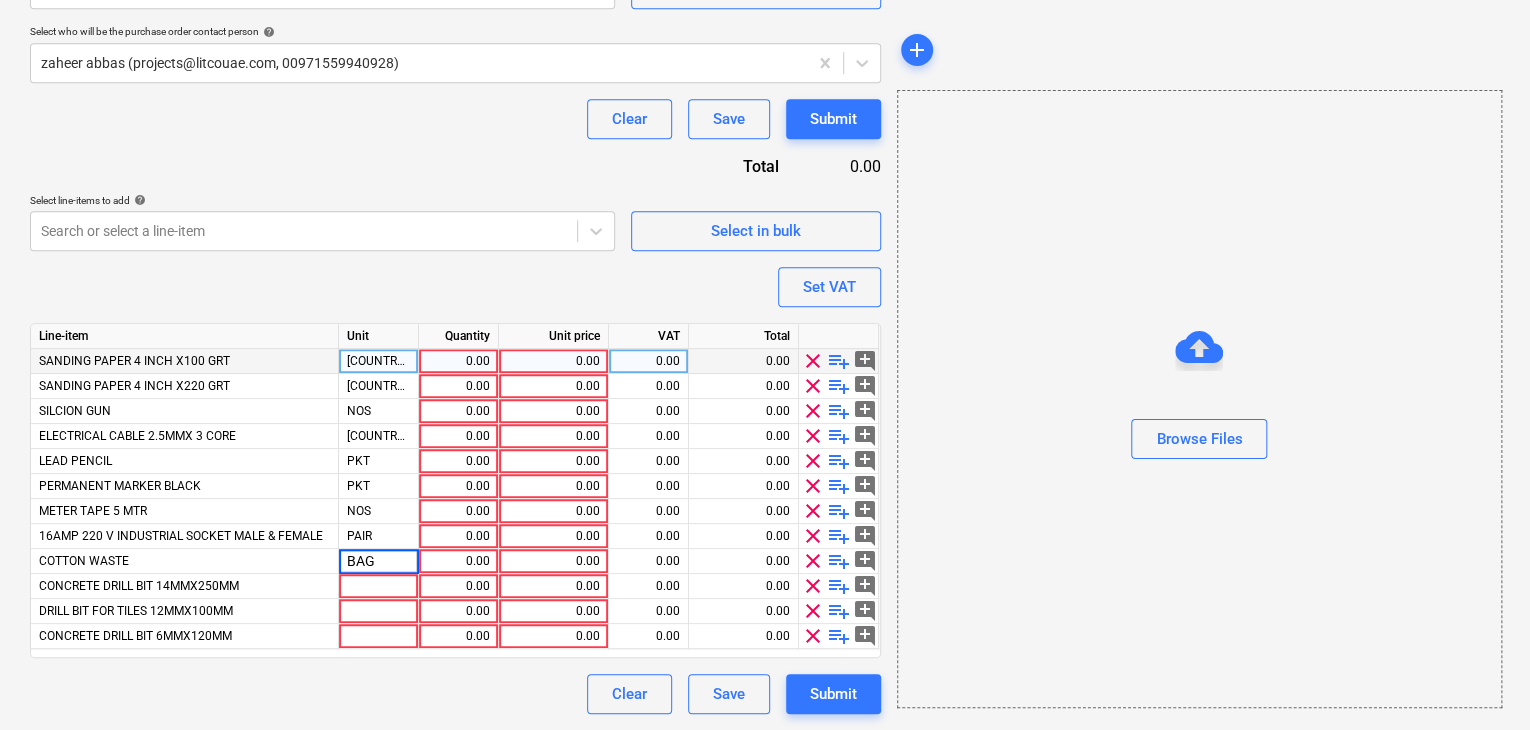 type on "x" 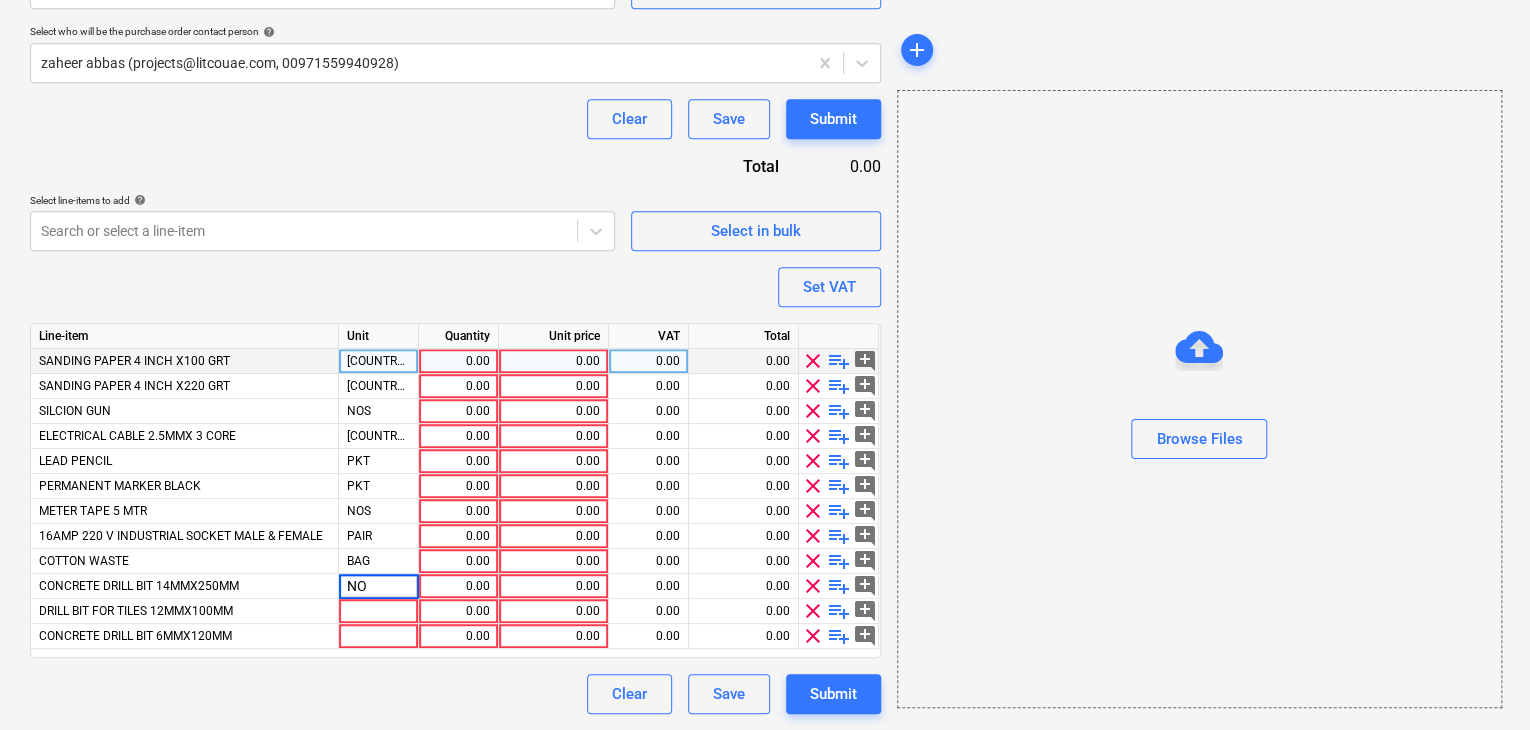 type on "NOS" 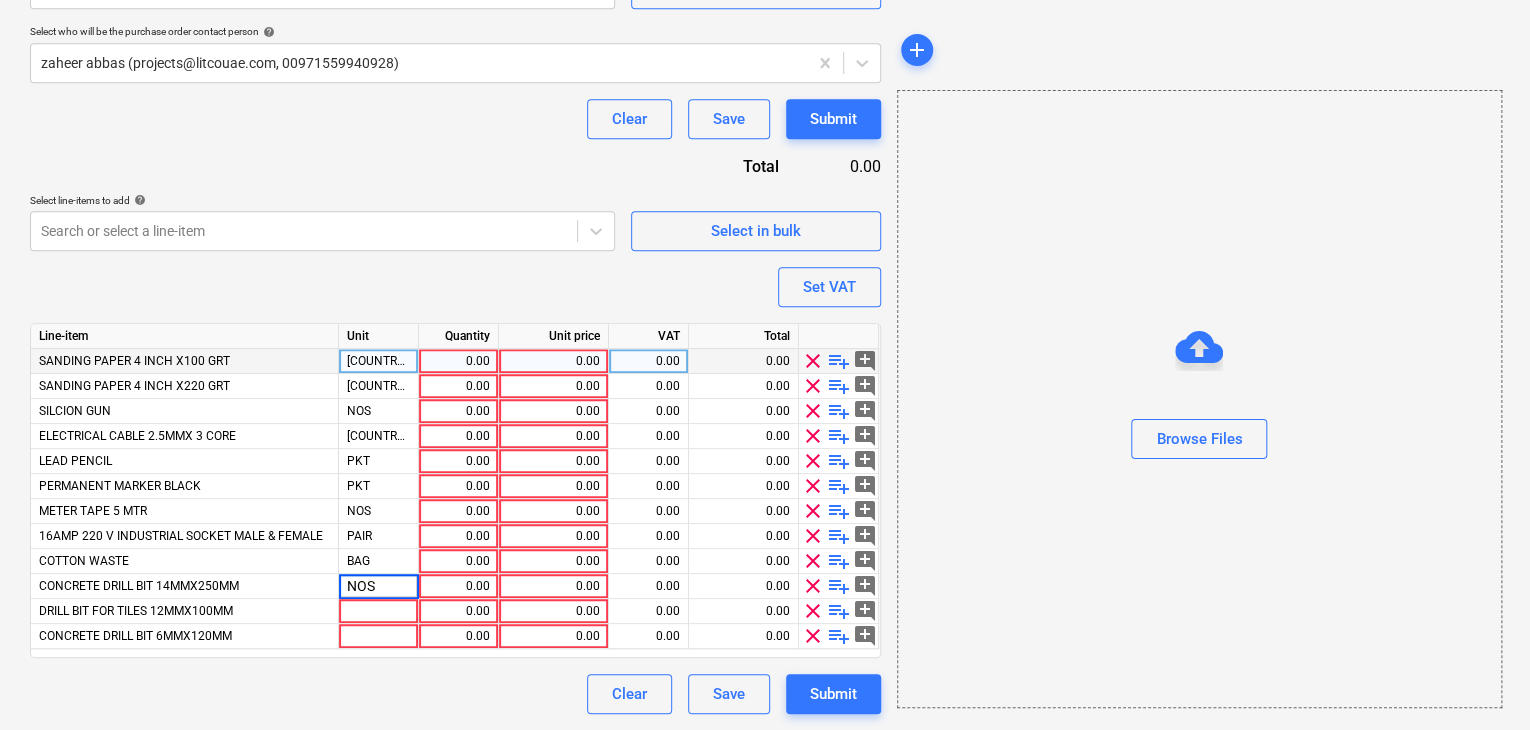 type on "x" 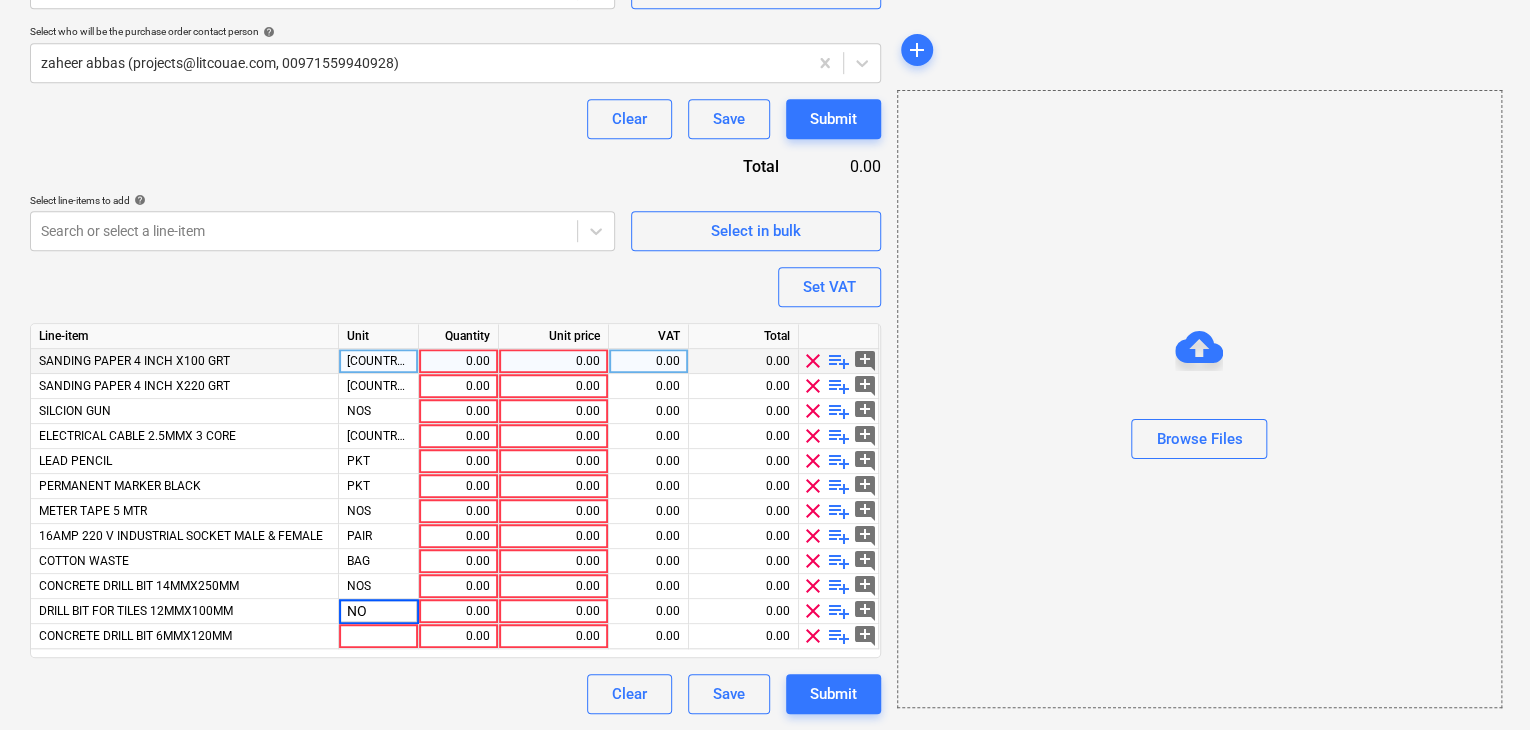 type on "NOS" 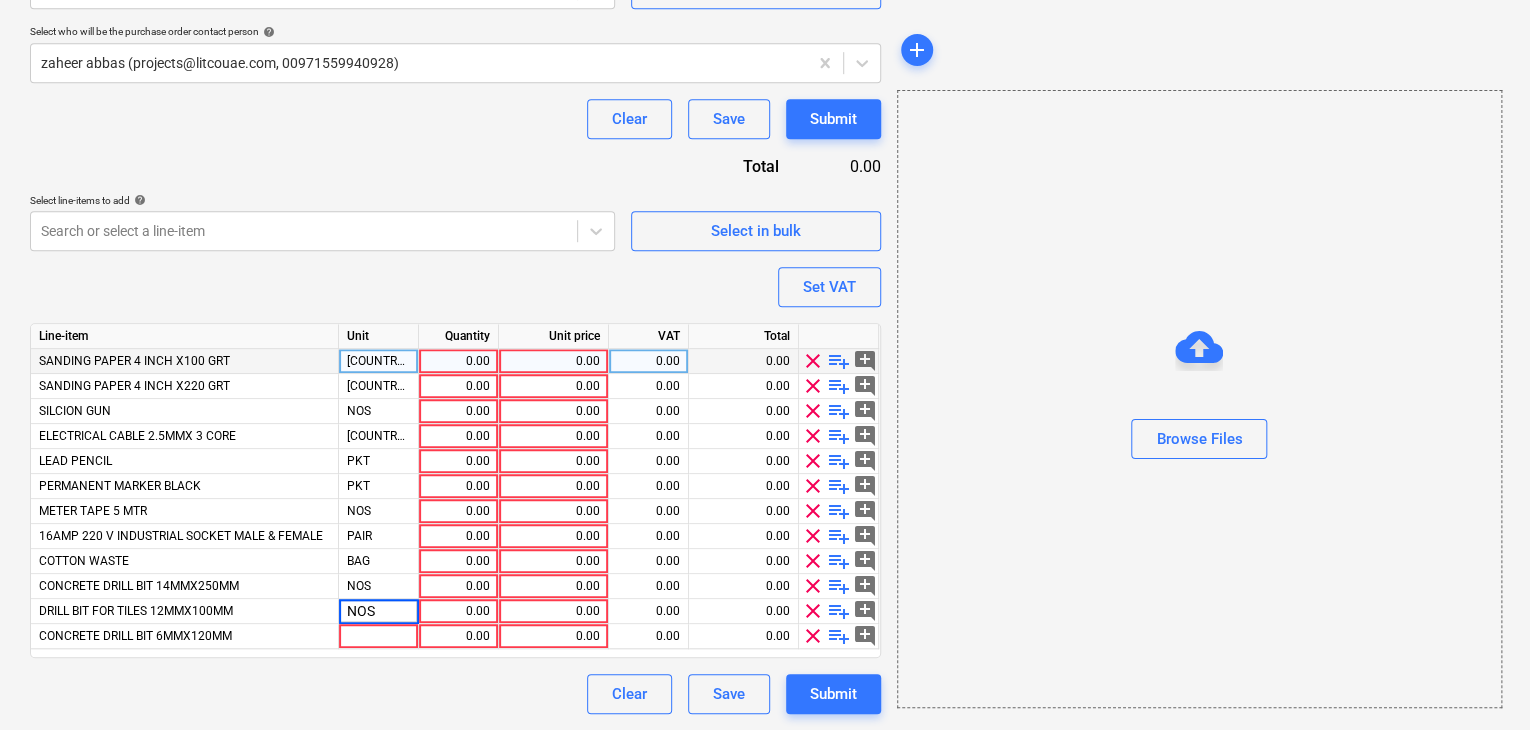 type on "x" 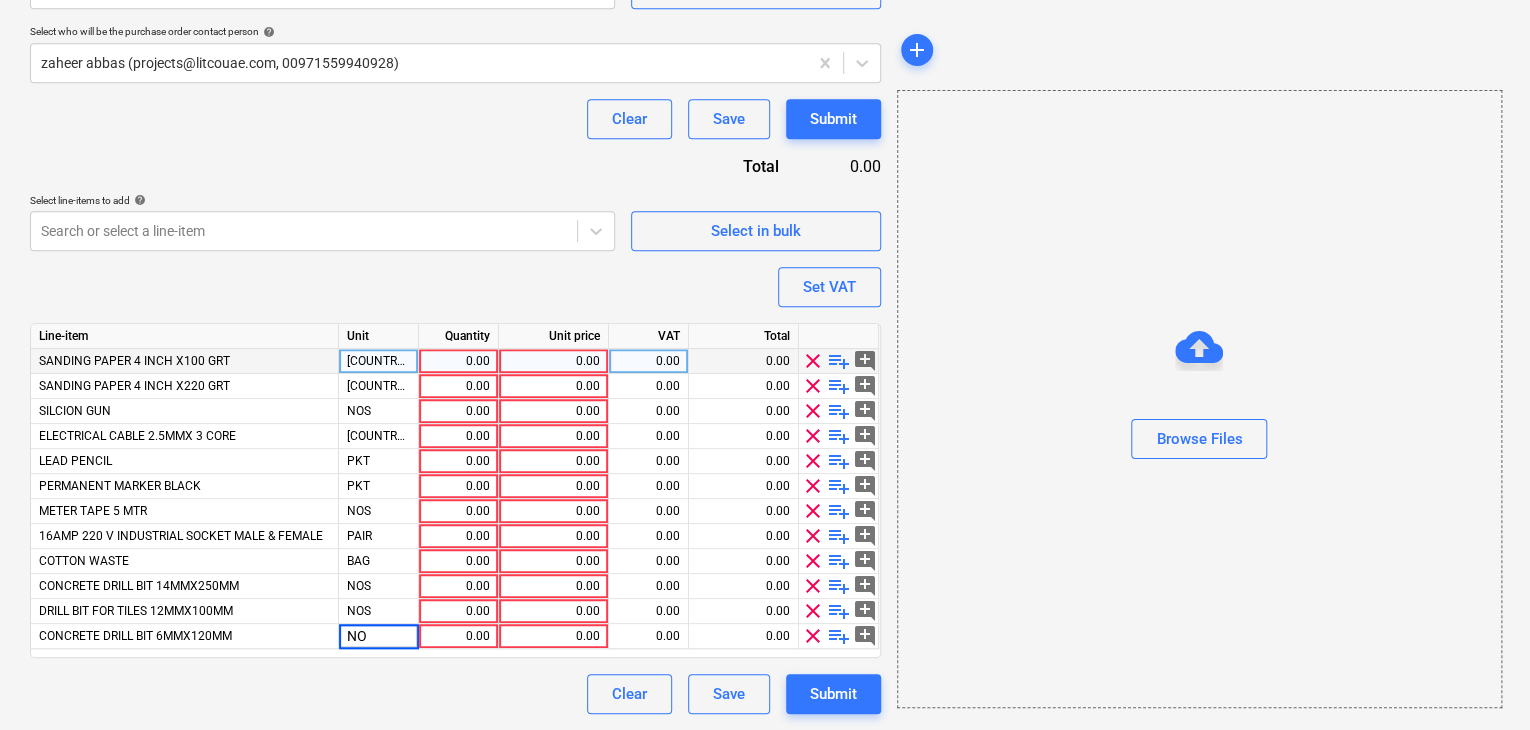 type on "NOS" 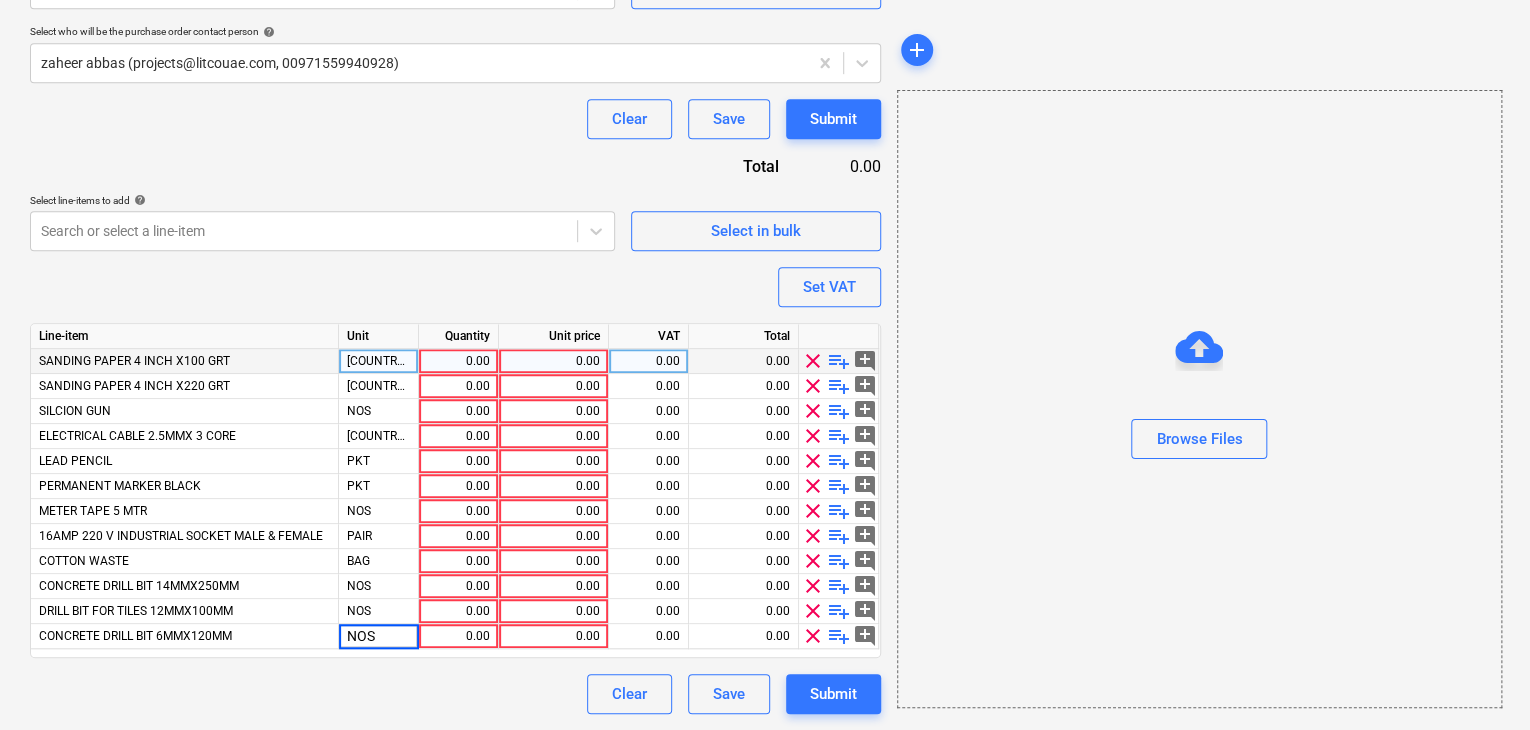 type on "x" 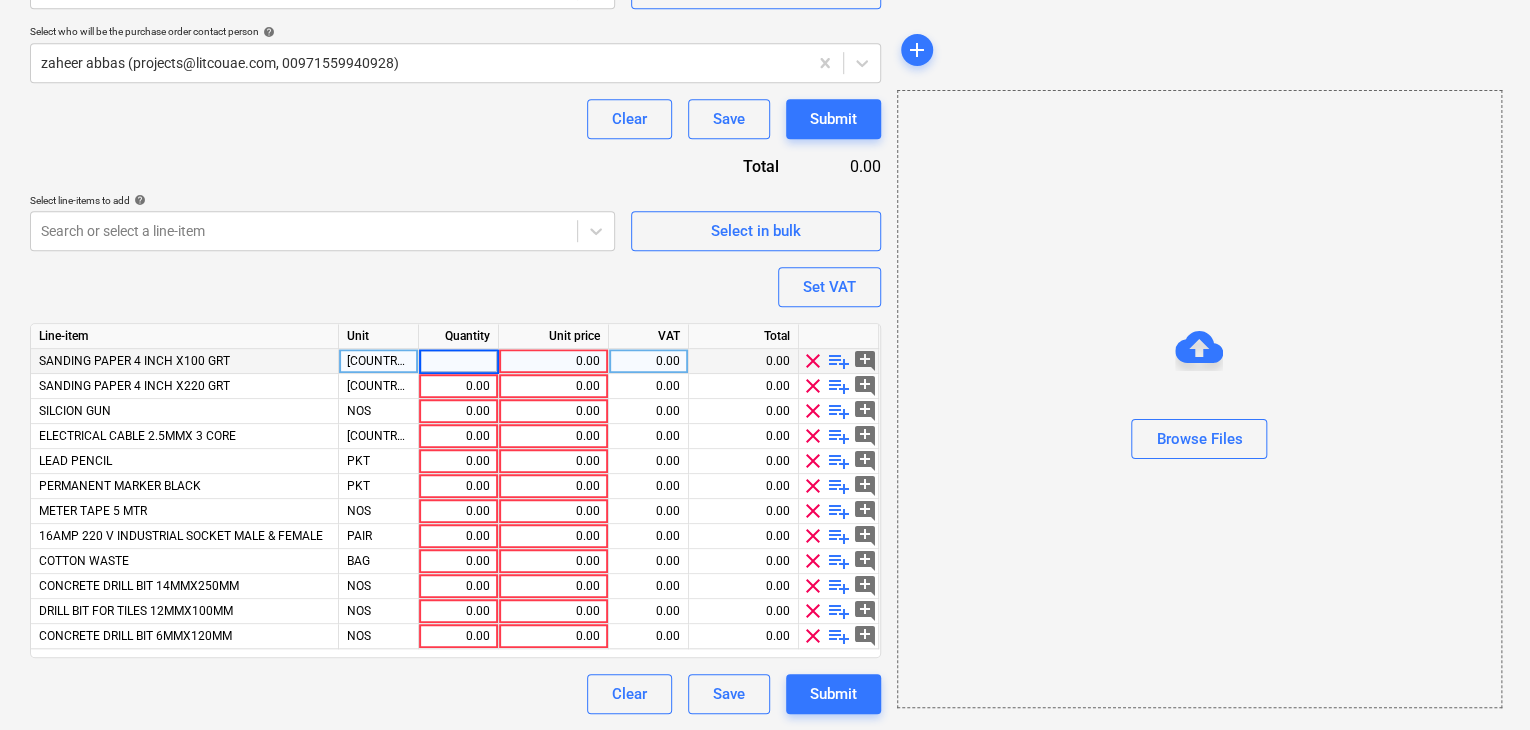 type on "2" 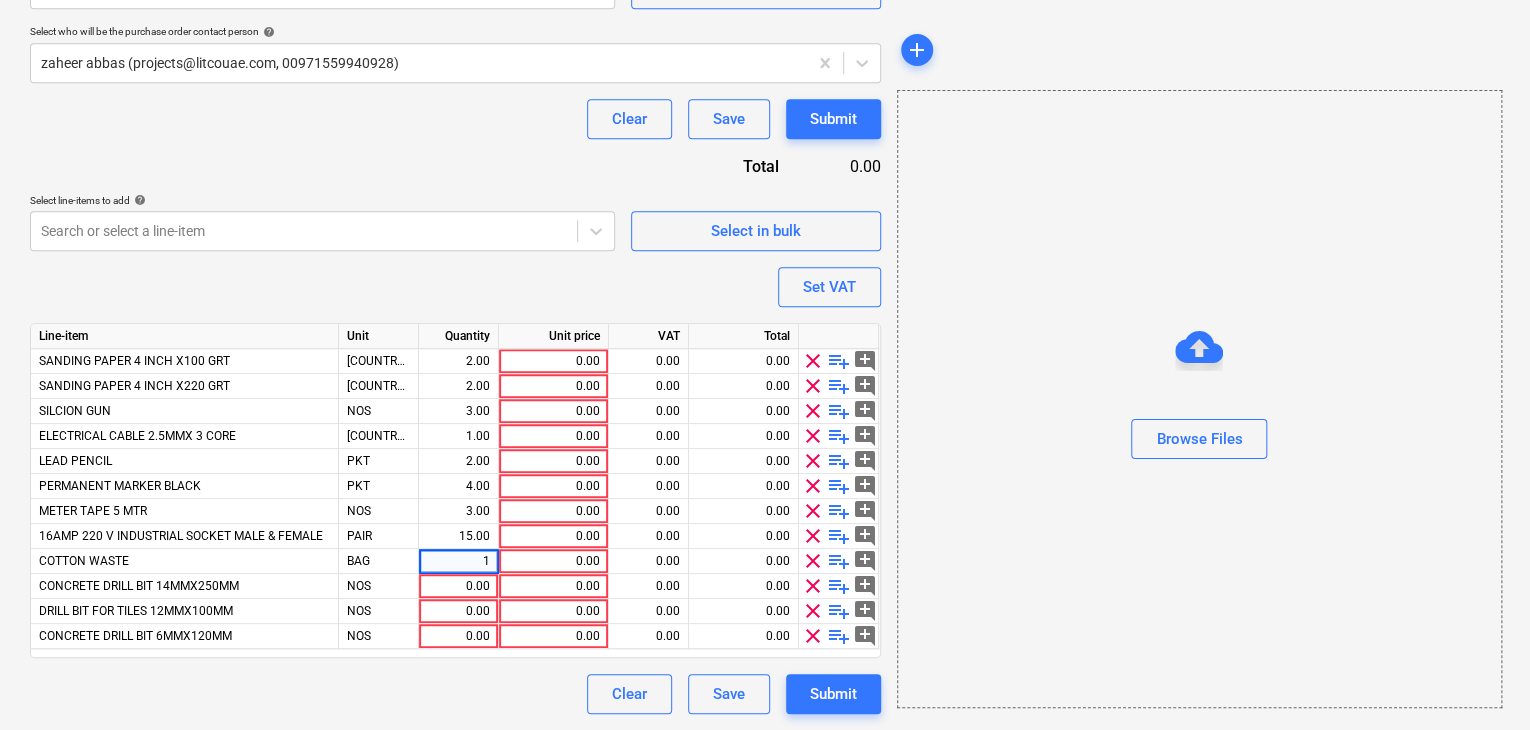 type on "x" 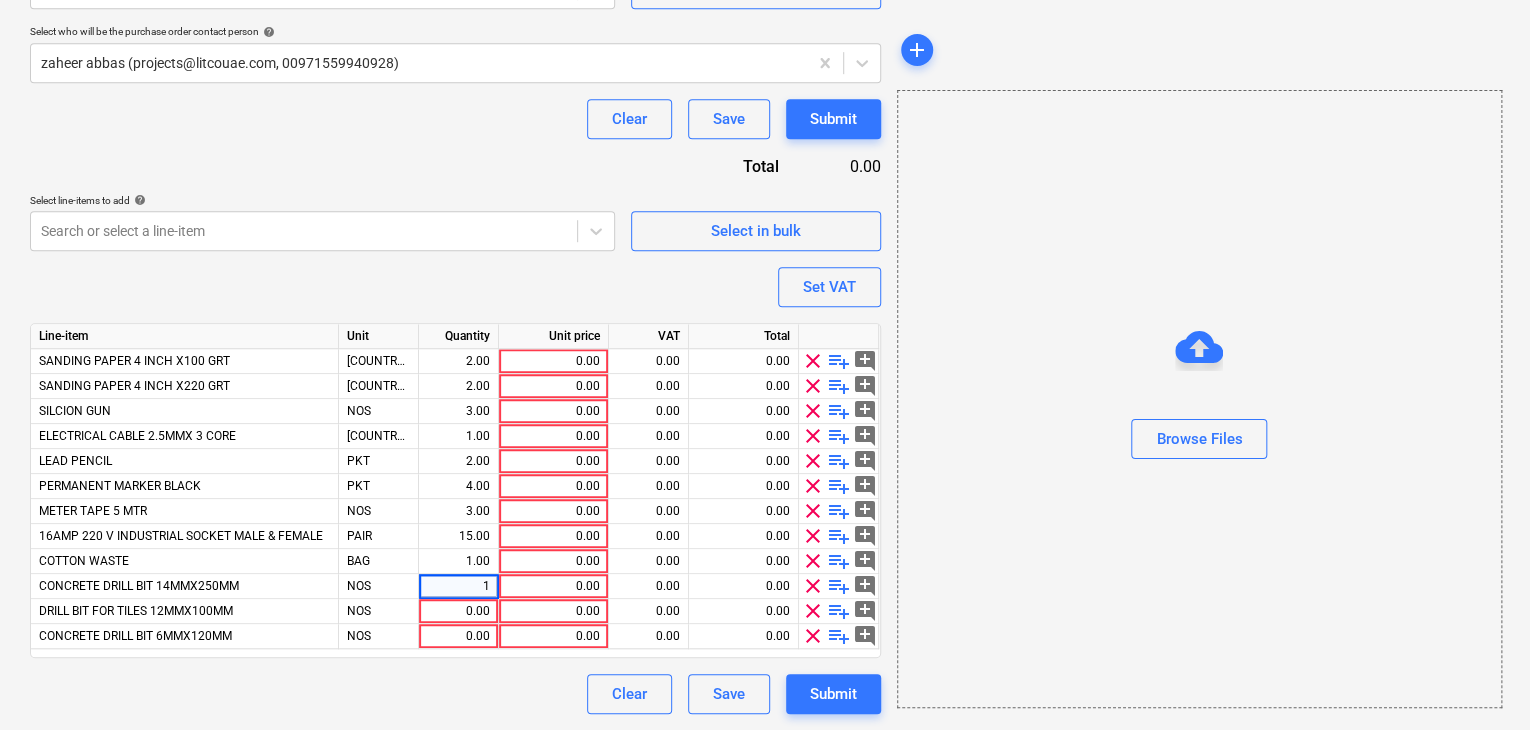 type on "10" 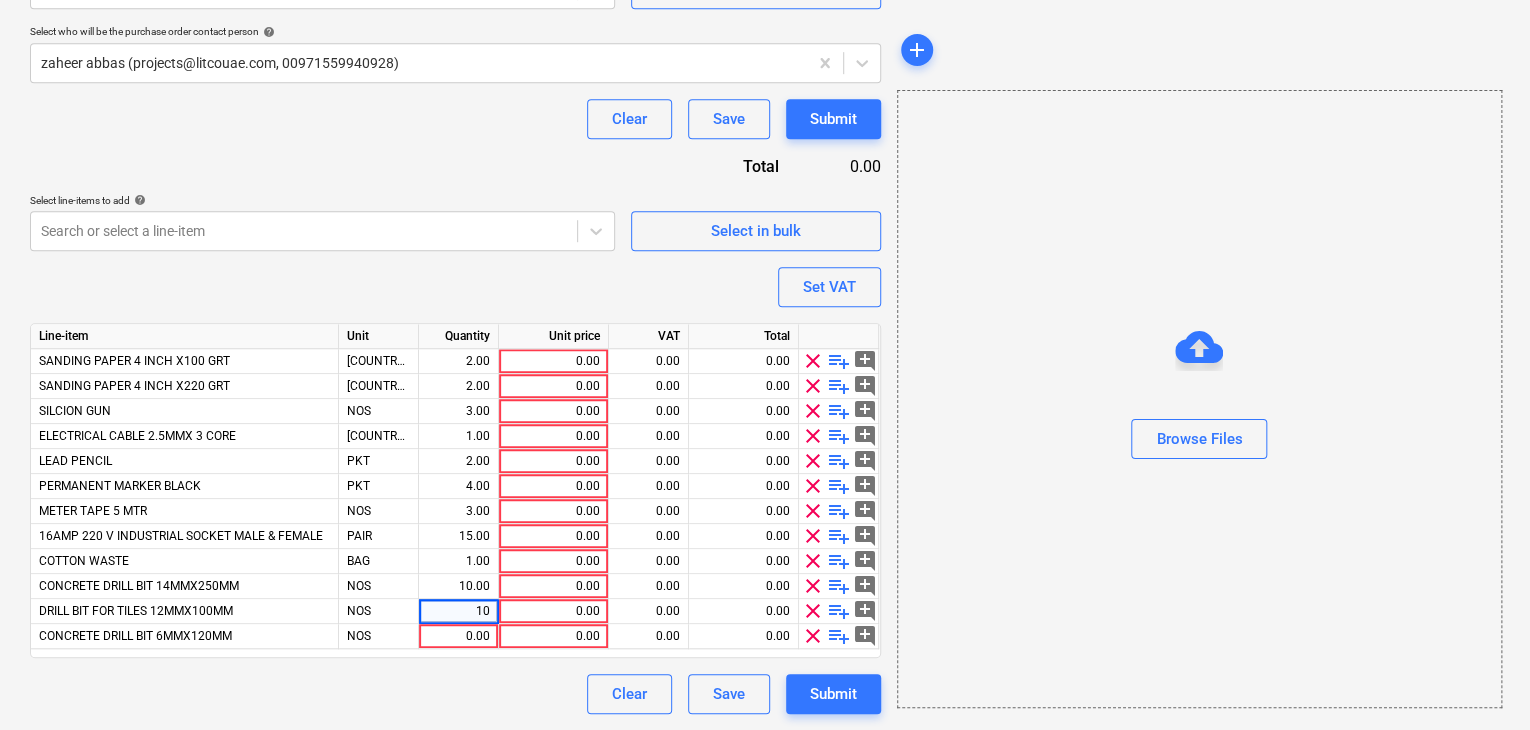 type on "x" 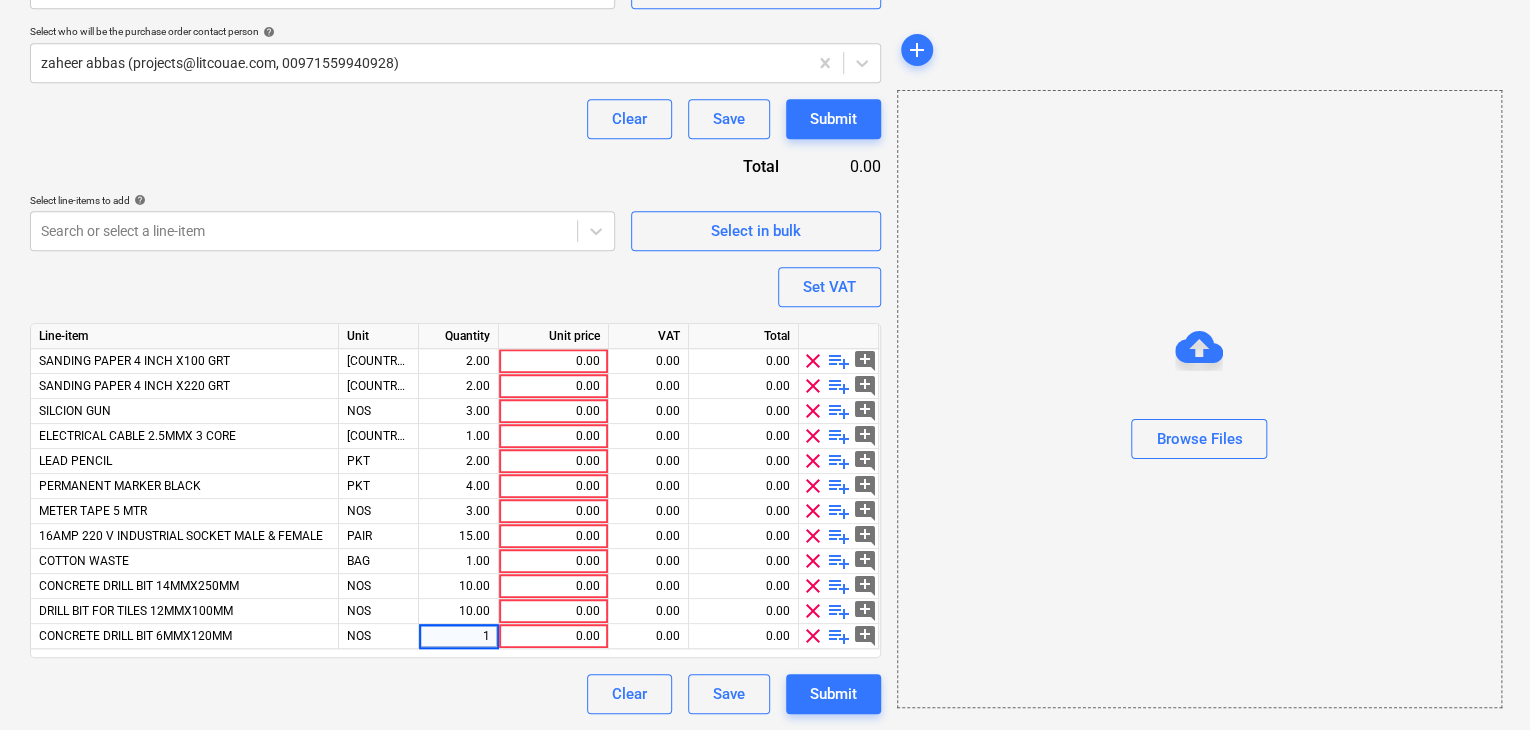 type on "10" 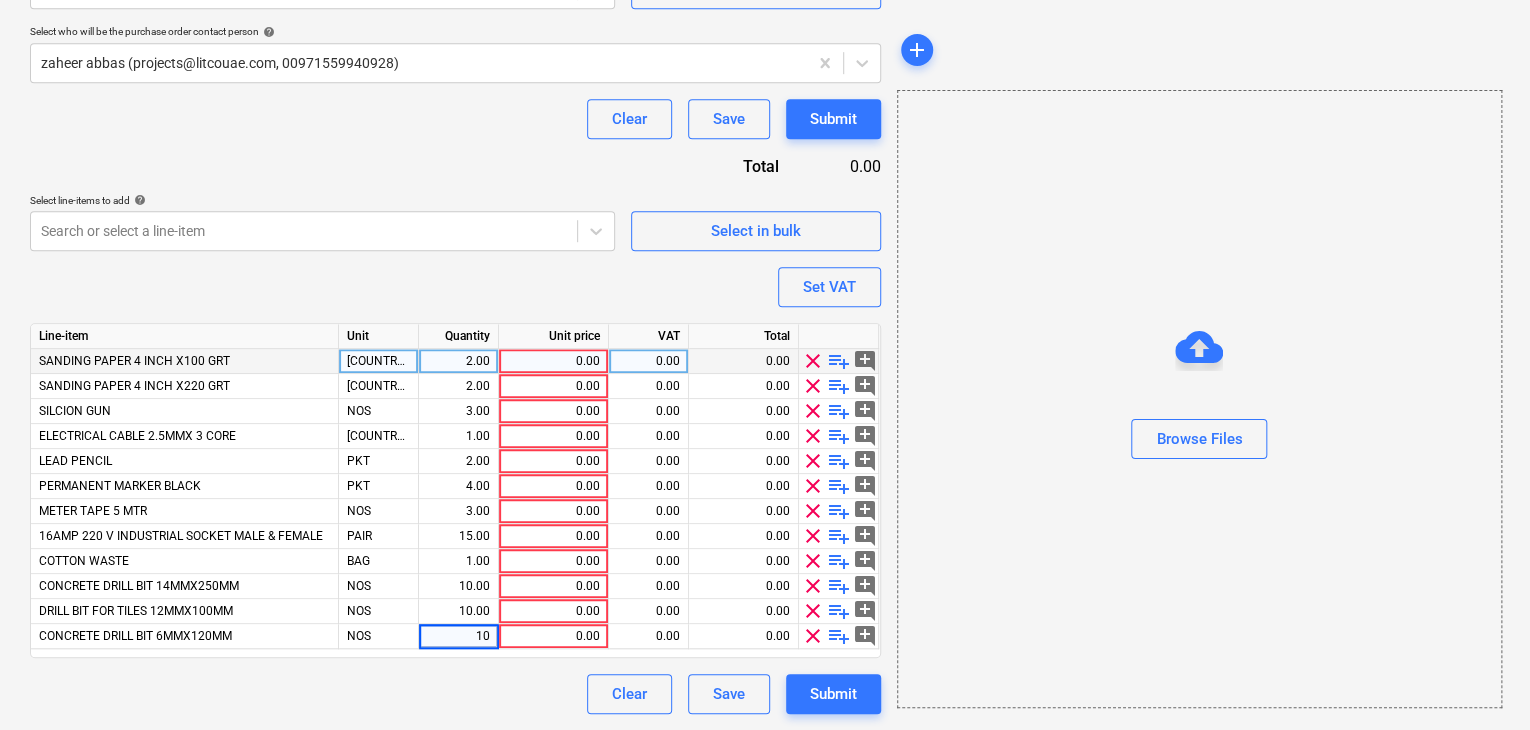 type on "x" 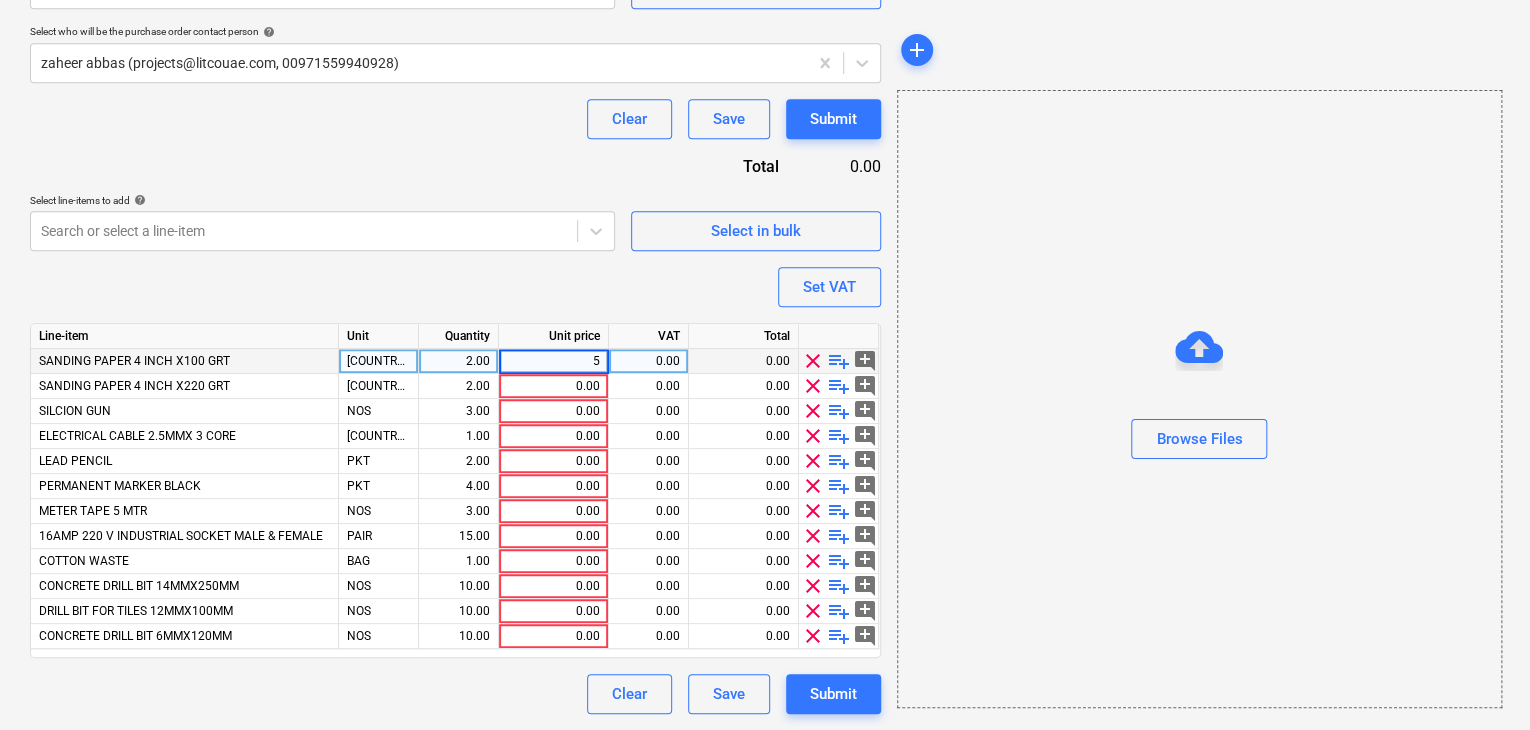 type on "50" 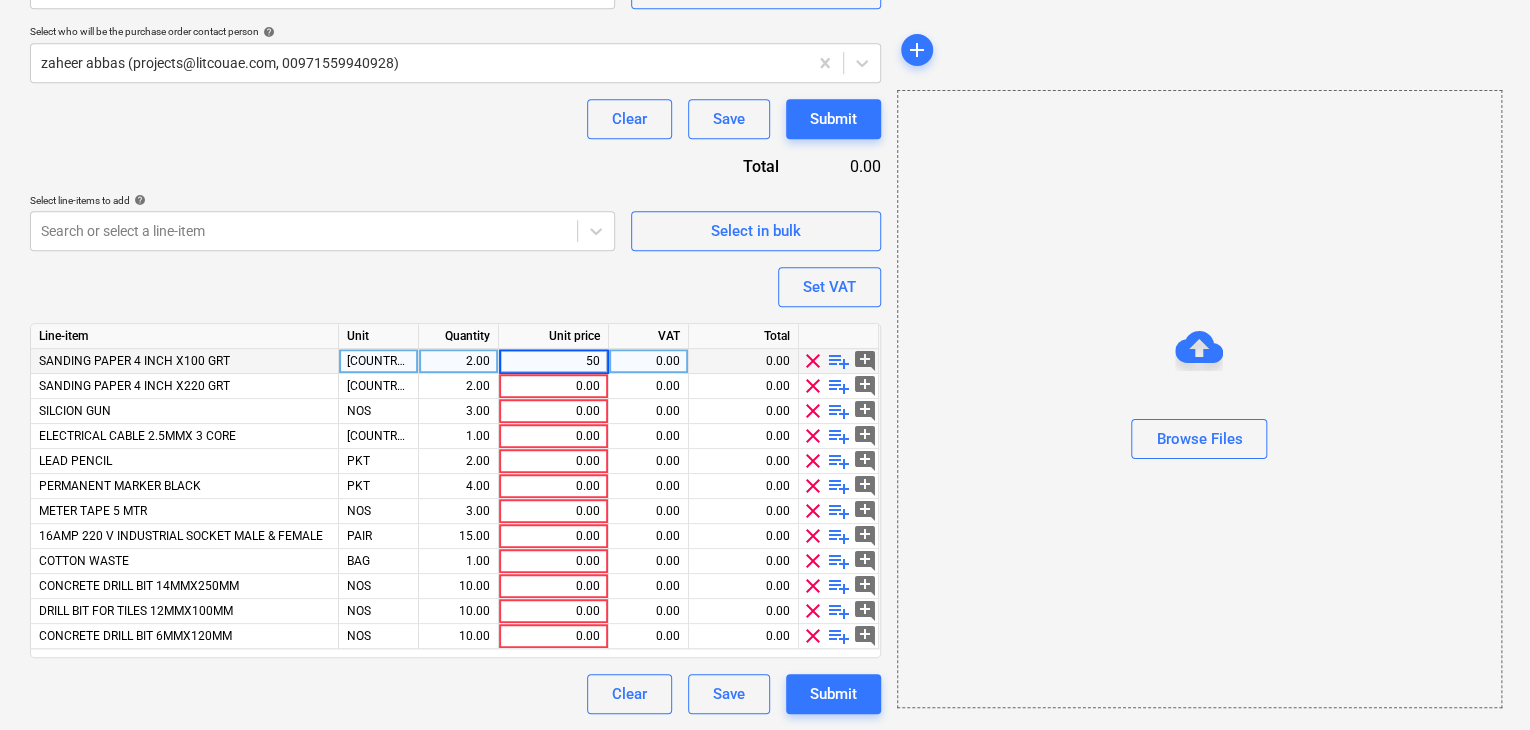 type on "x" 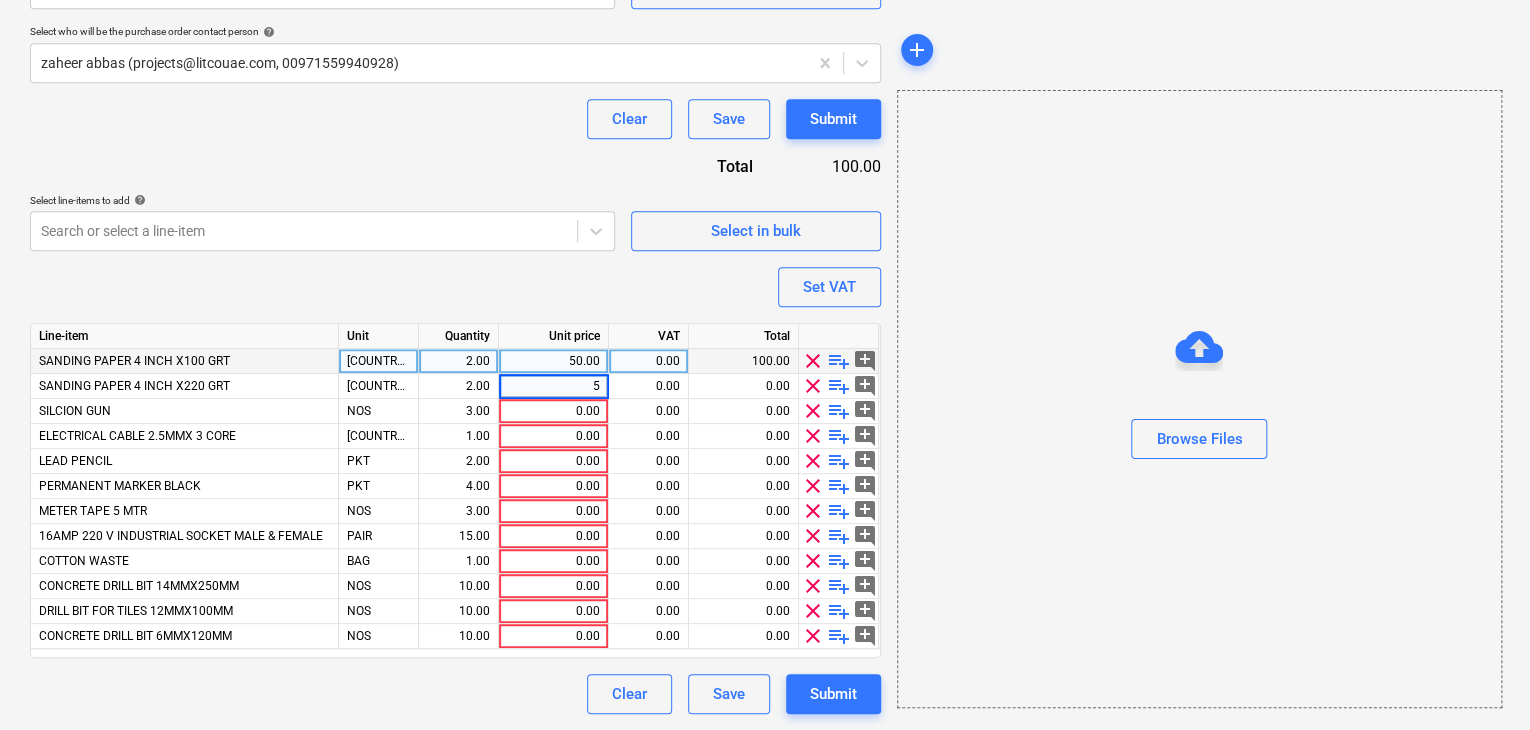 type on "50" 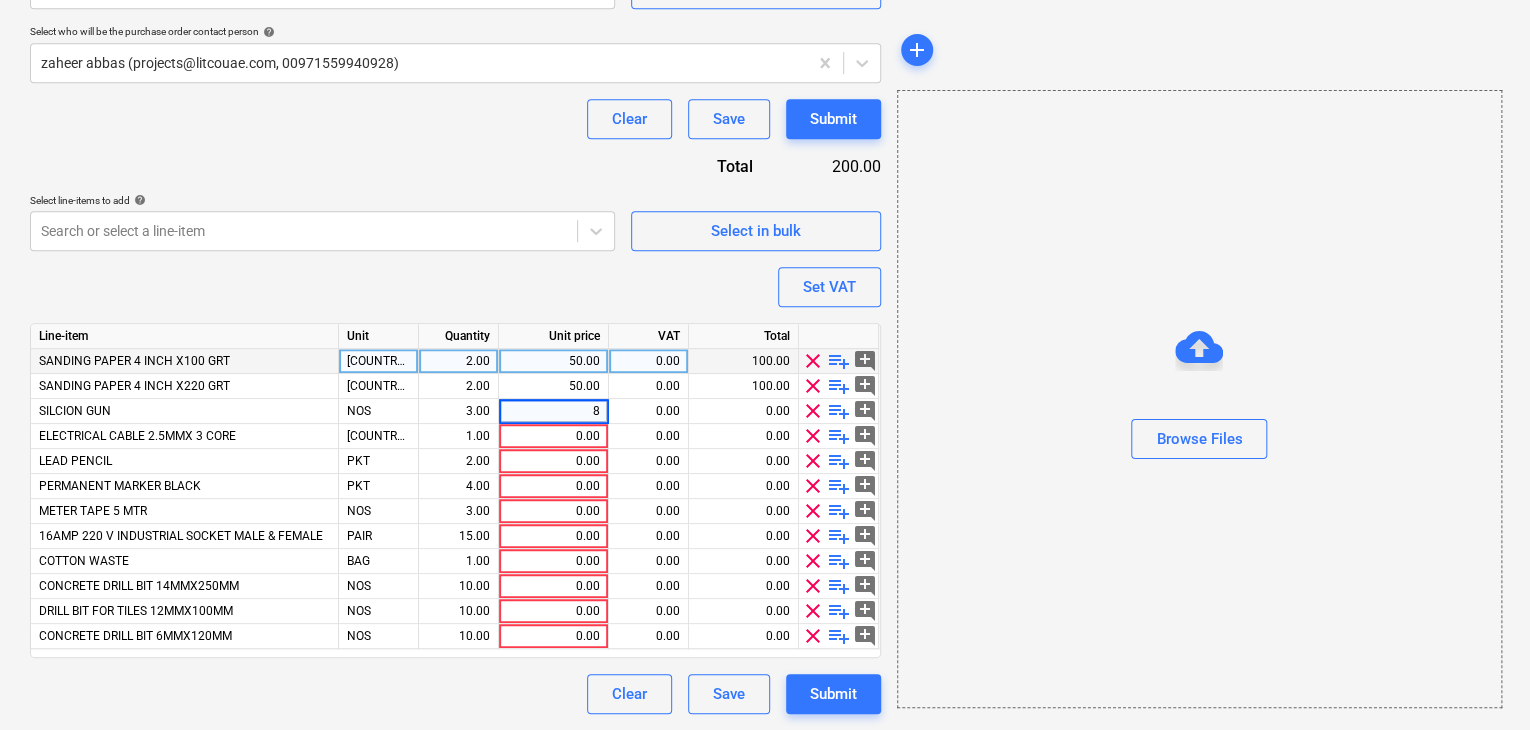 type on "x" 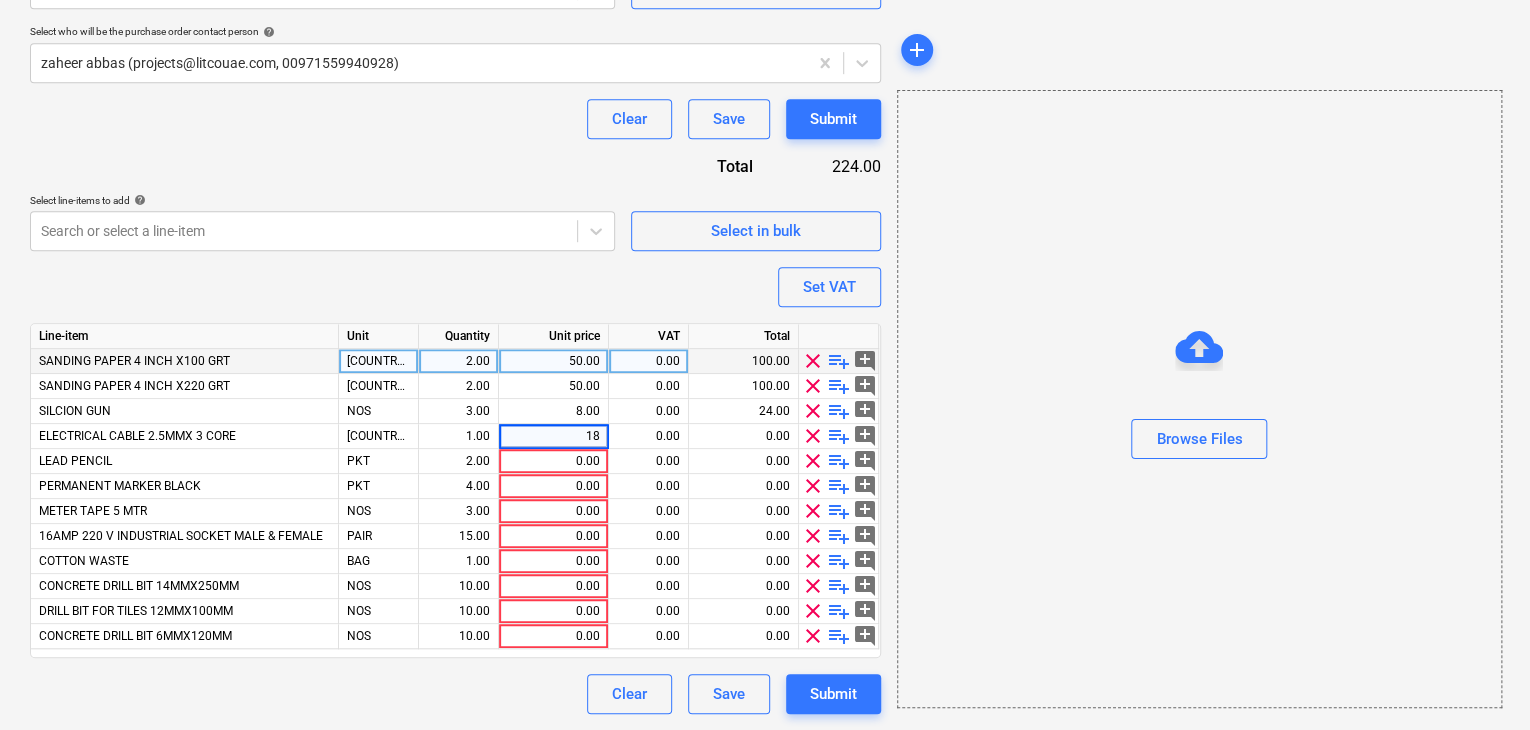 type on "180" 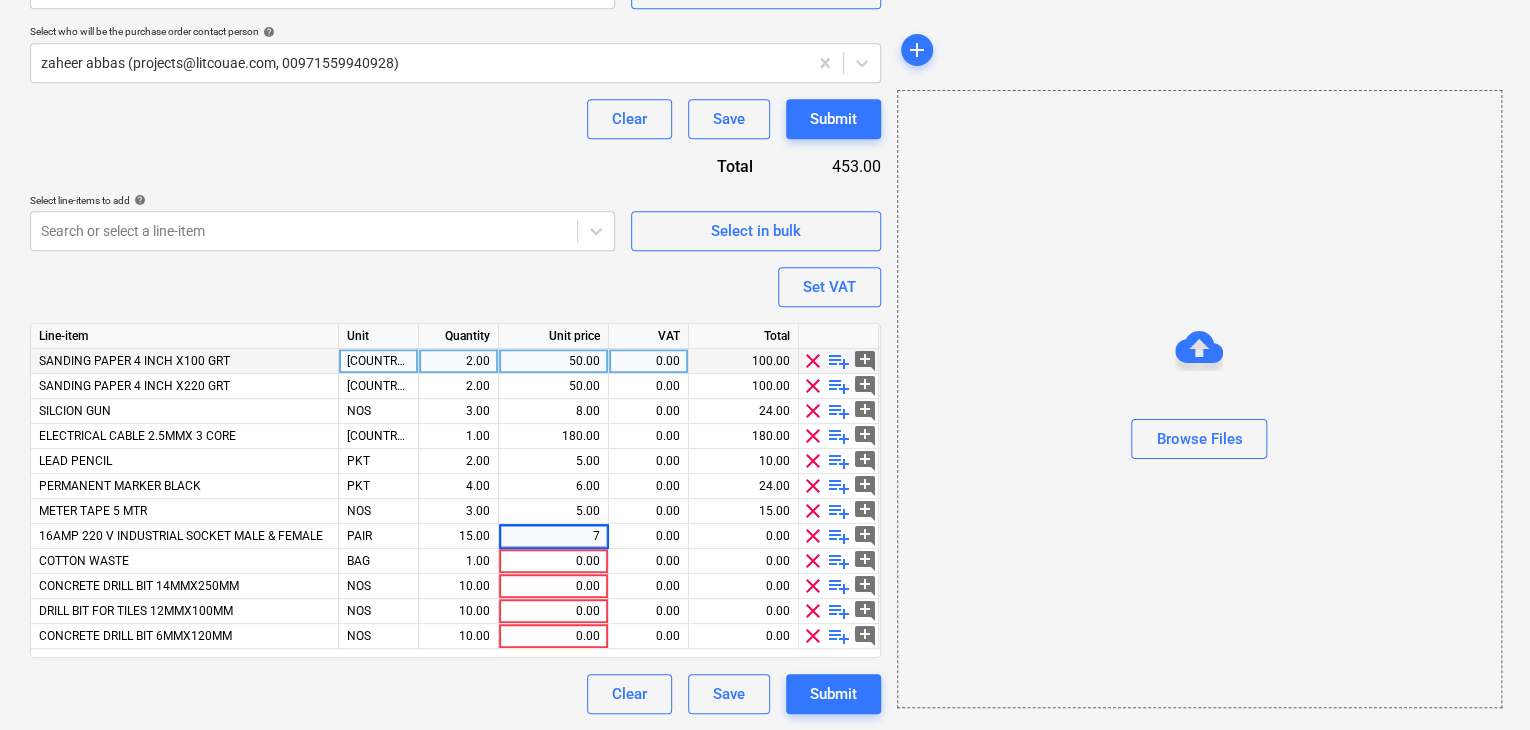 type on "x" 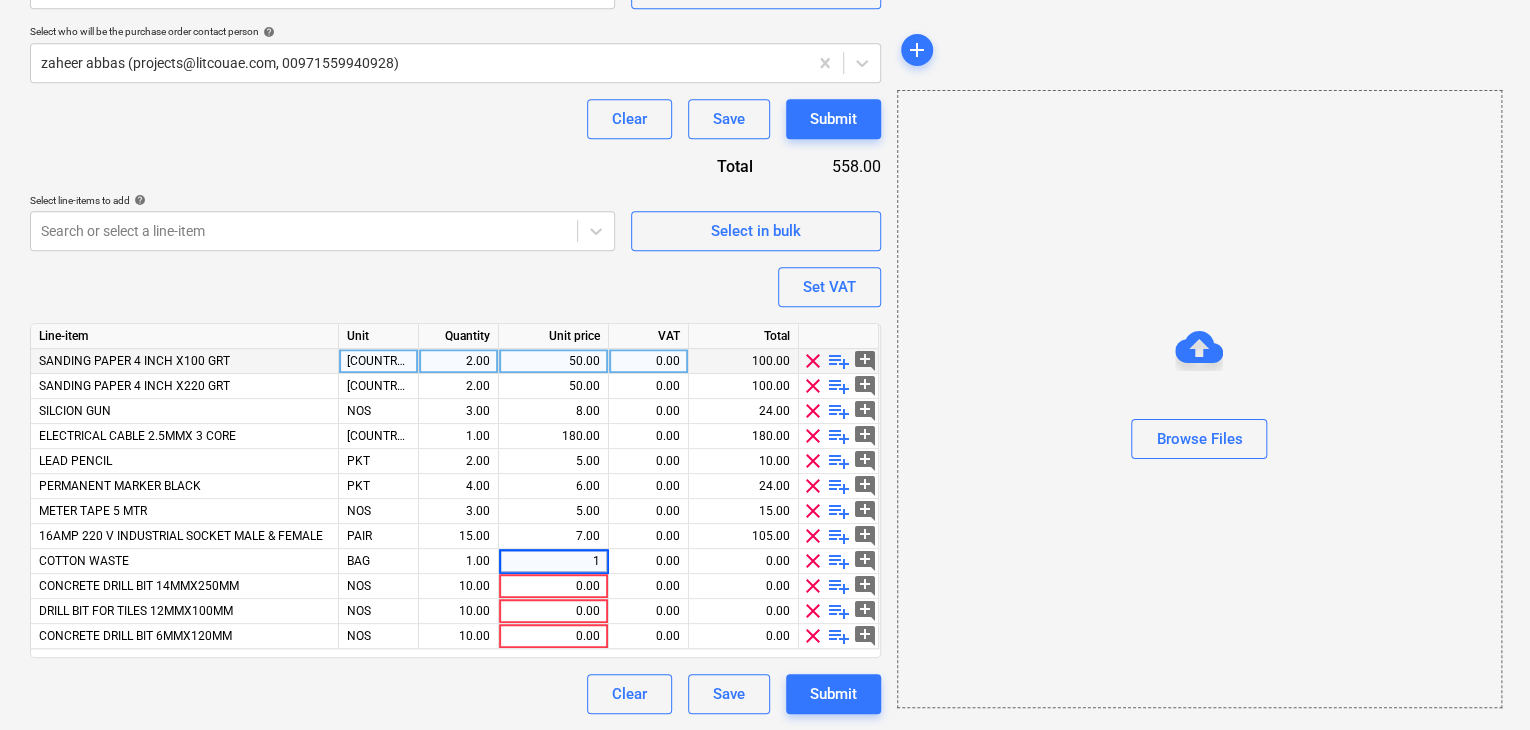 type on "15" 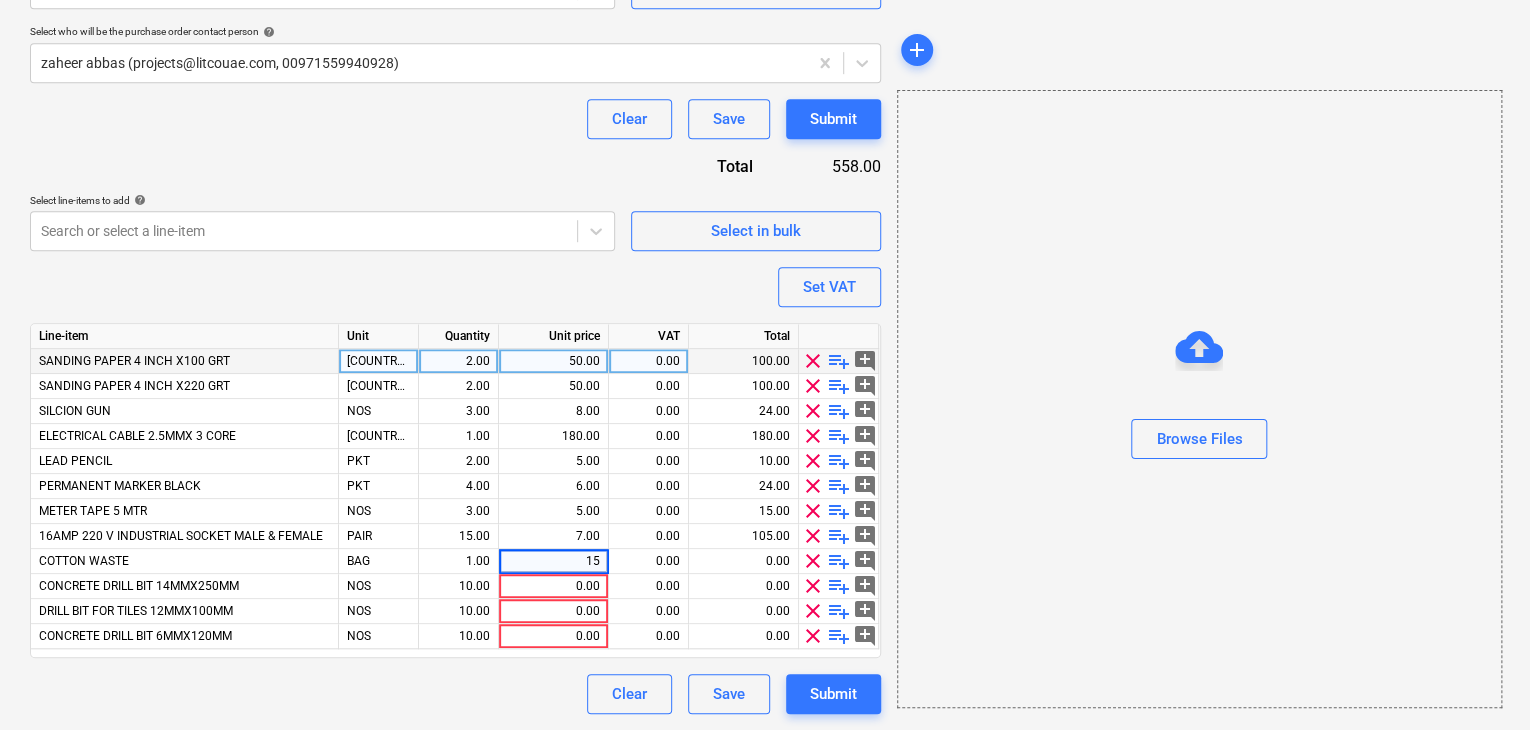 type on "x" 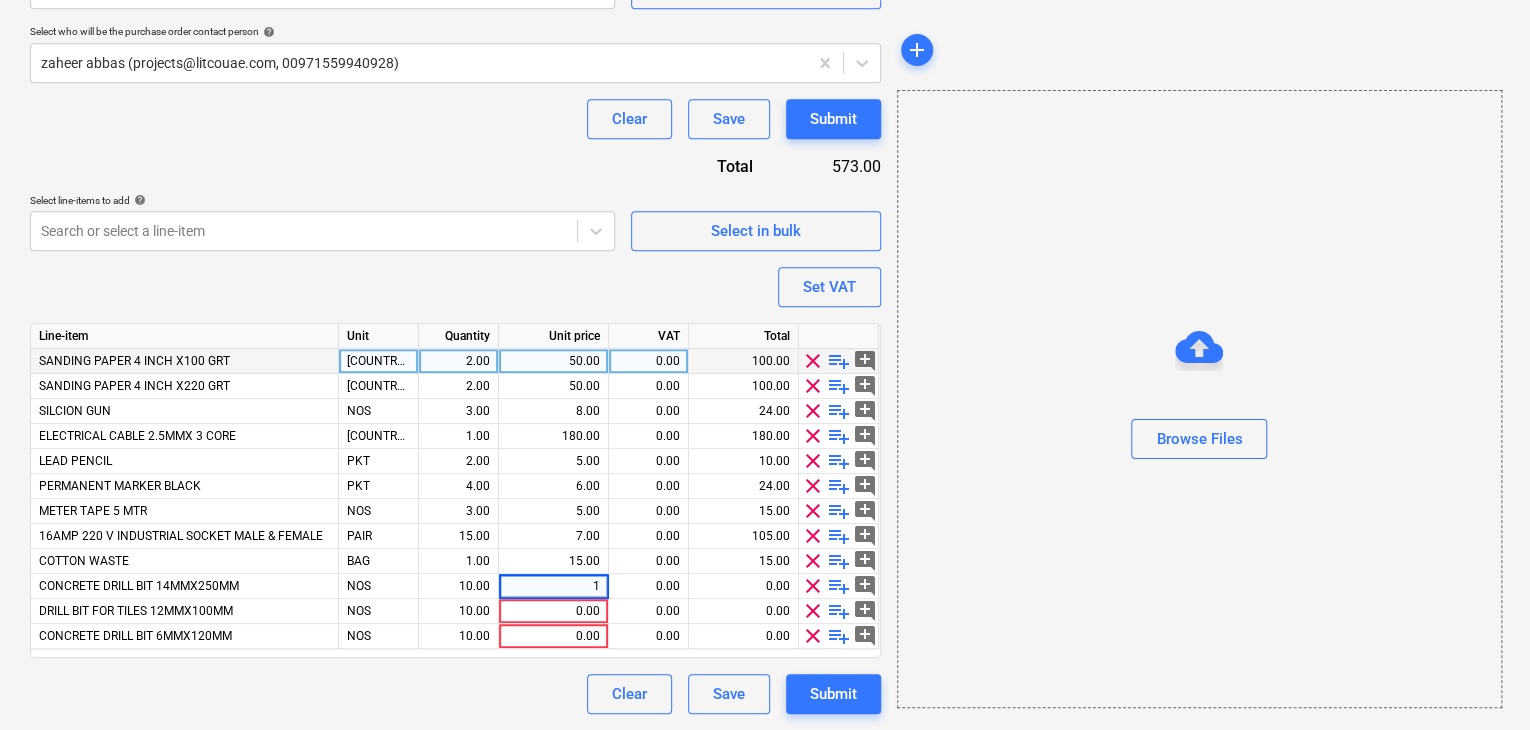 type on "13" 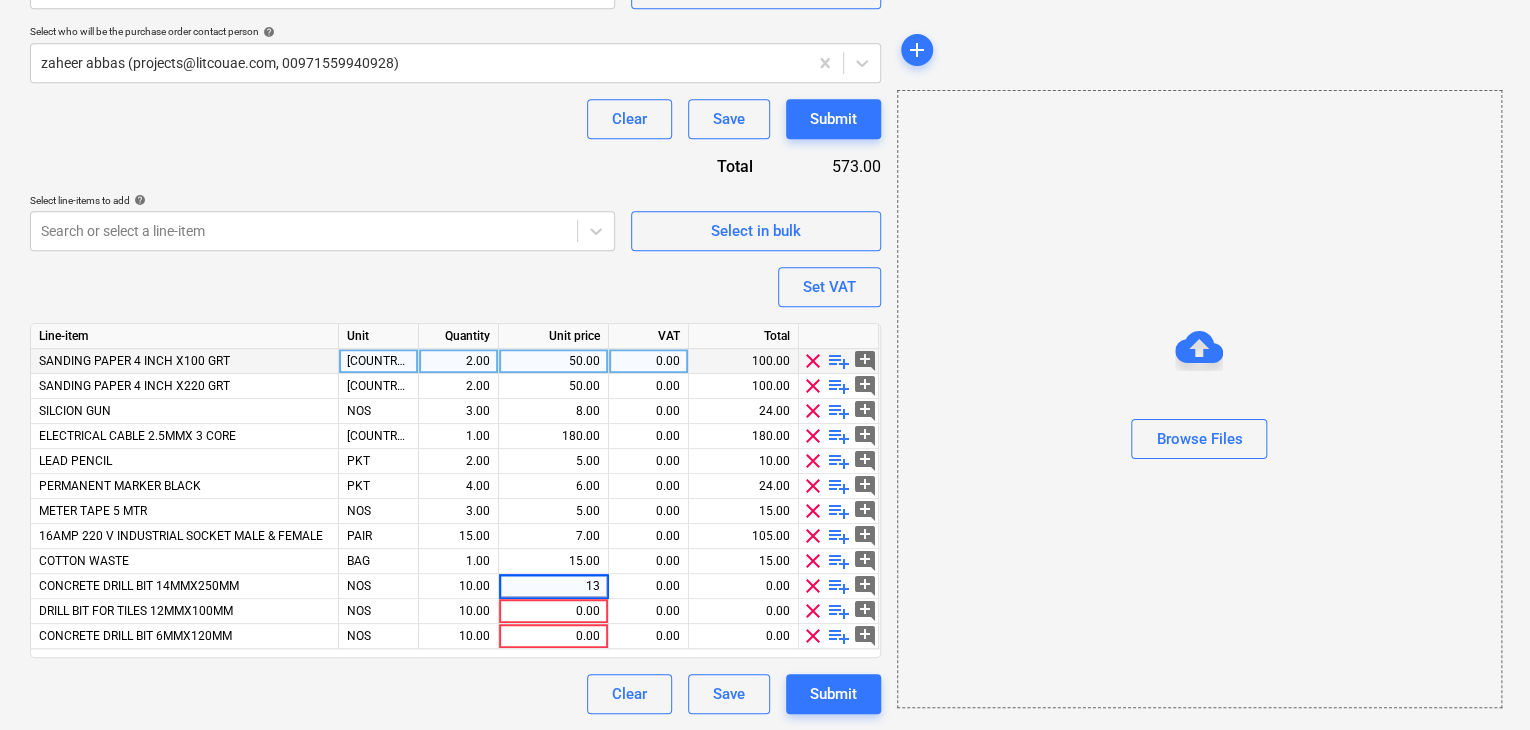 type on "x" 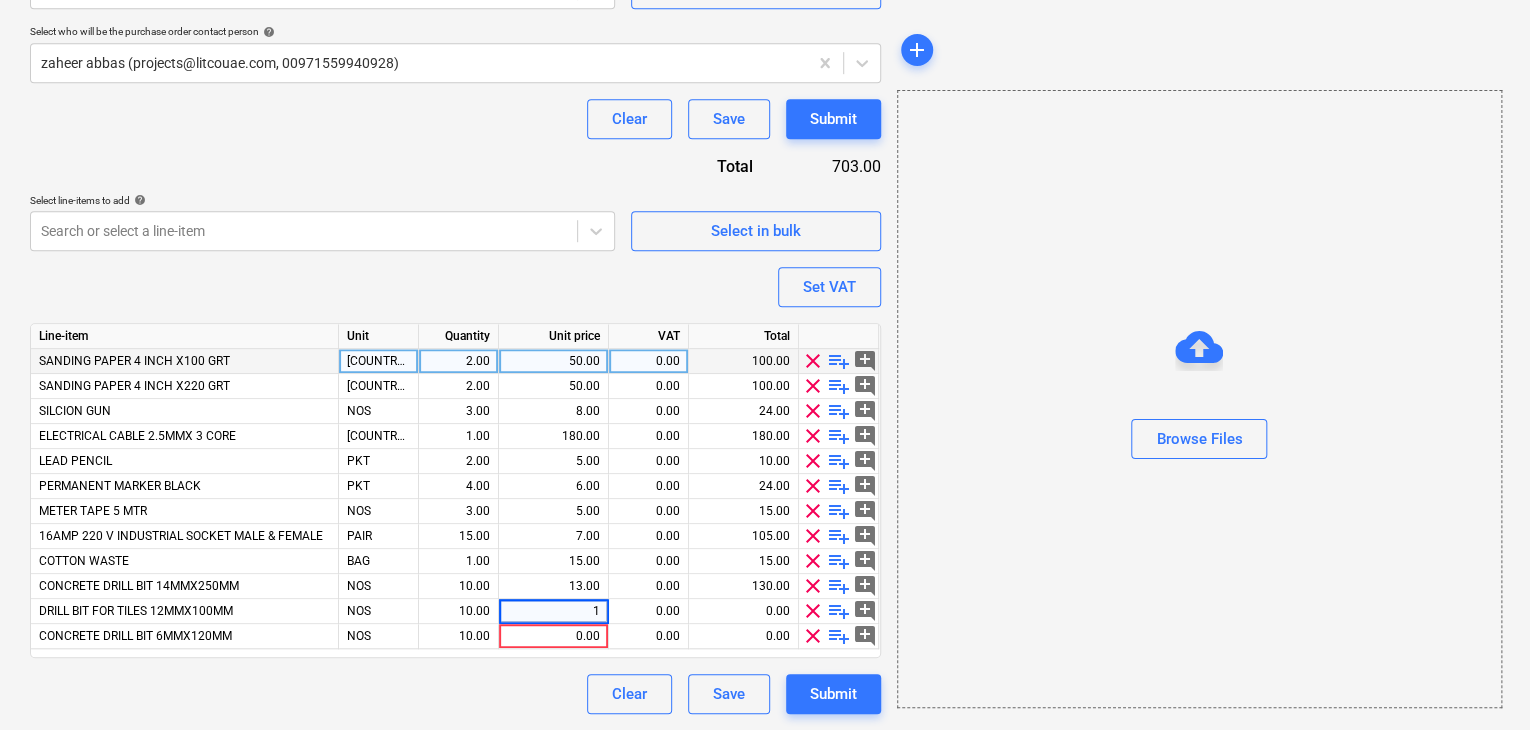 type on "10" 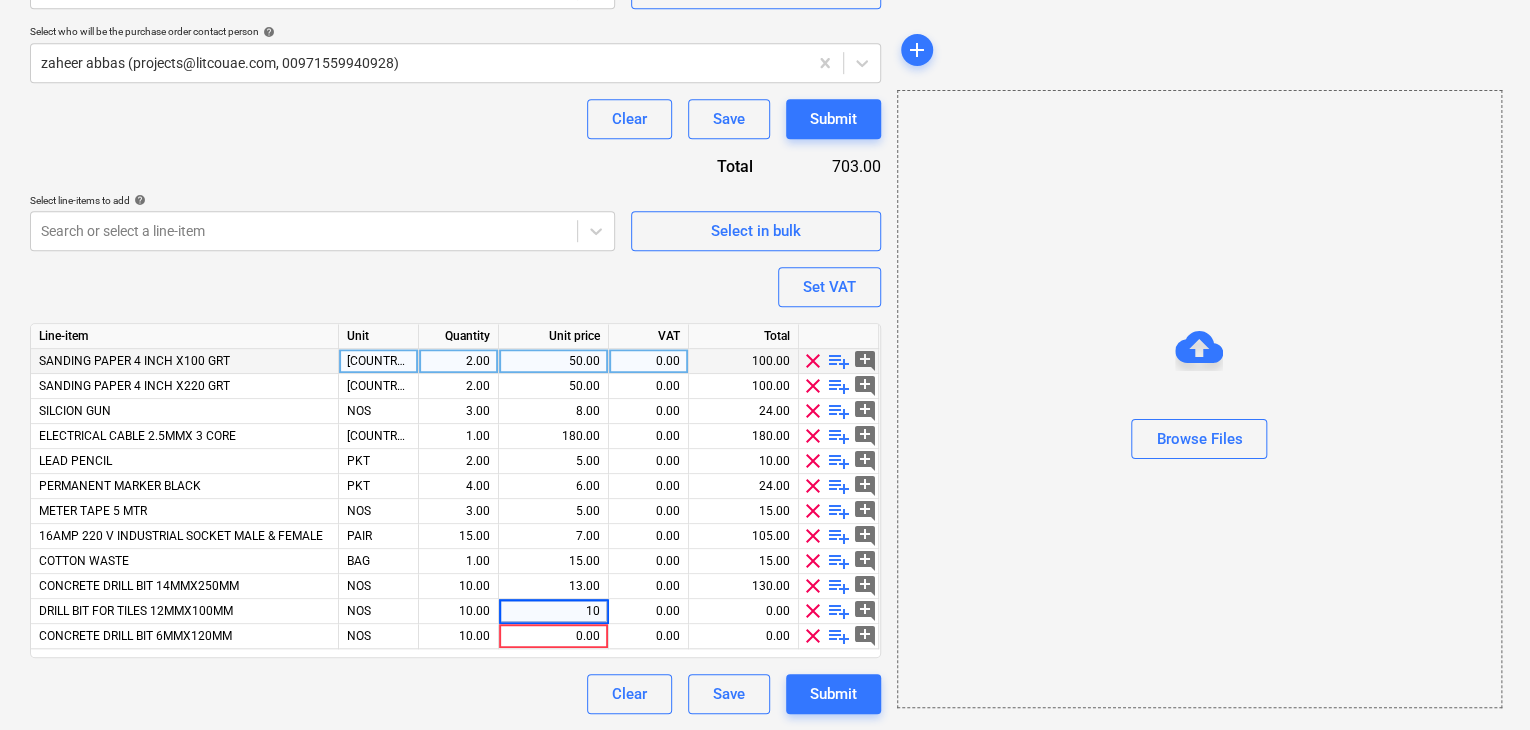 type on "x" 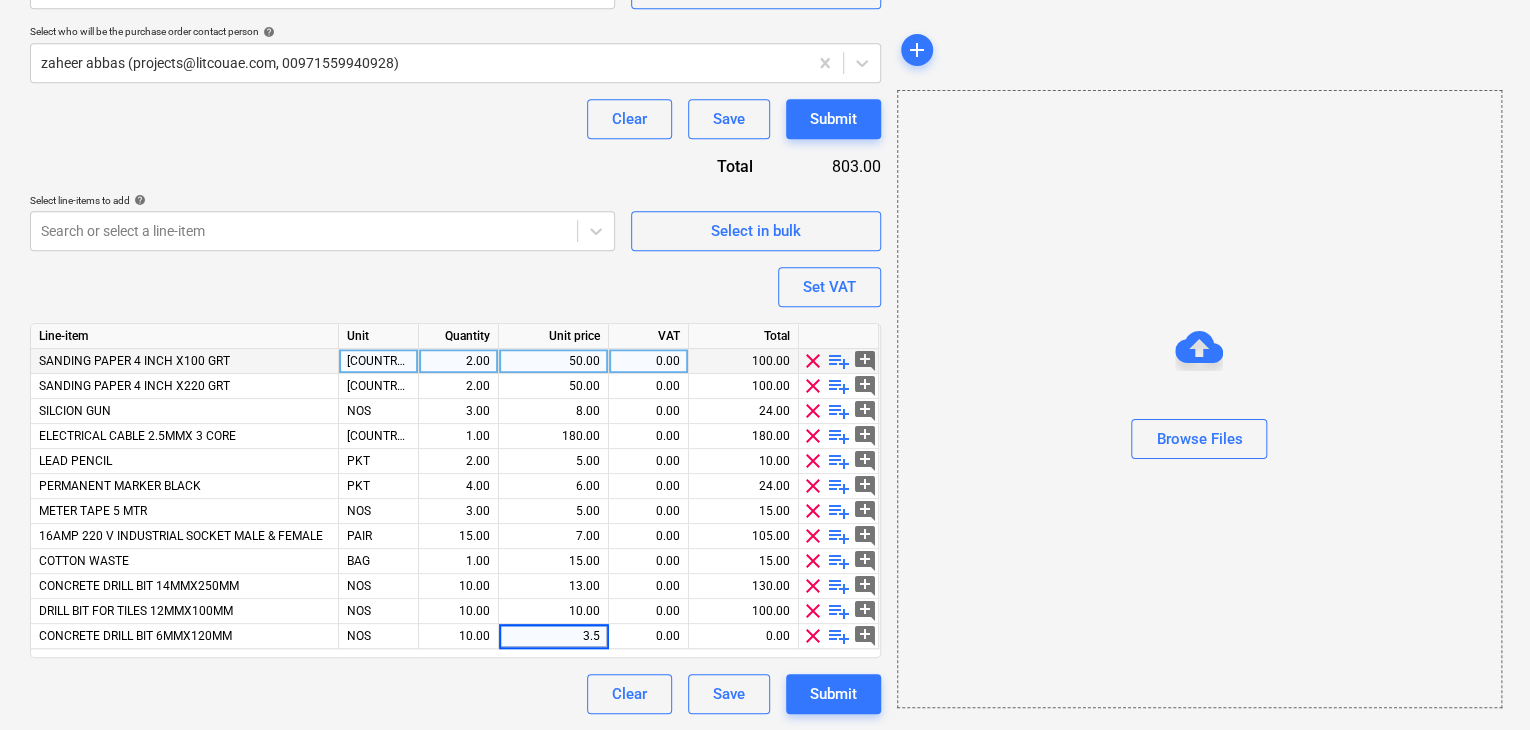 type on "3.50" 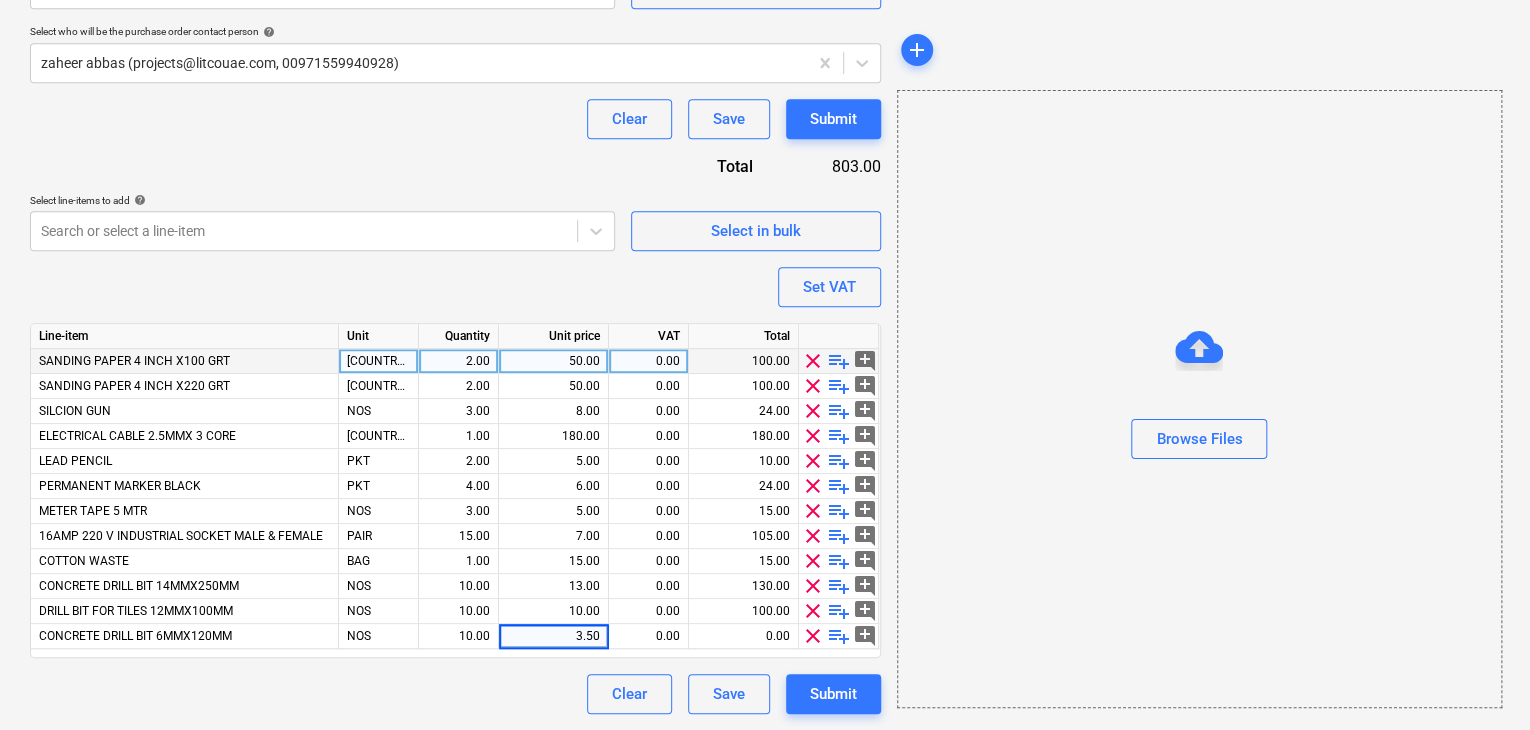 type on "x" 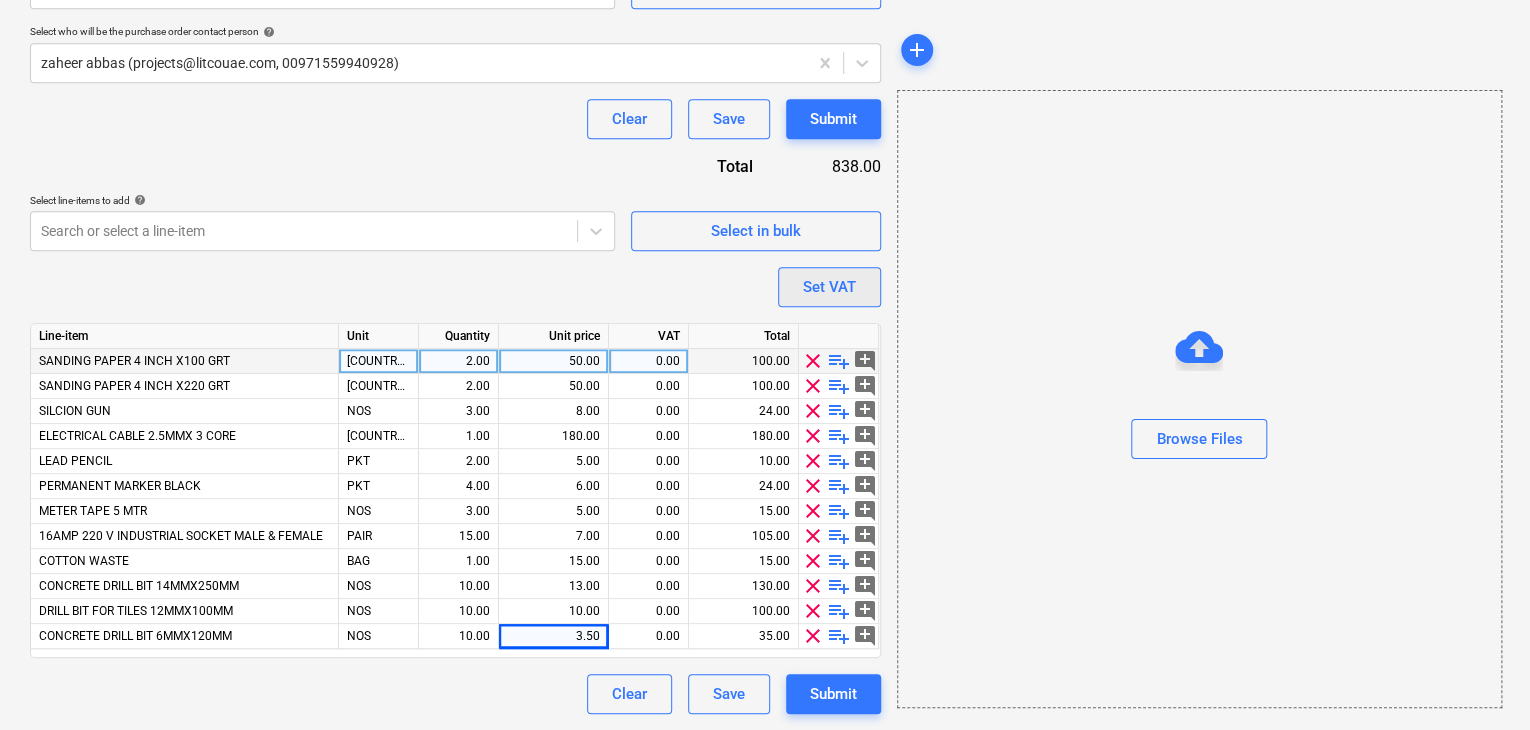 click on "Set VAT" at bounding box center (829, 287) 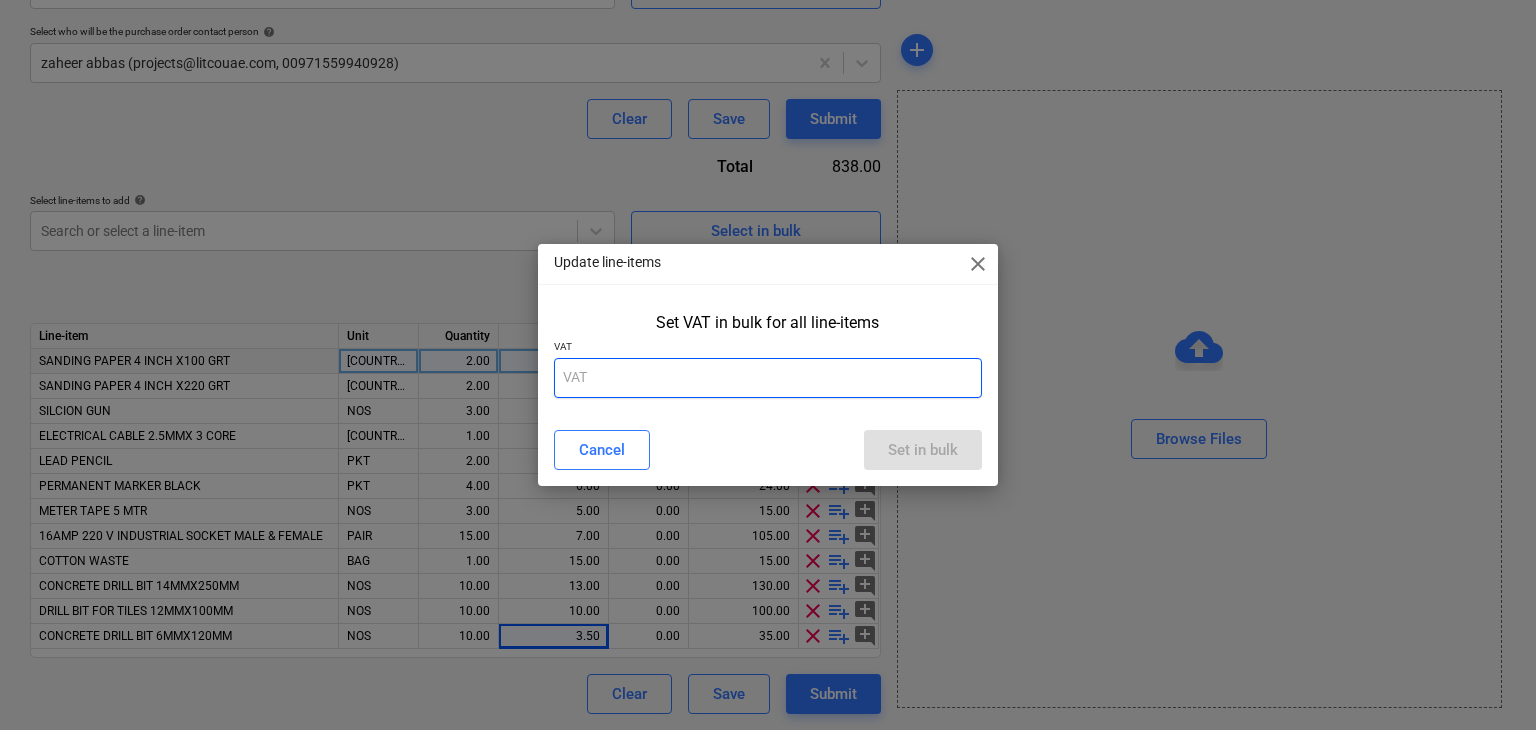 click at bounding box center [768, 378] 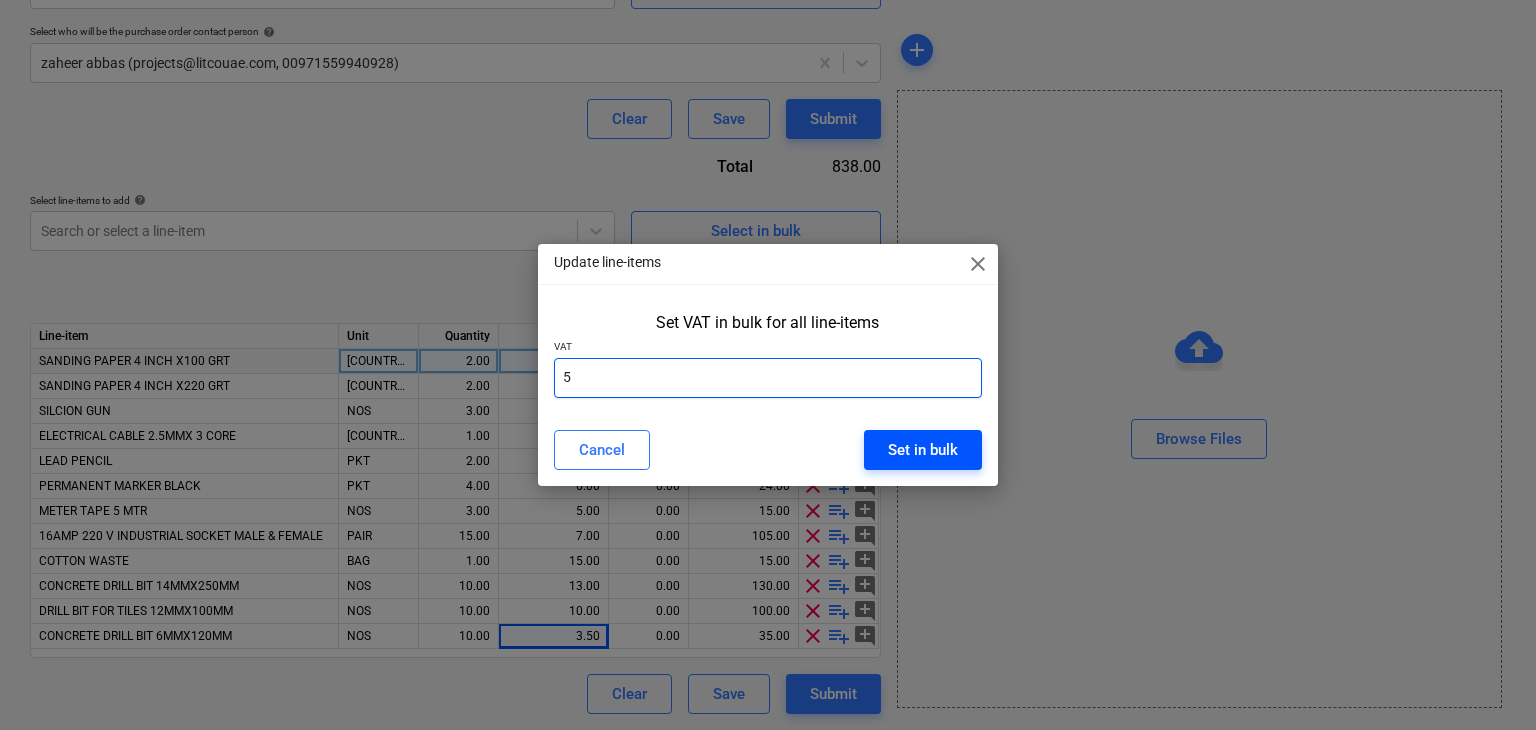 type on "5" 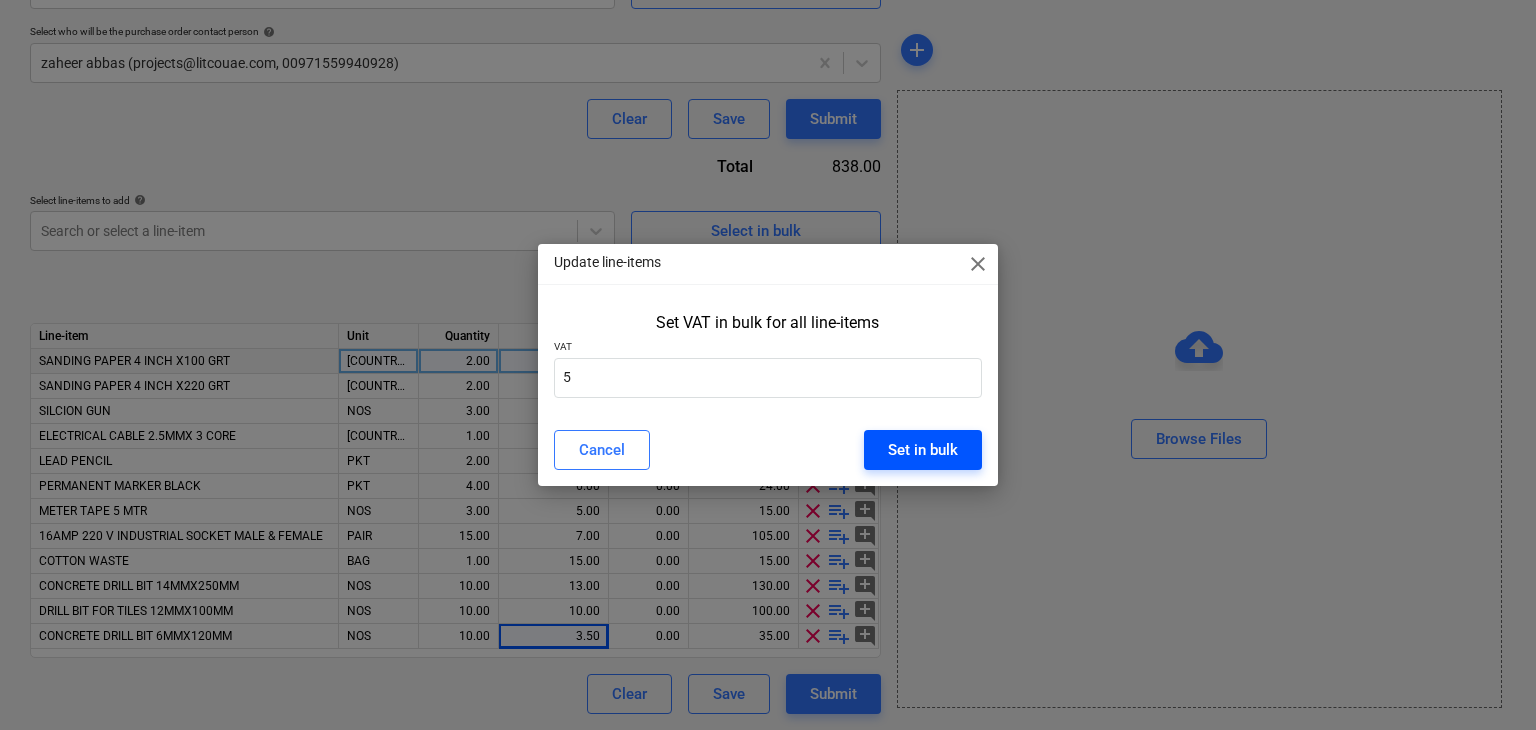 click on "Set in bulk" at bounding box center [923, 450] 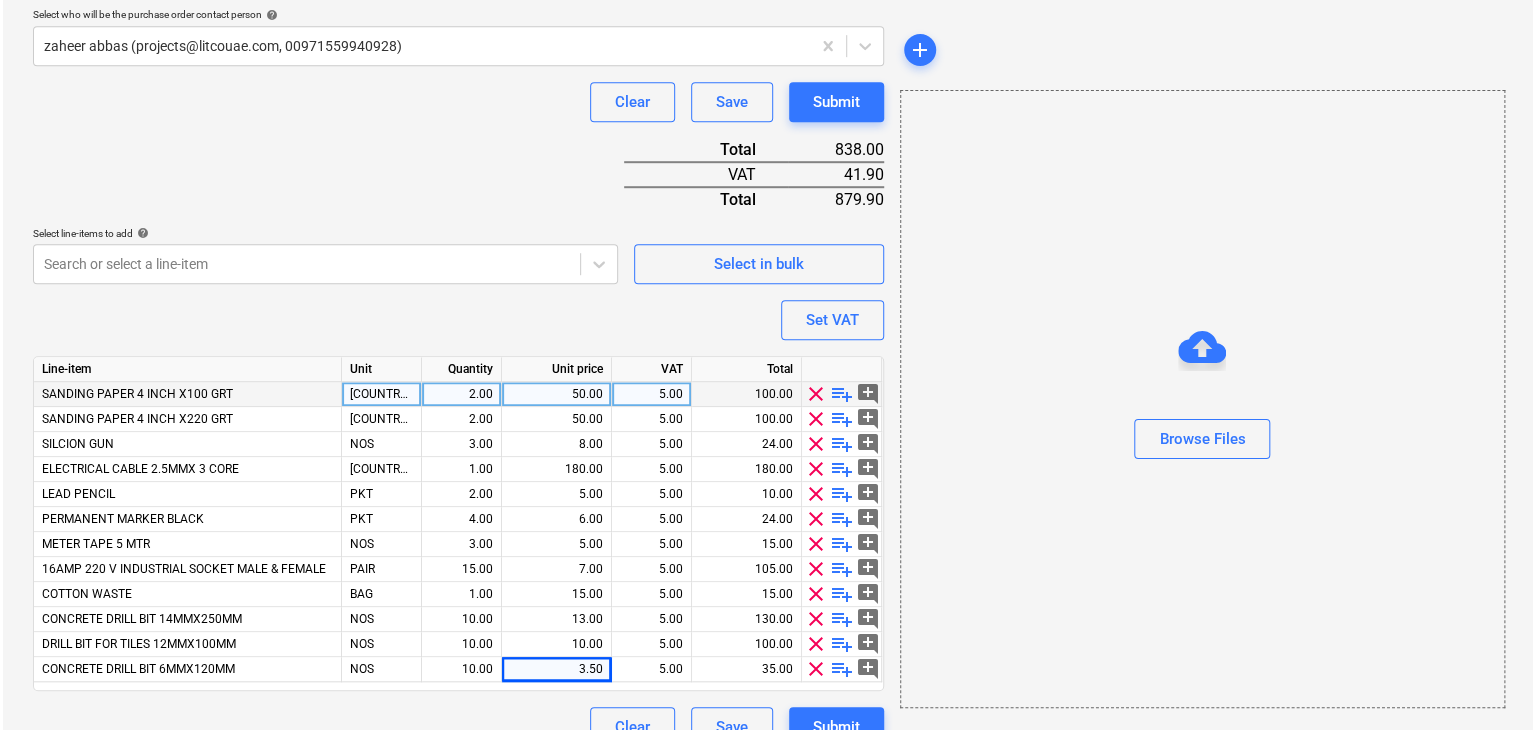 scroll, scrollTop: 617, scrollLeft: 0, axis: vertical 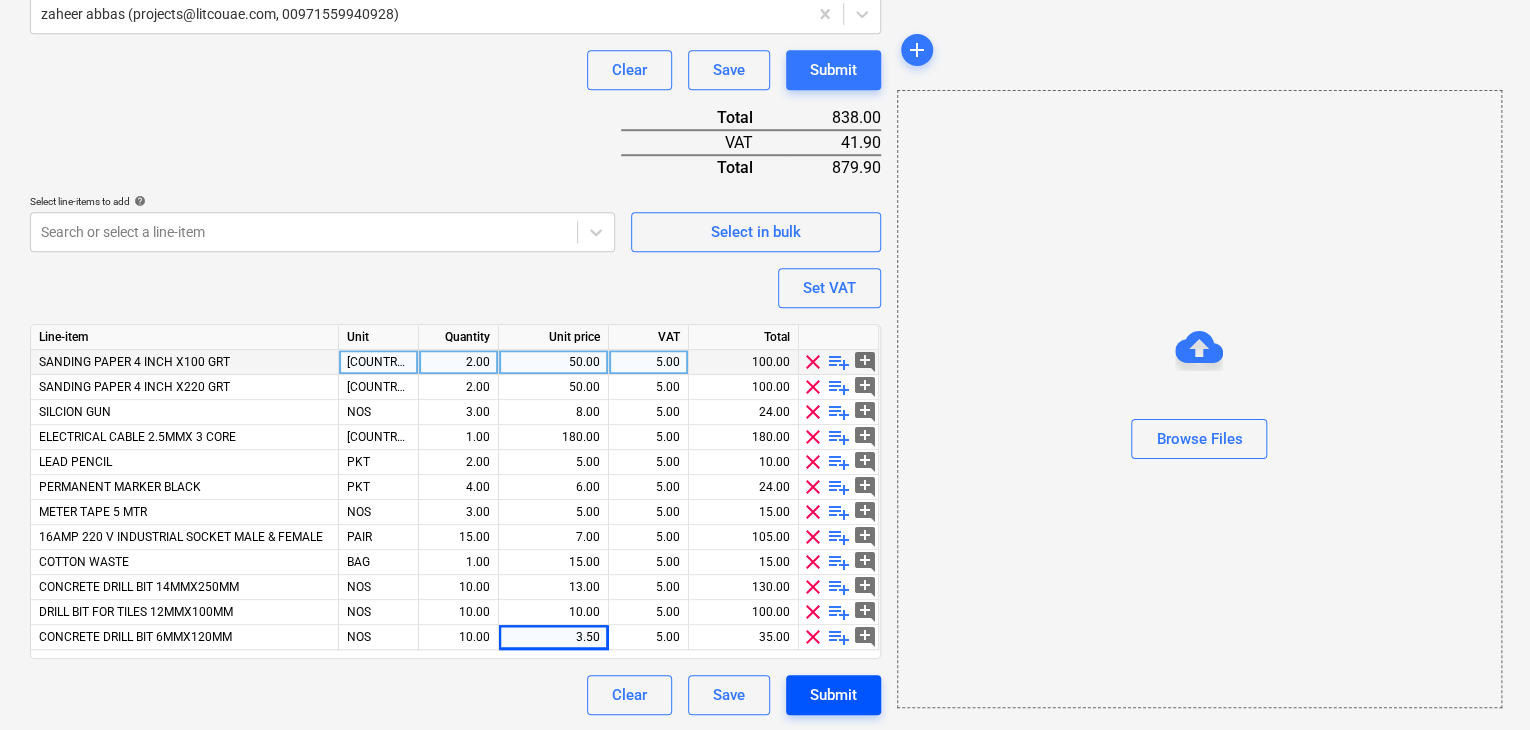 click on "Submit" at bounding box center (833, 695) 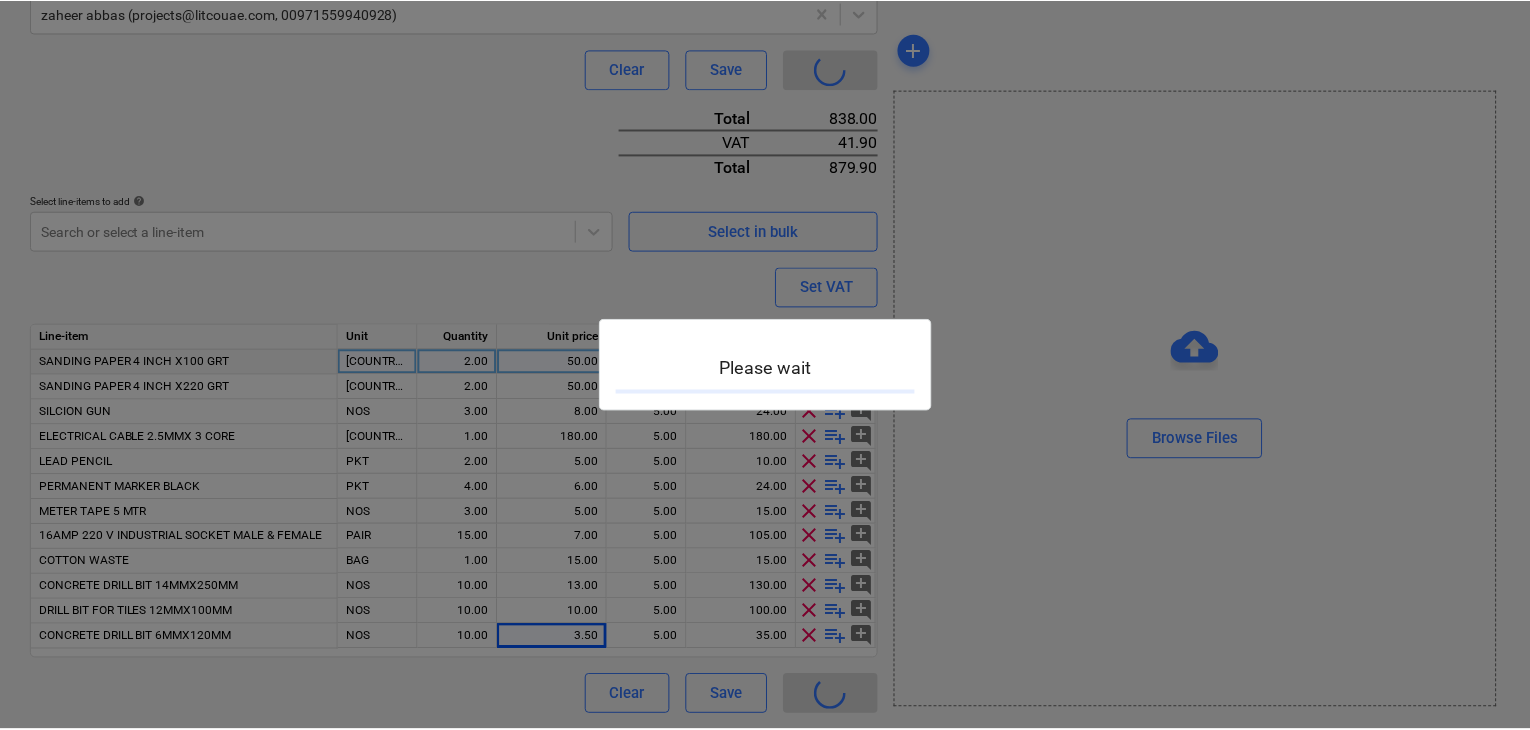 scroll, scrollTop: 0, scrollLeft: 0, axis: both 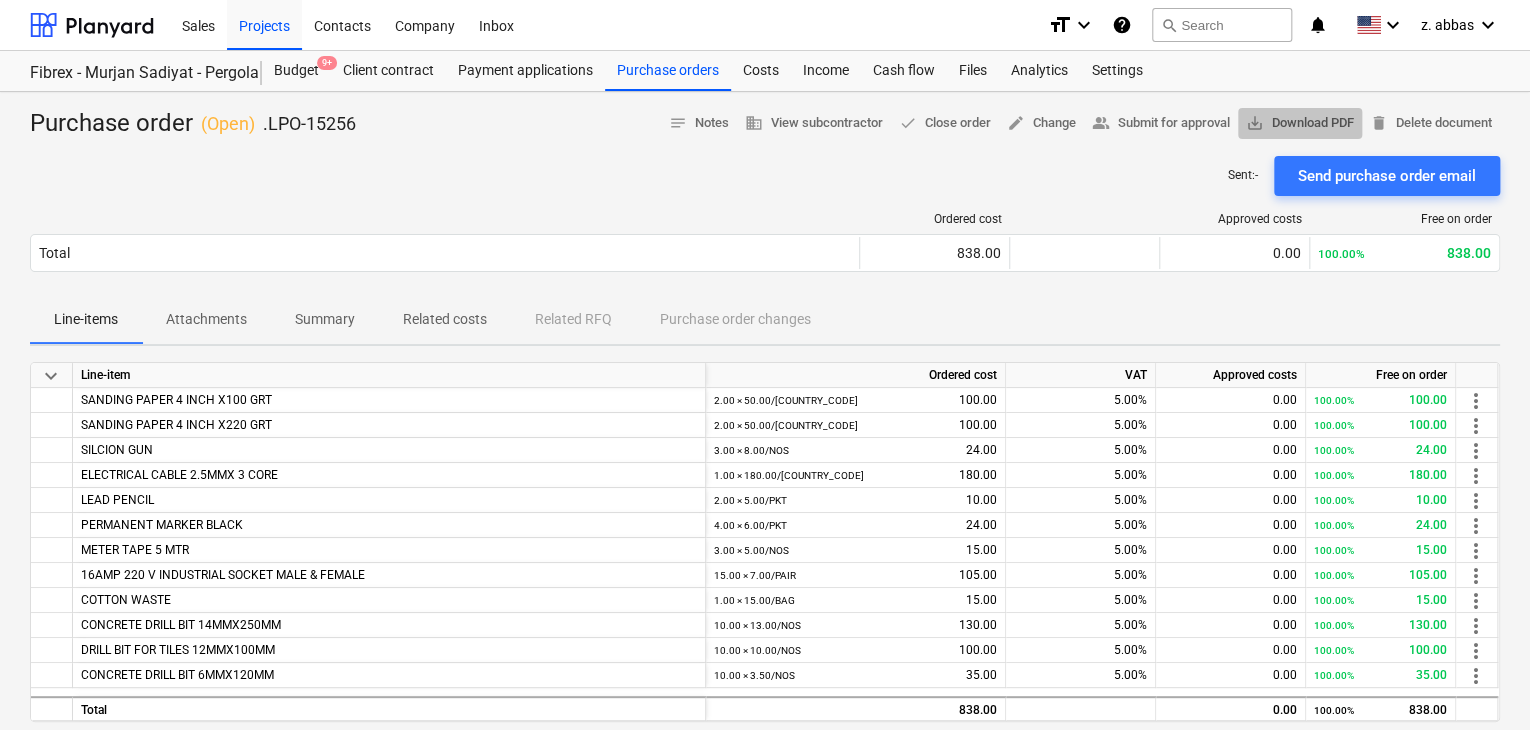 click on "save_alt Download PDF" at bounding box center (1300, 123) 